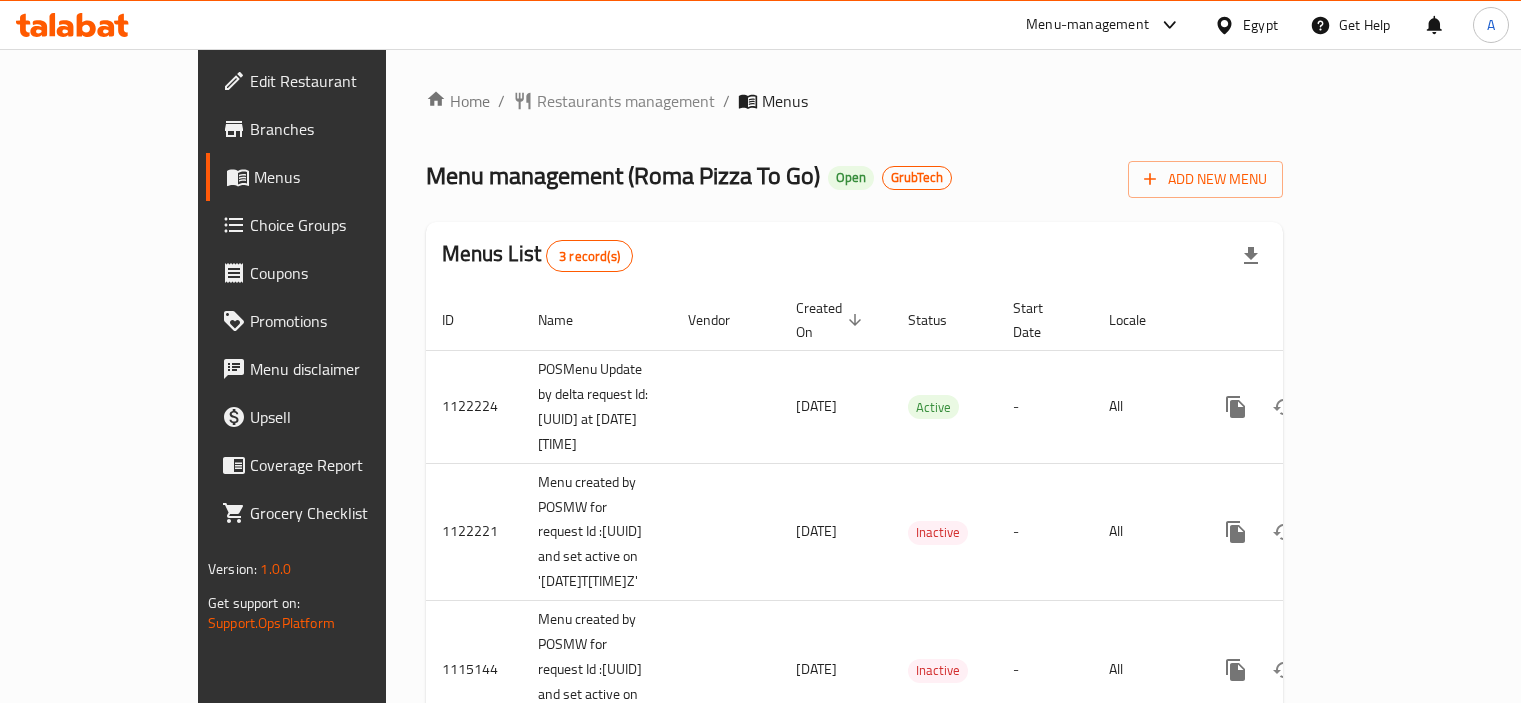 scroll, scrollTop: 0, scrollLeft: 0, axis: both 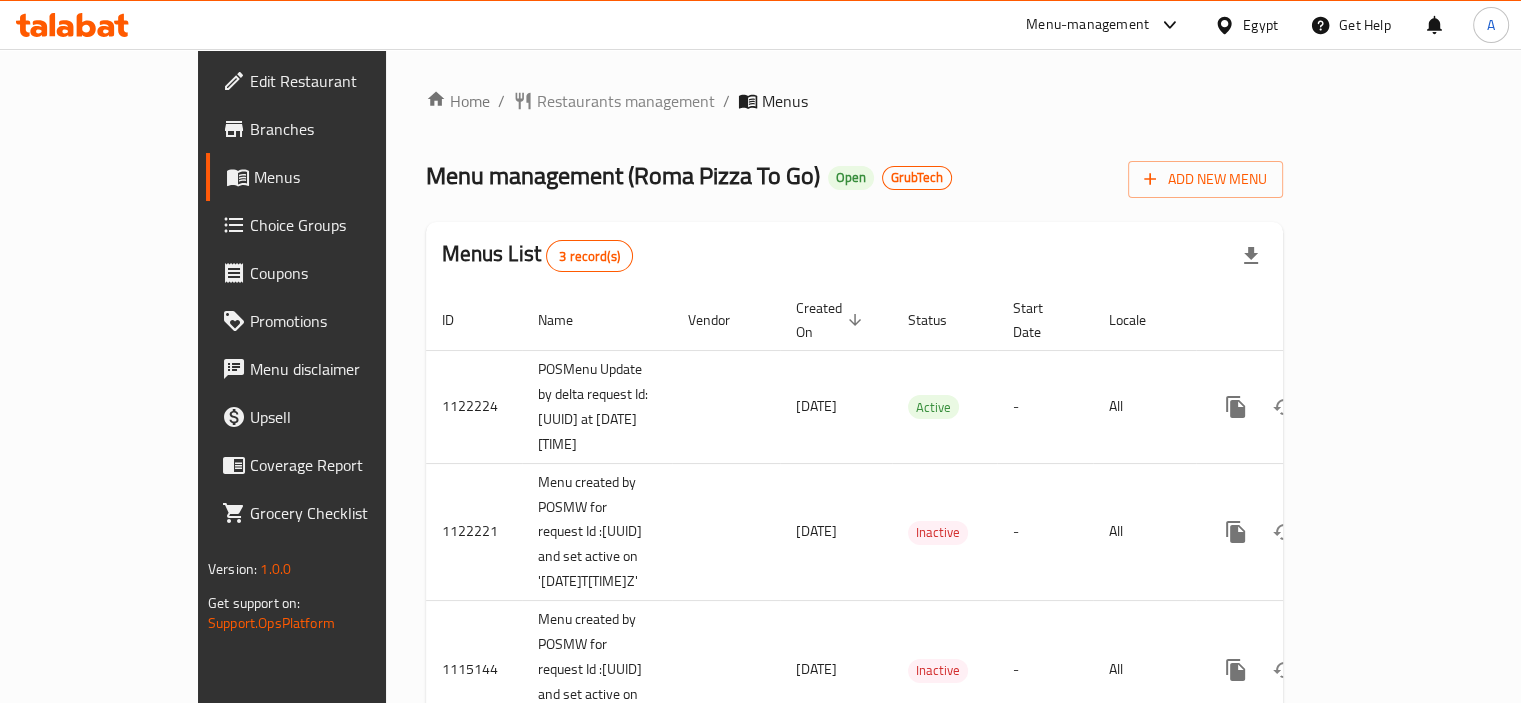 click 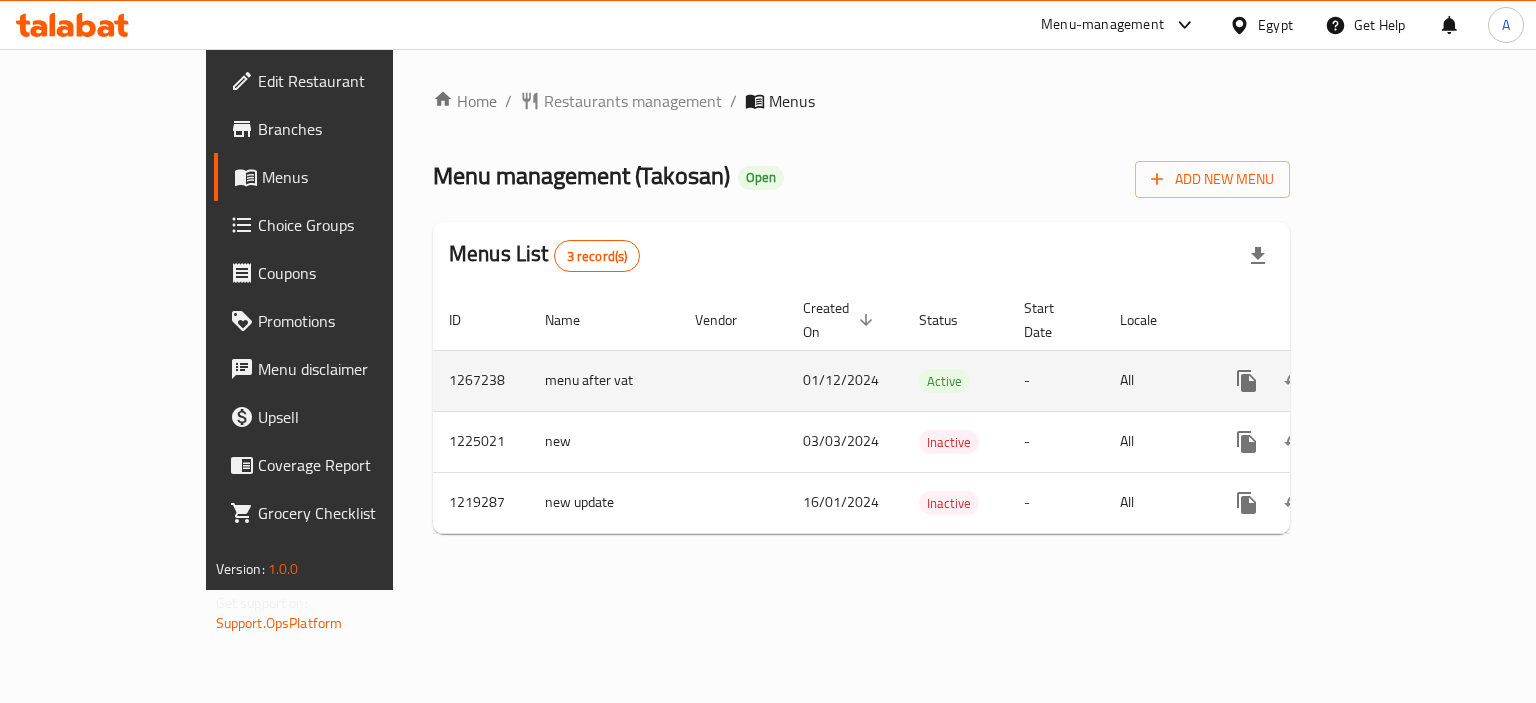scroll, scrollTop: 0, scrollLeft: 0, axis: both 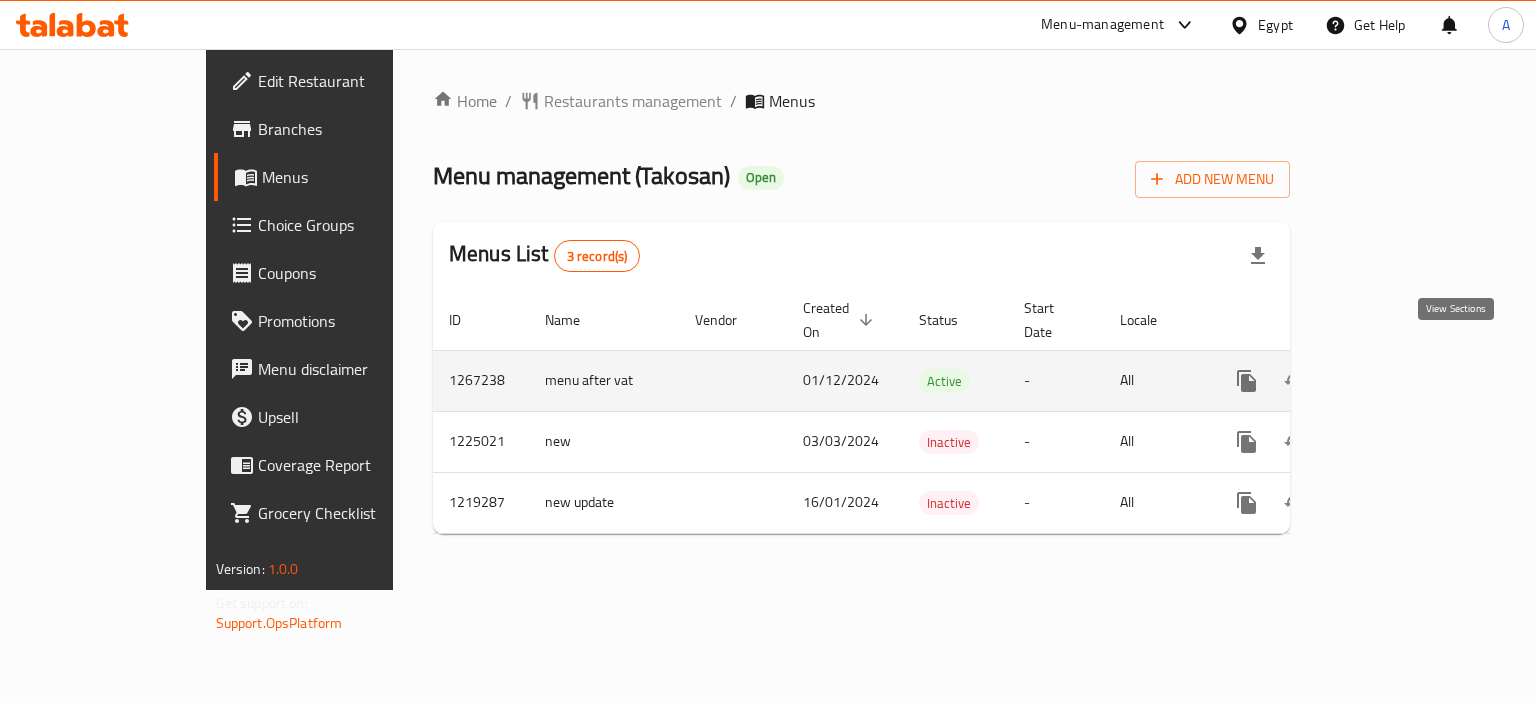 click 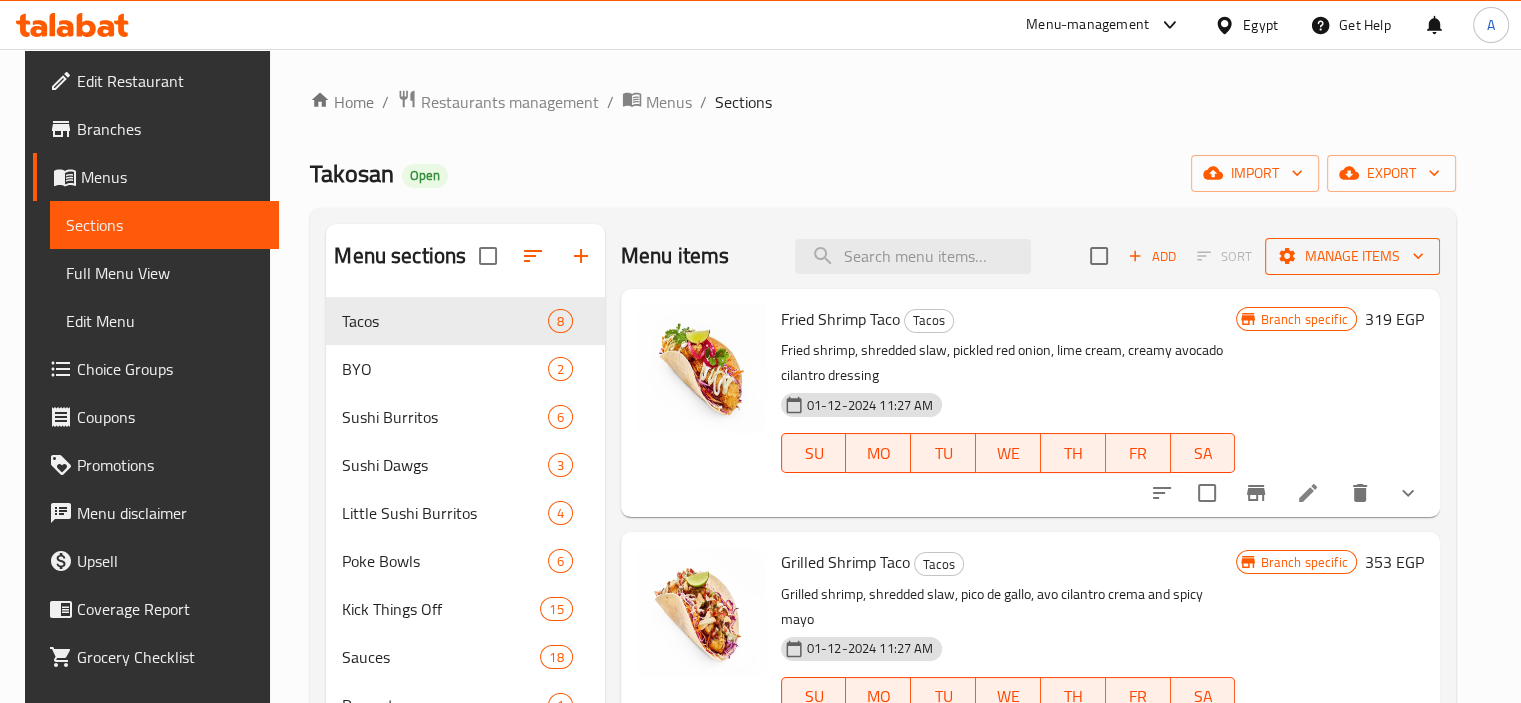 click on "Manage items" at bounding box center (1352, 256) 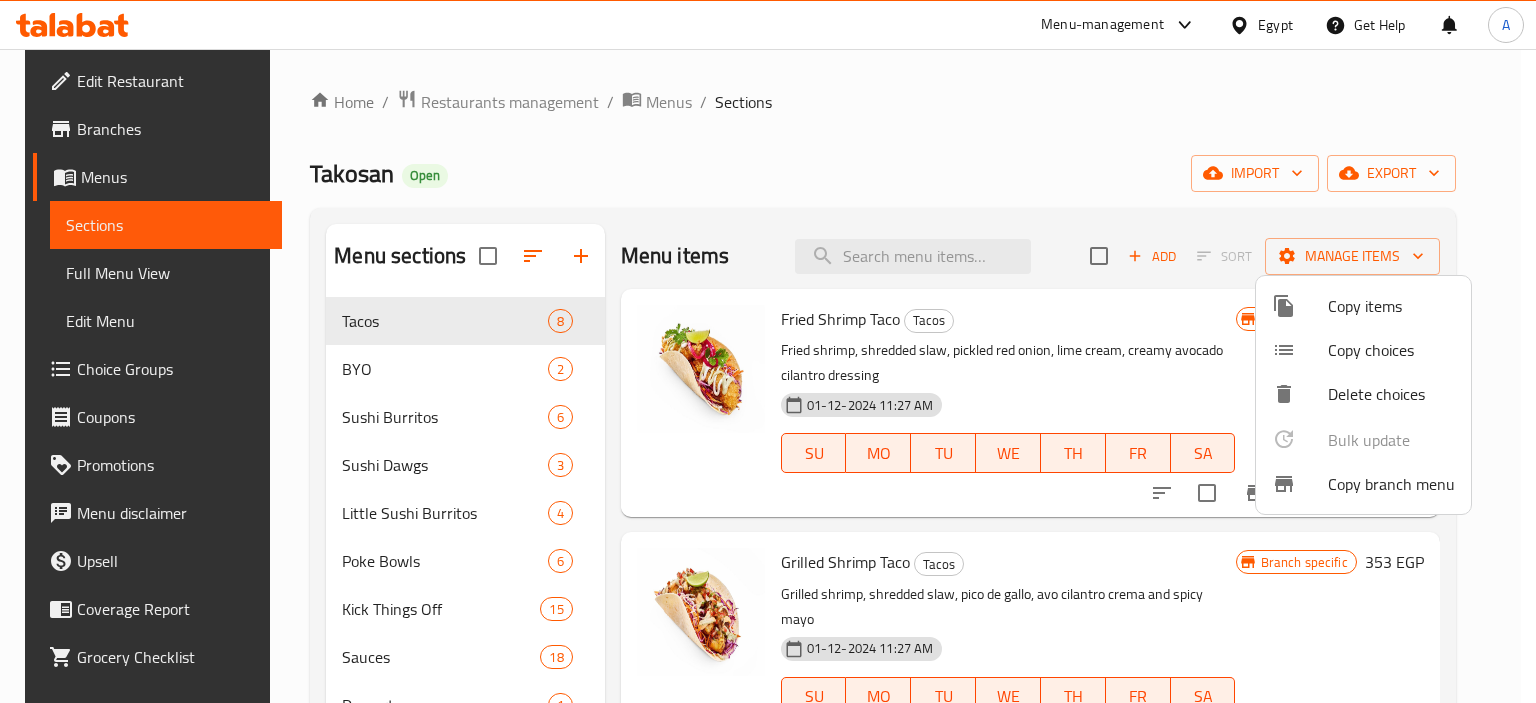 drag, startPoint x: 1234, startPoint y: 386, endPoint x: 1275, endPoint y: 451, distance: 76.8505 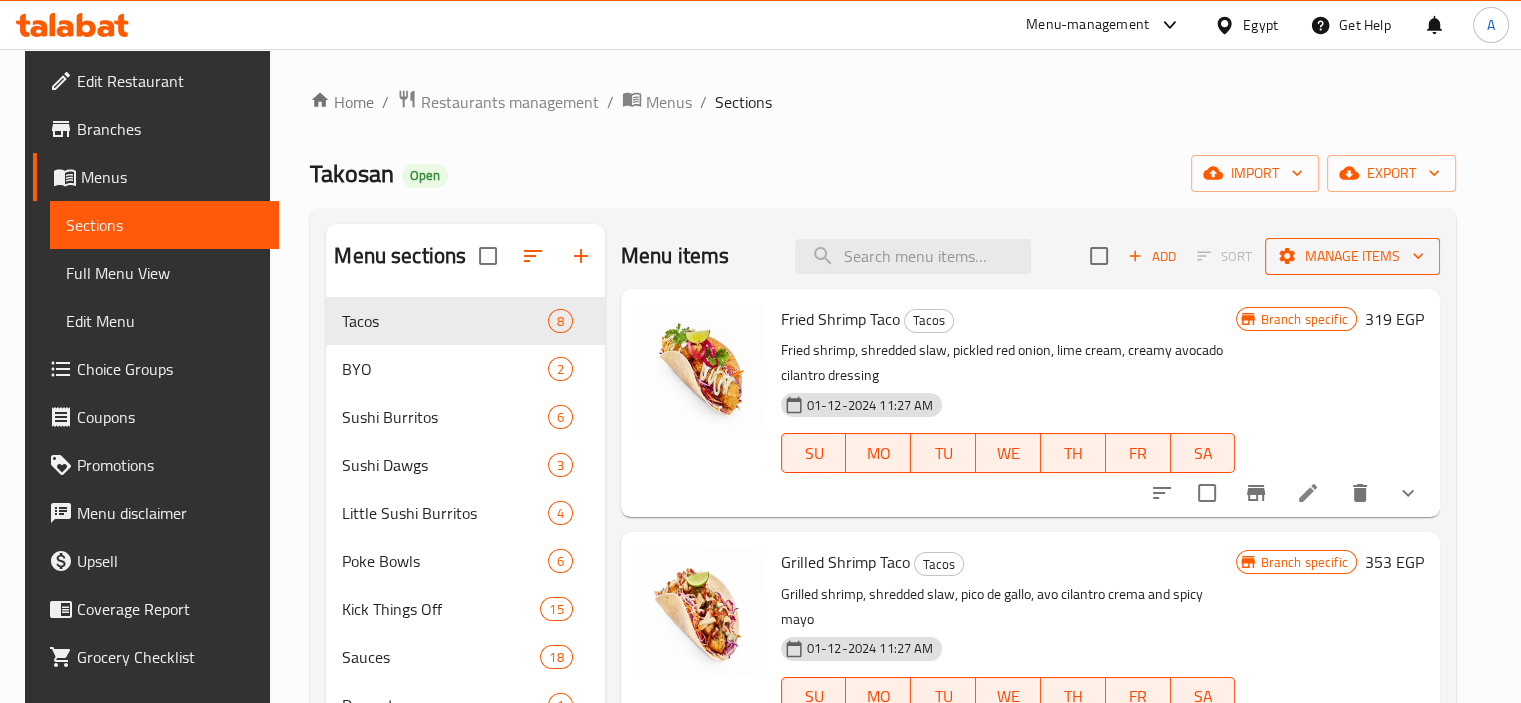 click on "Manage items" at bounding box center (1352, 256) 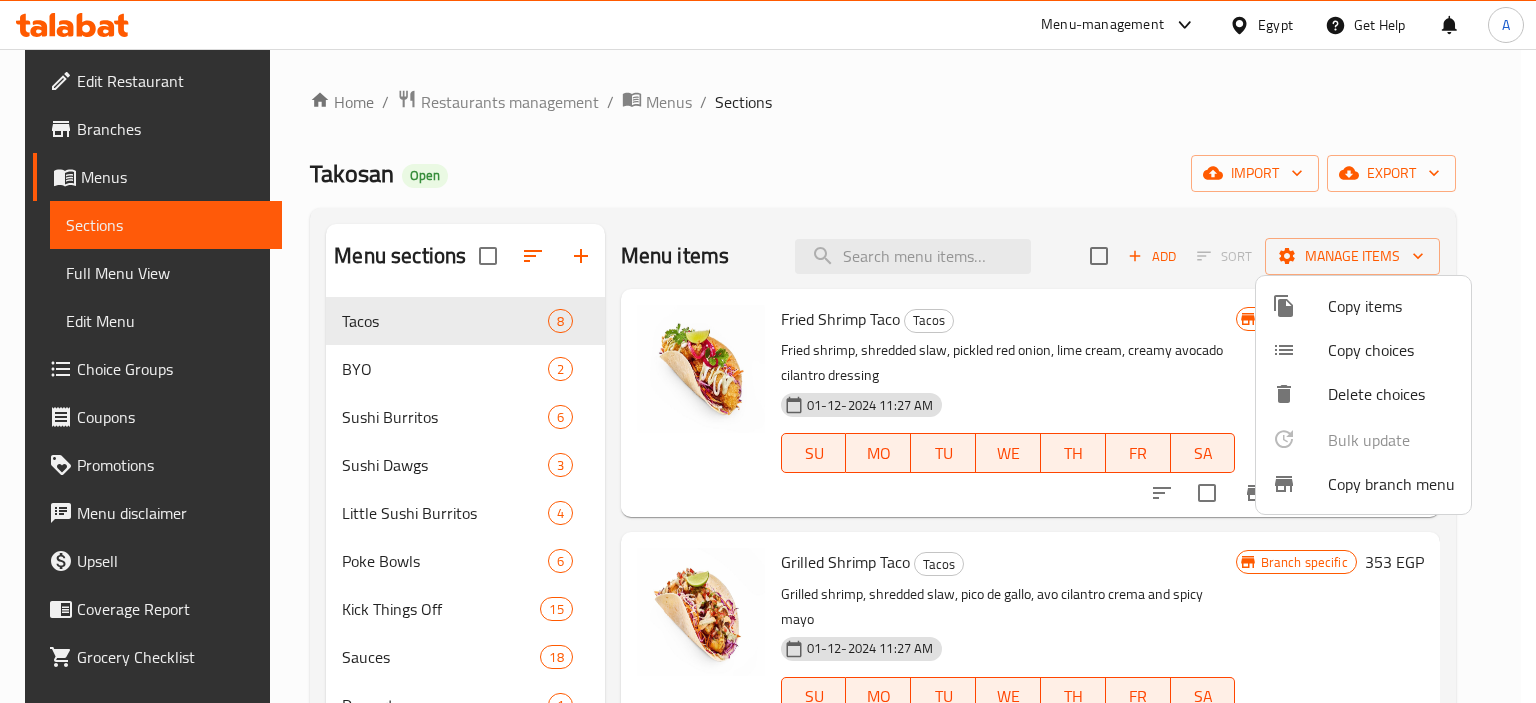 drag, startPoint x: 1336, startPoint y: 251, endPoint x: 1283, endPoint y: 498, distance: 252.62225 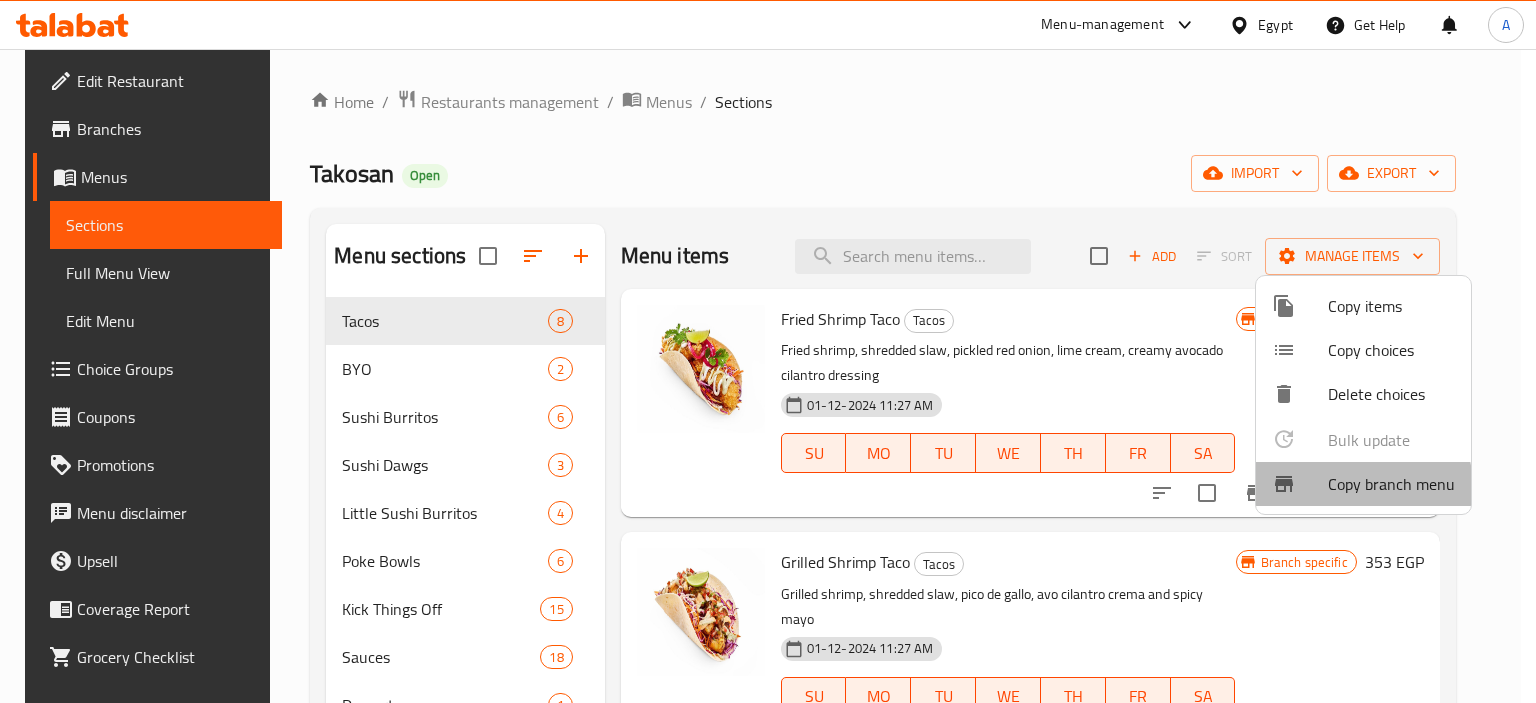 click at bounding box center (1300, 484) 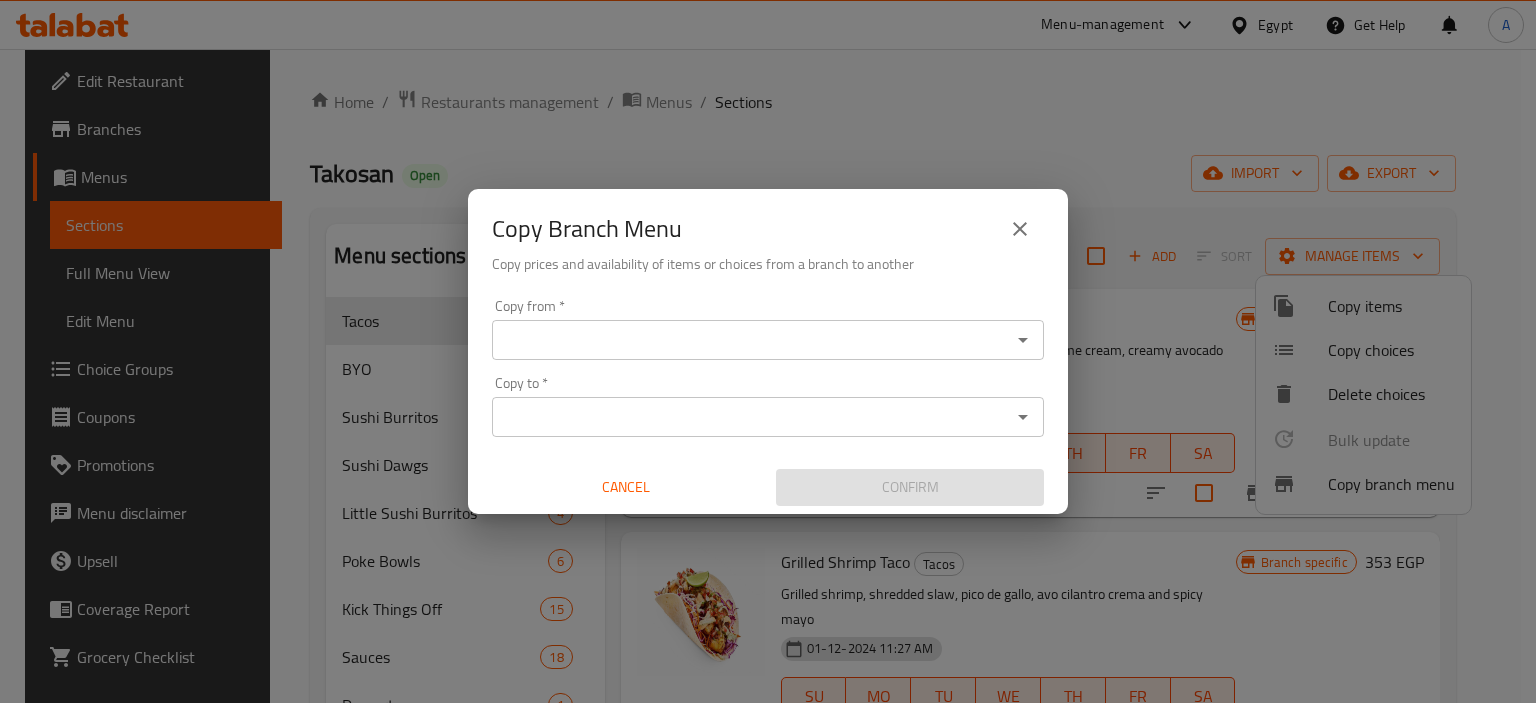 click 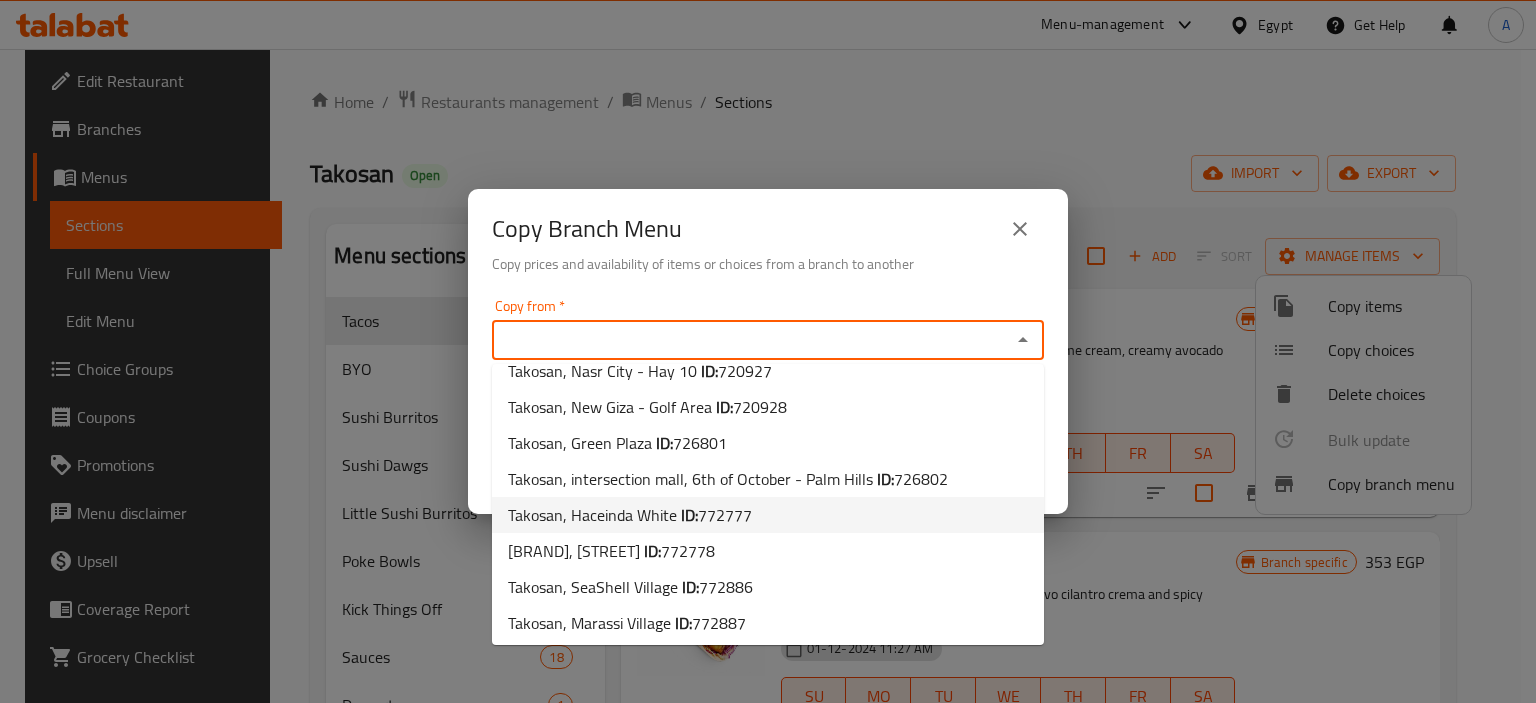 scroll, scrollTop: 202, scrollLeft: 0, axis: vertical 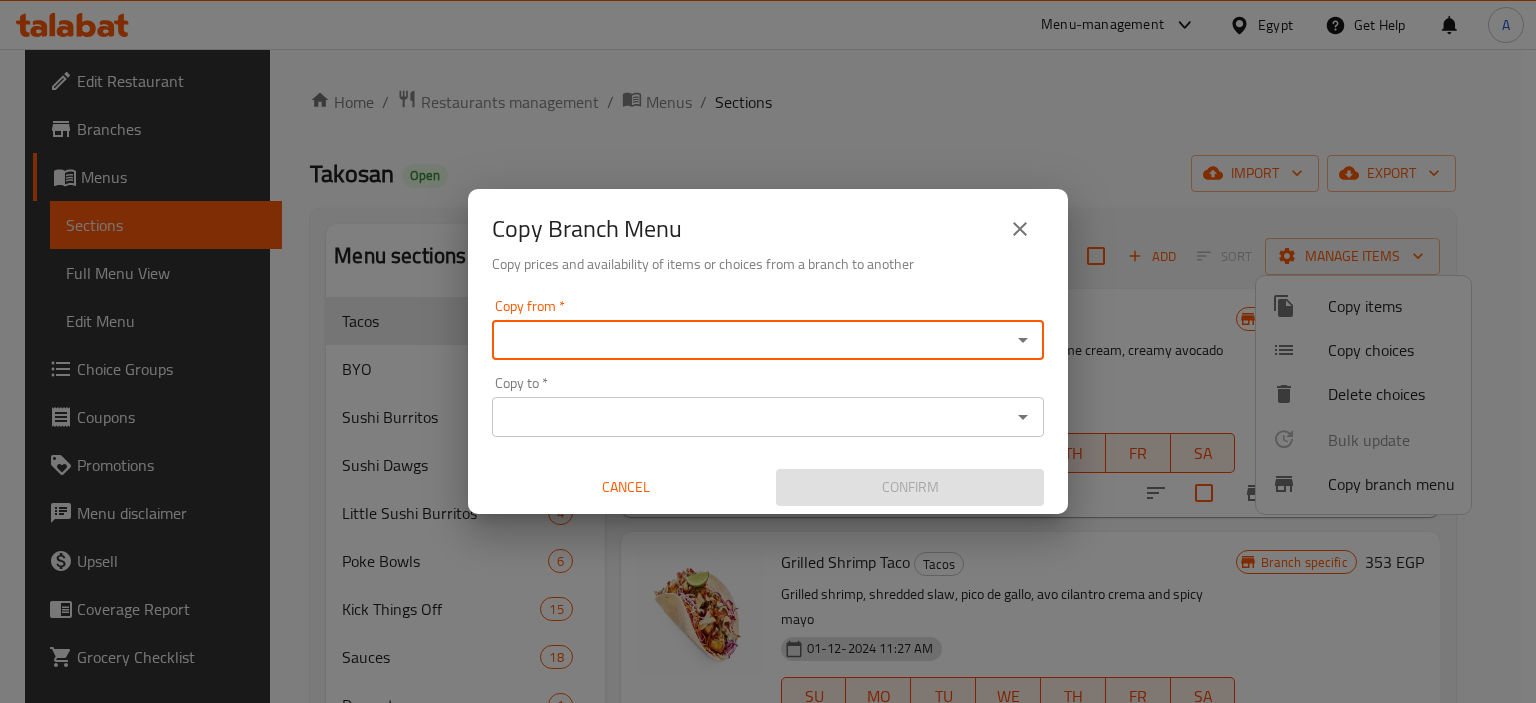 click 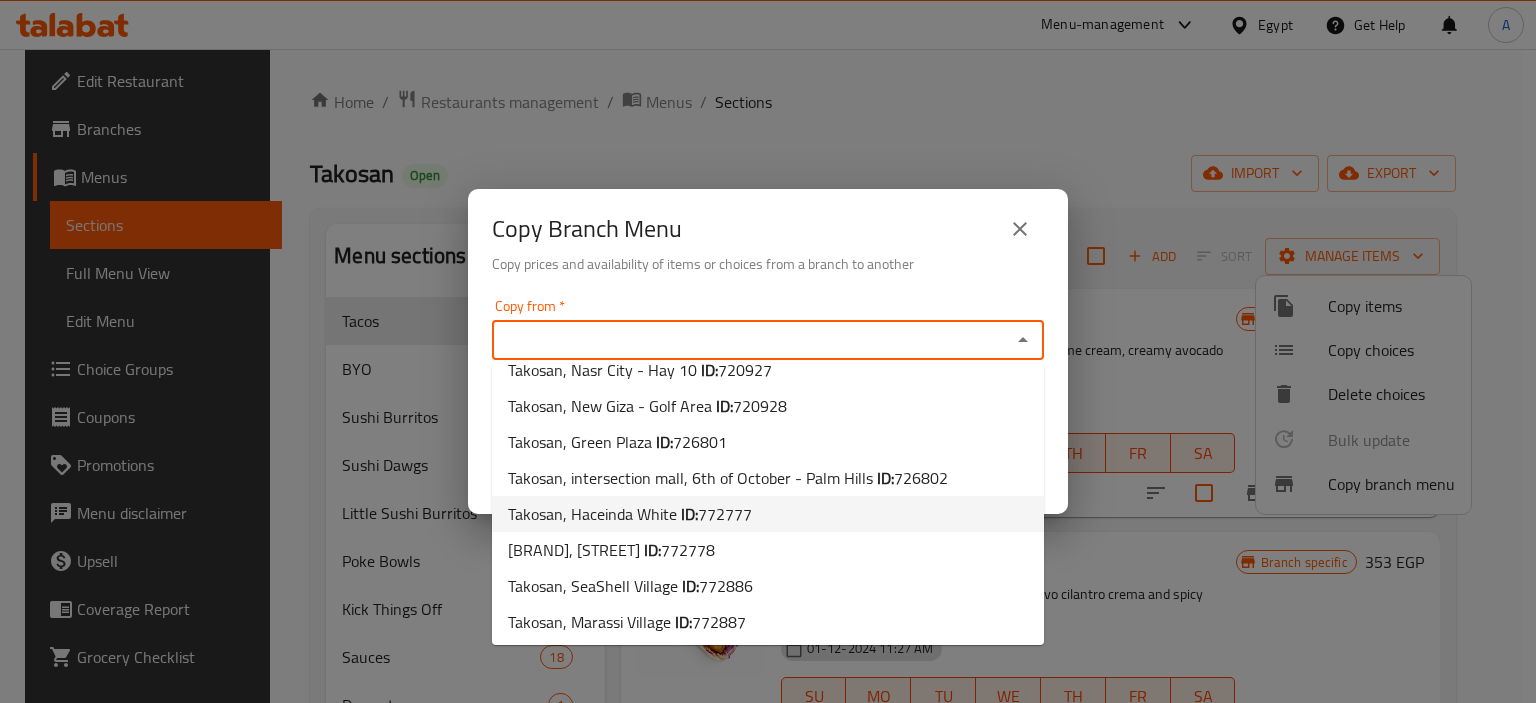 scroll, scrollTop: 202, scrollLeft: 0, axis: vertical 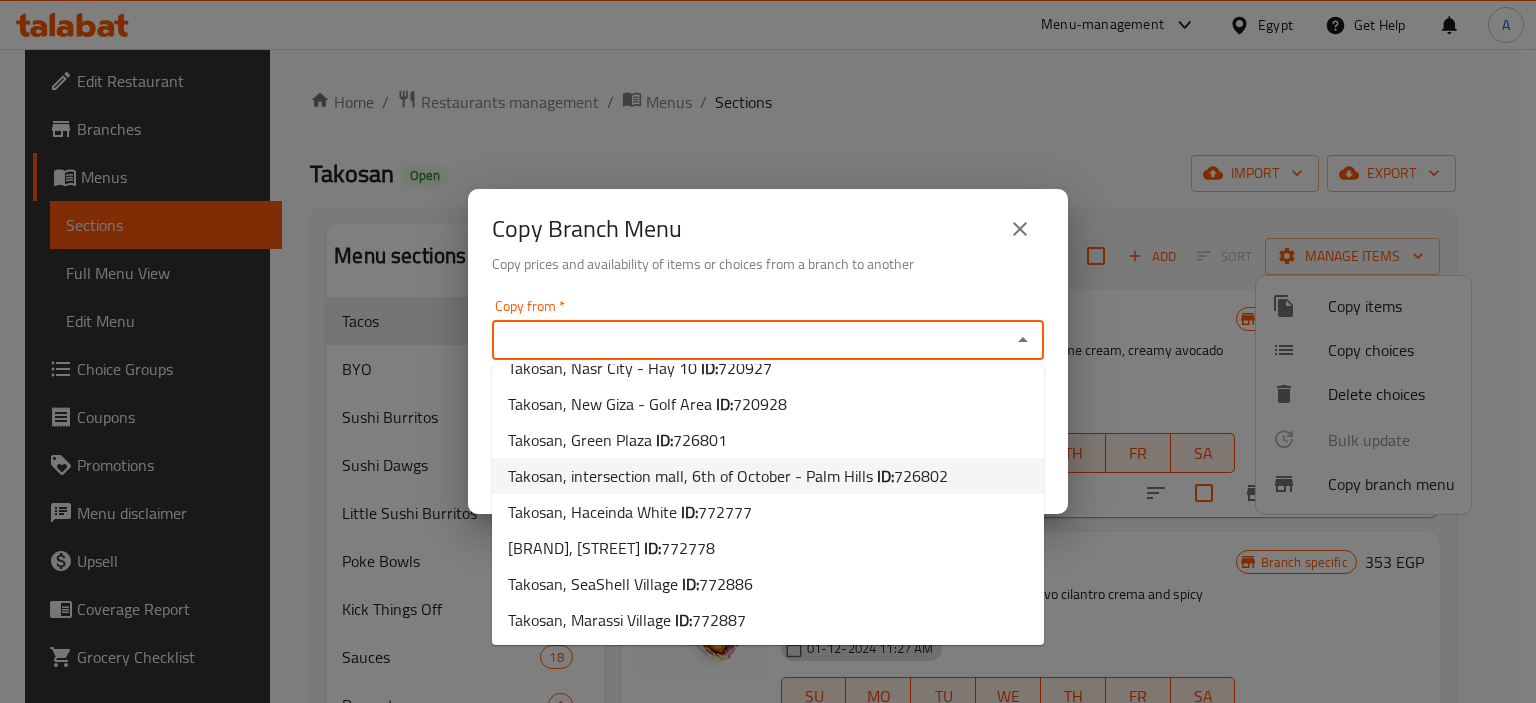 click on "Takosan, intersection mall, 6th of October - Palm Hills   ID: 726802" at bounding box center (768, 476) 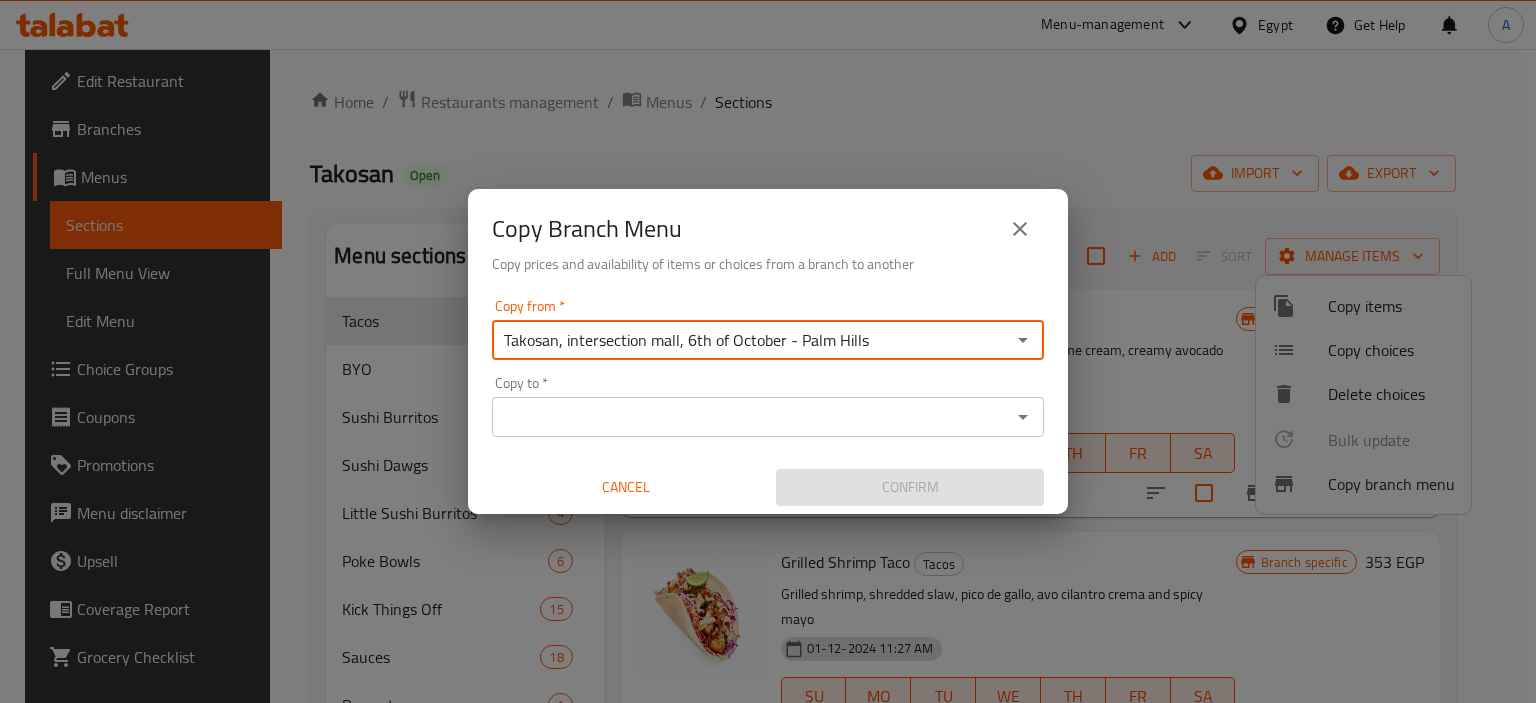 click 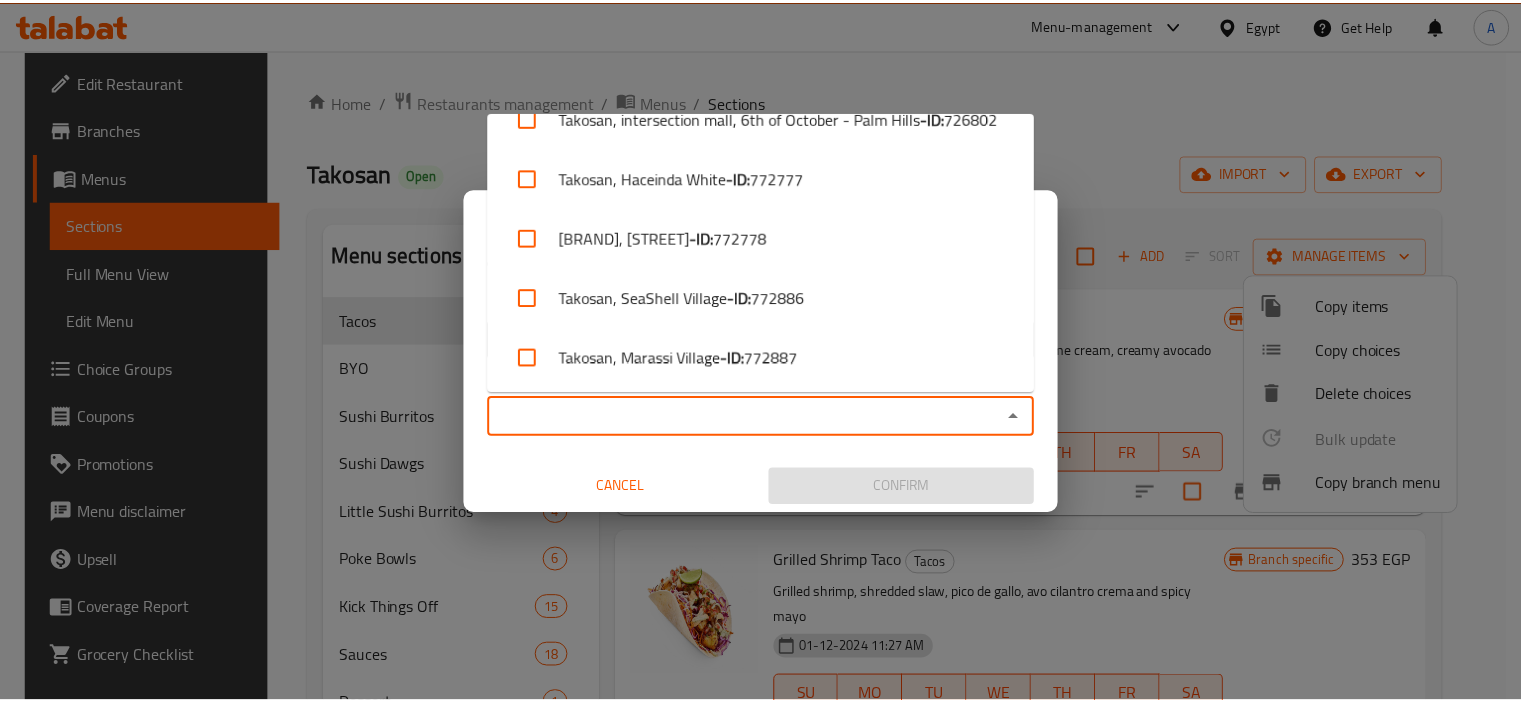 scroll, scrollTop: 514, scrollLeft: 0, axis: vertical 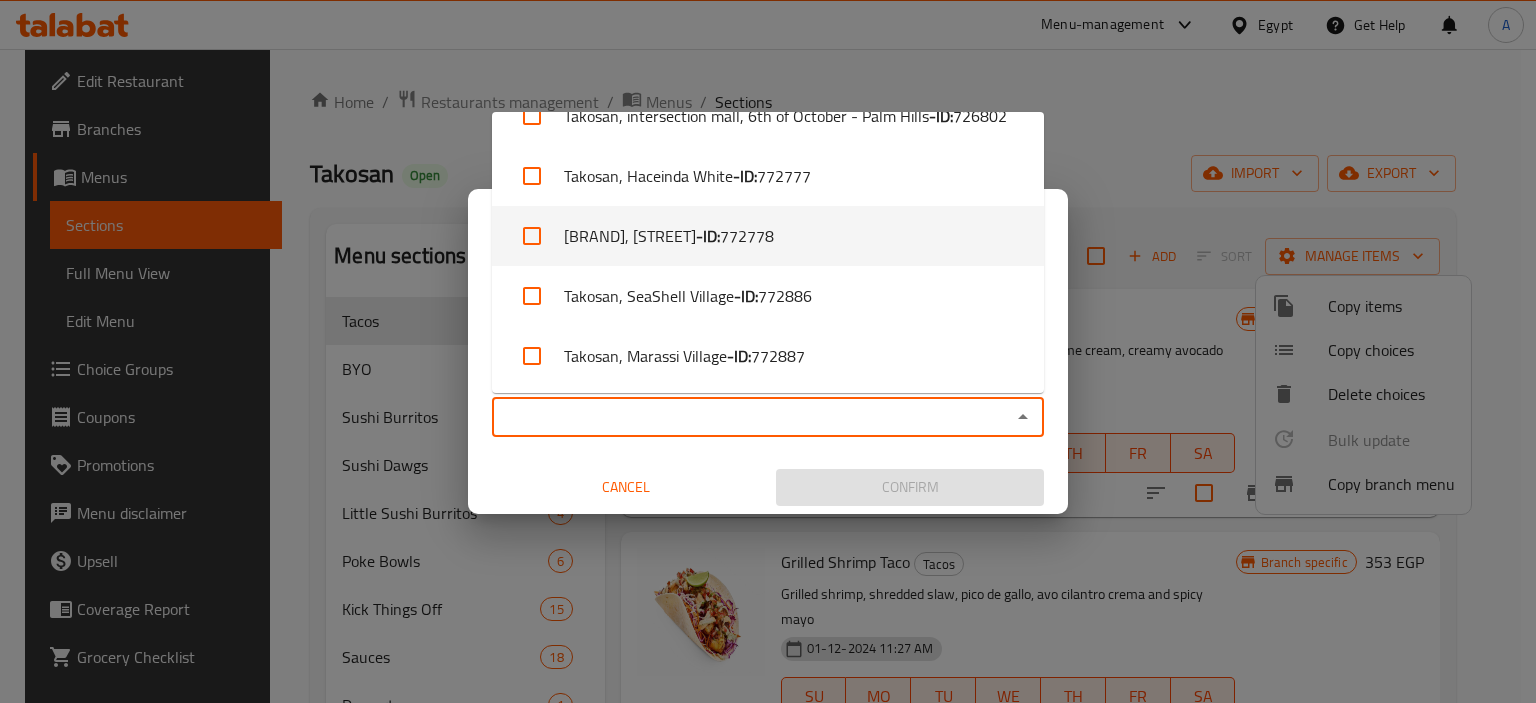 click on "Takosan, Stella Sidi Abdel Rahman    -   ID: 772778" at bounding box center (768, 236) 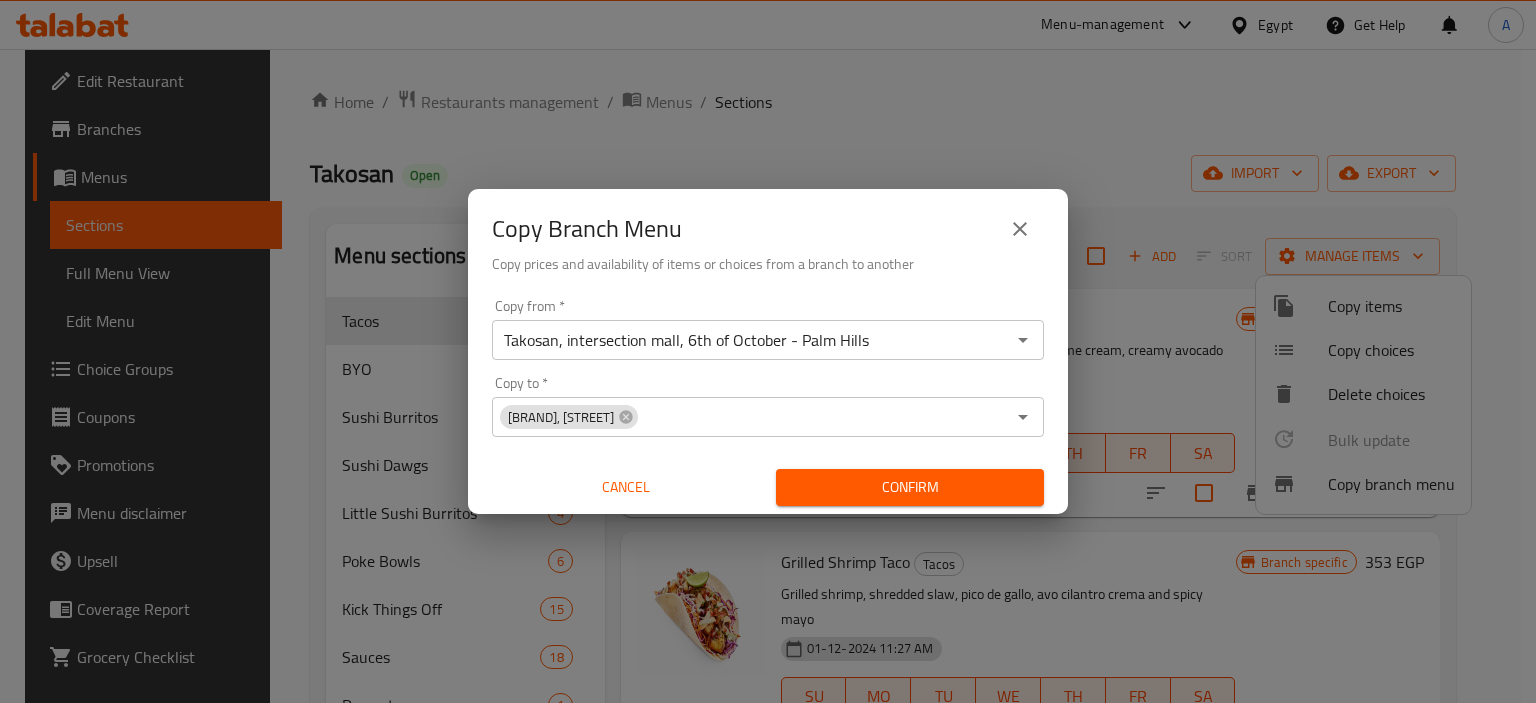 click on "Copy from   * Takosan, intersection mall, 6th of October - Palm Hills Copy from  * Copy to   * Takosan, Stella Sidi Abdel Rahman Copy to  * Cancel Confirm" at bounding box center [768, 402] 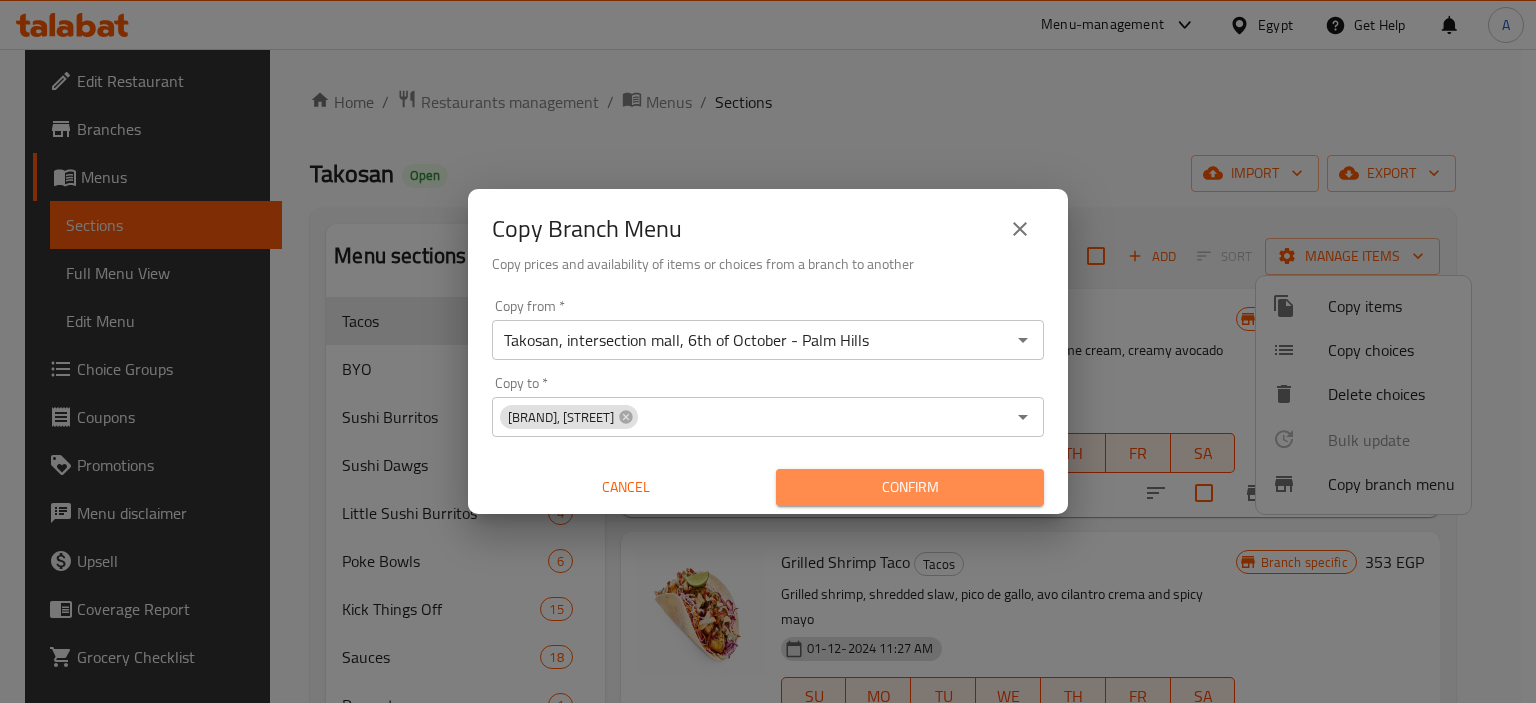 click on "Confirm" at bounding box center (910, 487) 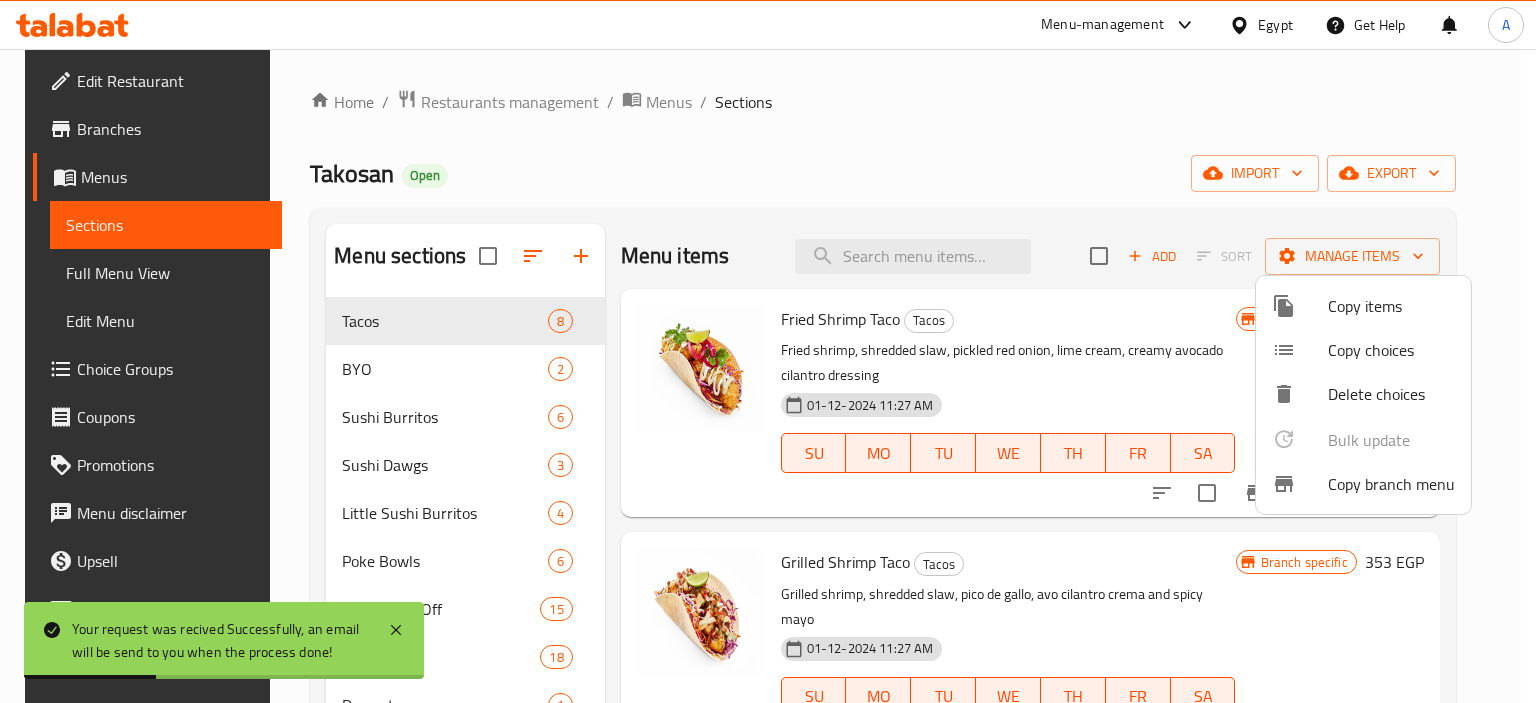 click at bounding box center (768, 351) 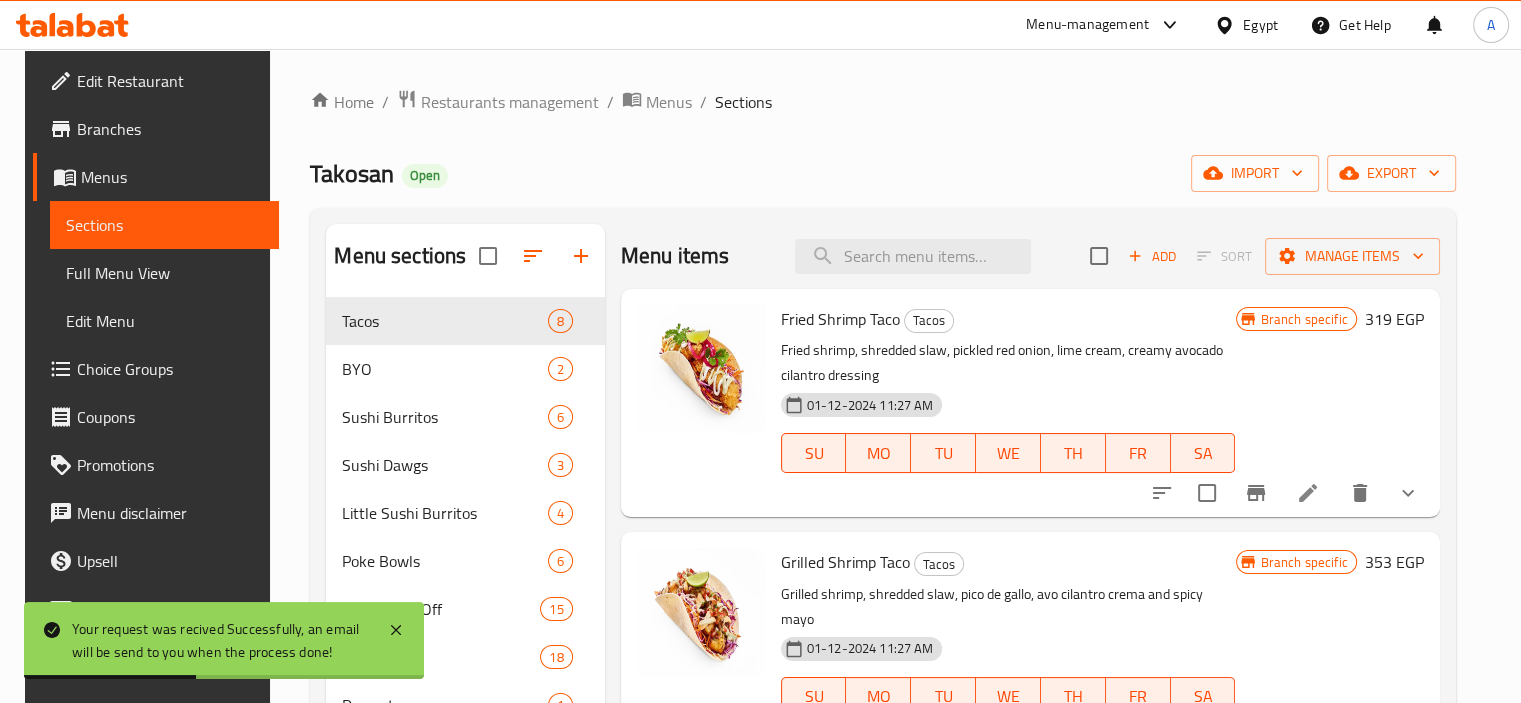 click on "Full Menu View" at bounding box center (164, 273) 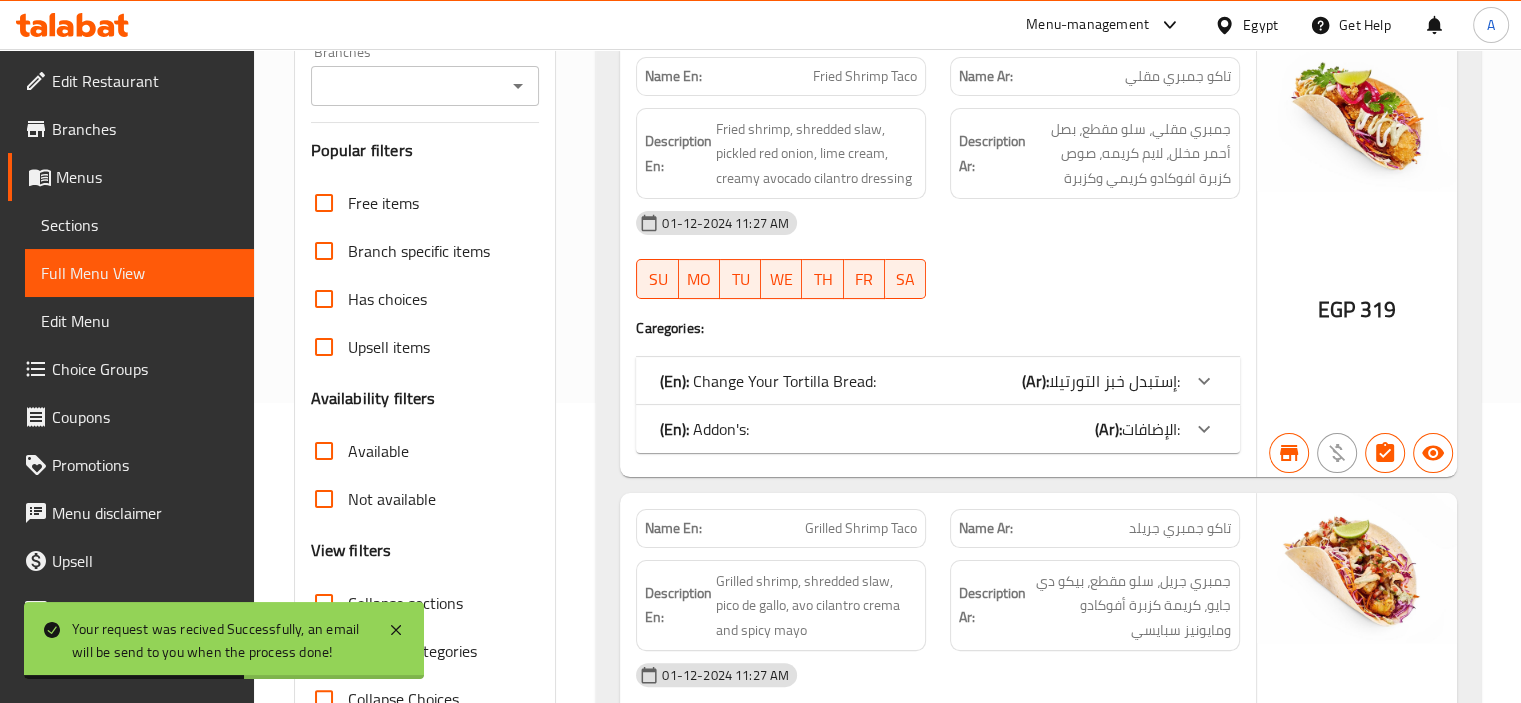 scroll, scrollTop: 700, scrollLeft: 0, axis: vertical 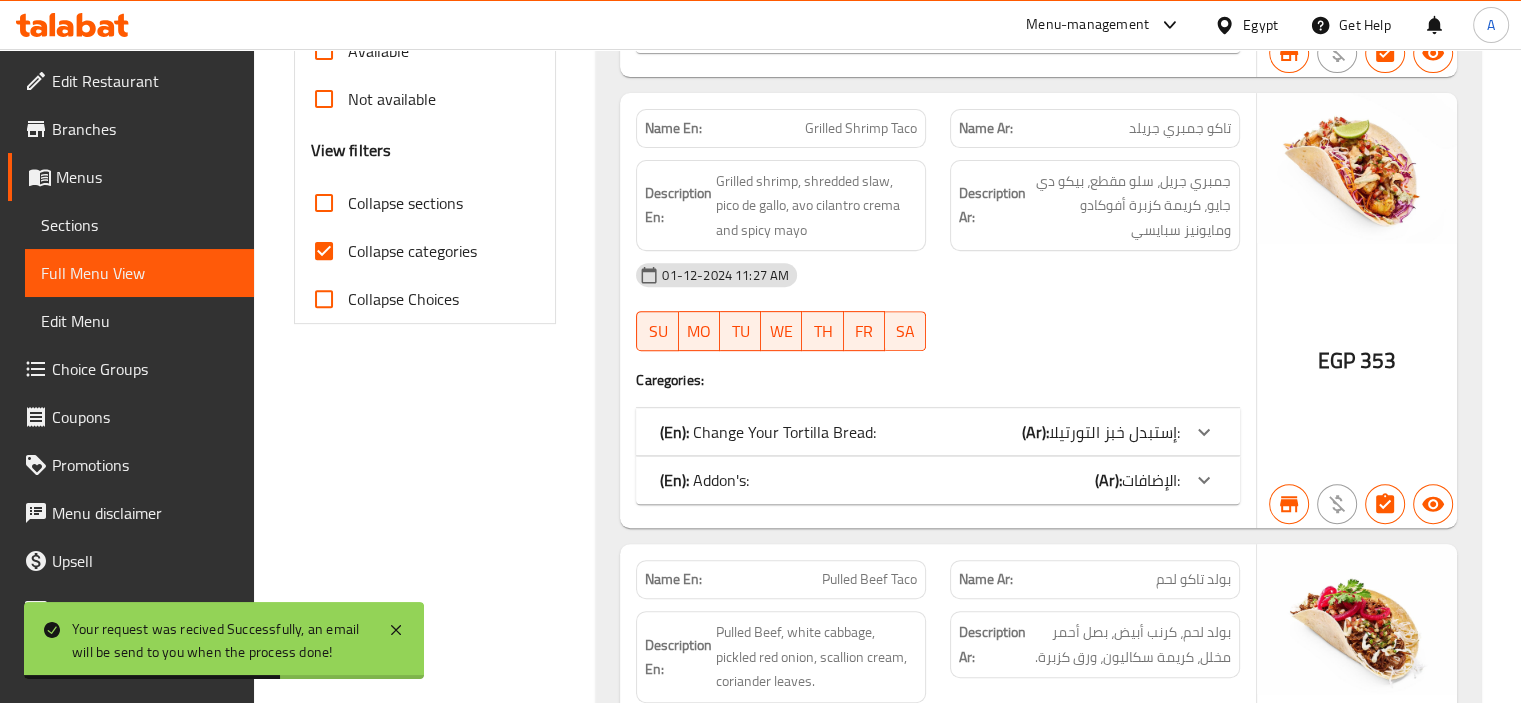 click on "Collapse categories" at bounding box center (412, 251) 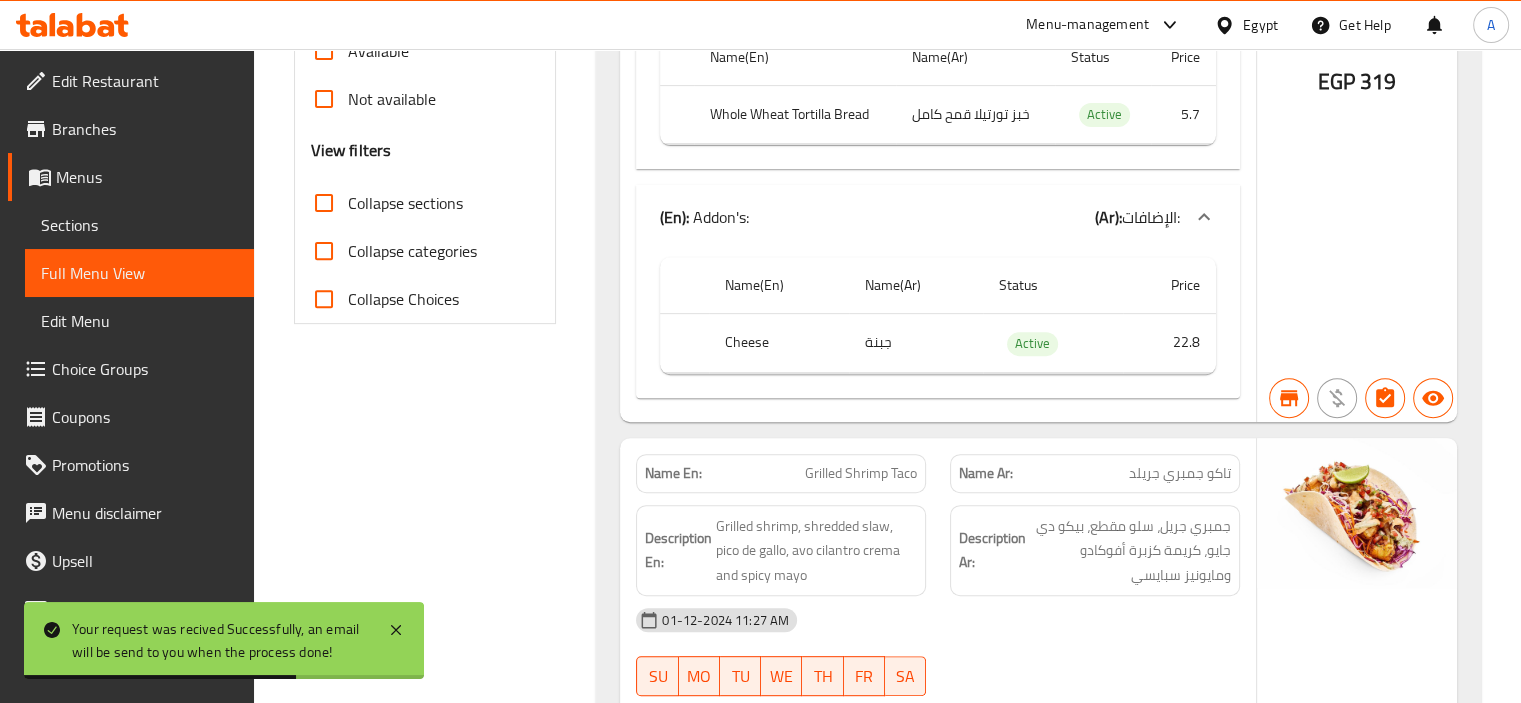 scroll, scrollTop: 0, scrollLeft: 0, axis: both 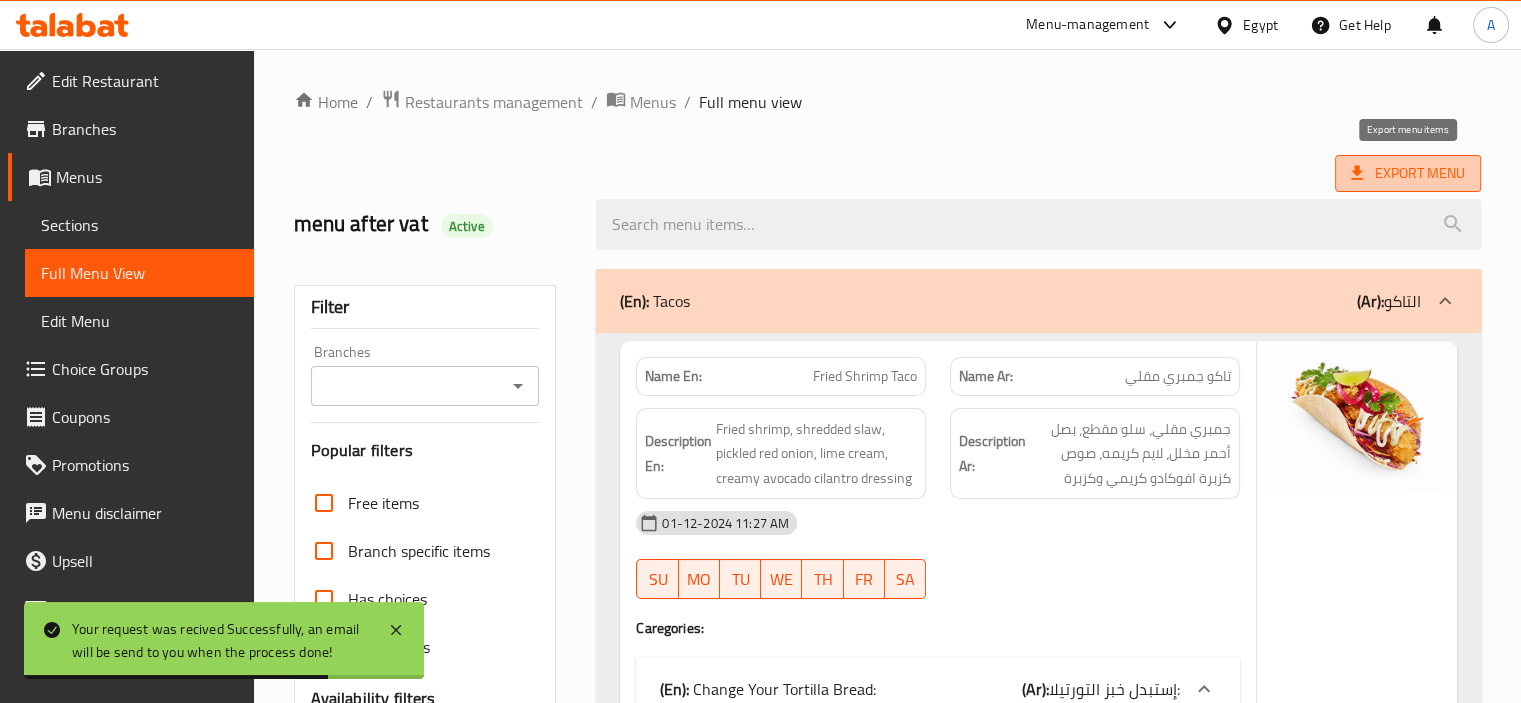click on "Export Menu" at bounding box center [1408, 173] 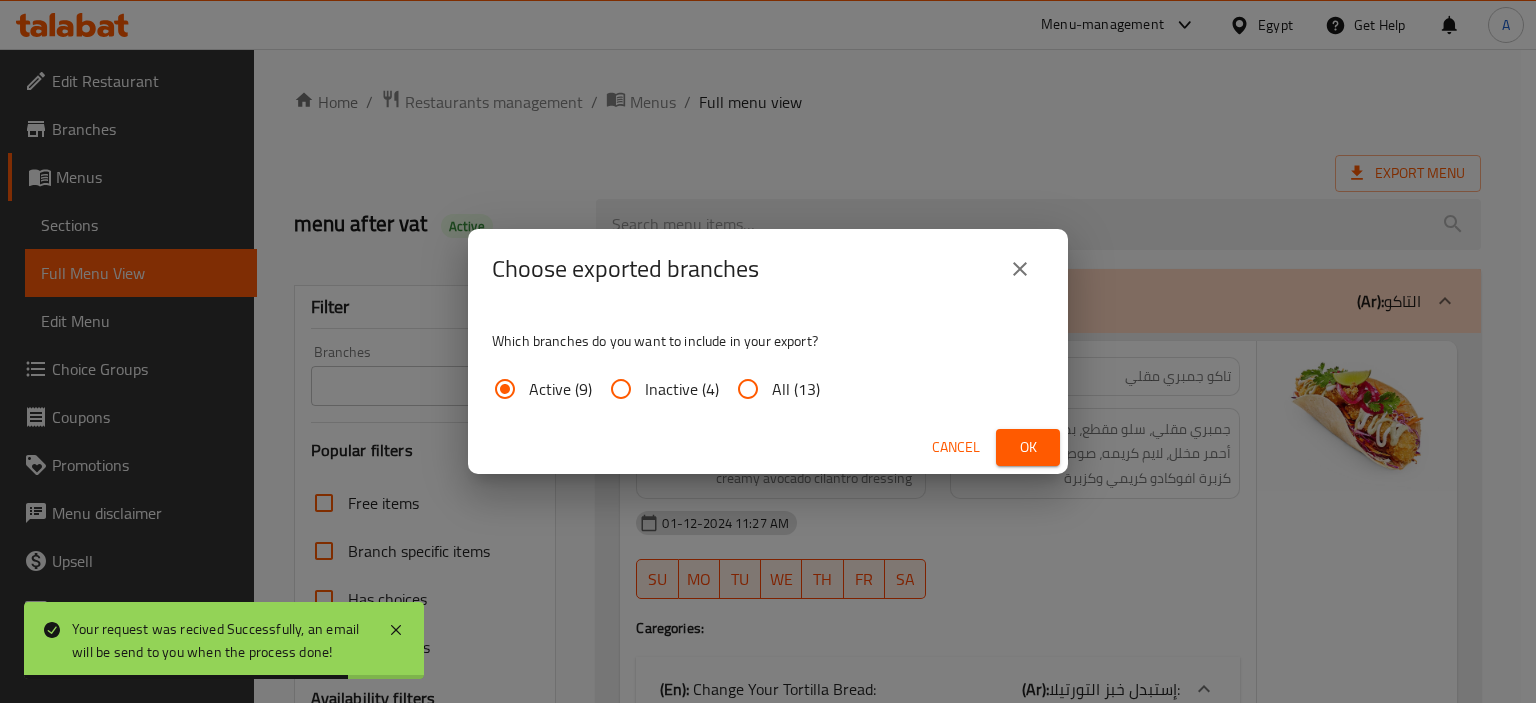 click on "All (13)" at bounding box center [796, 389] 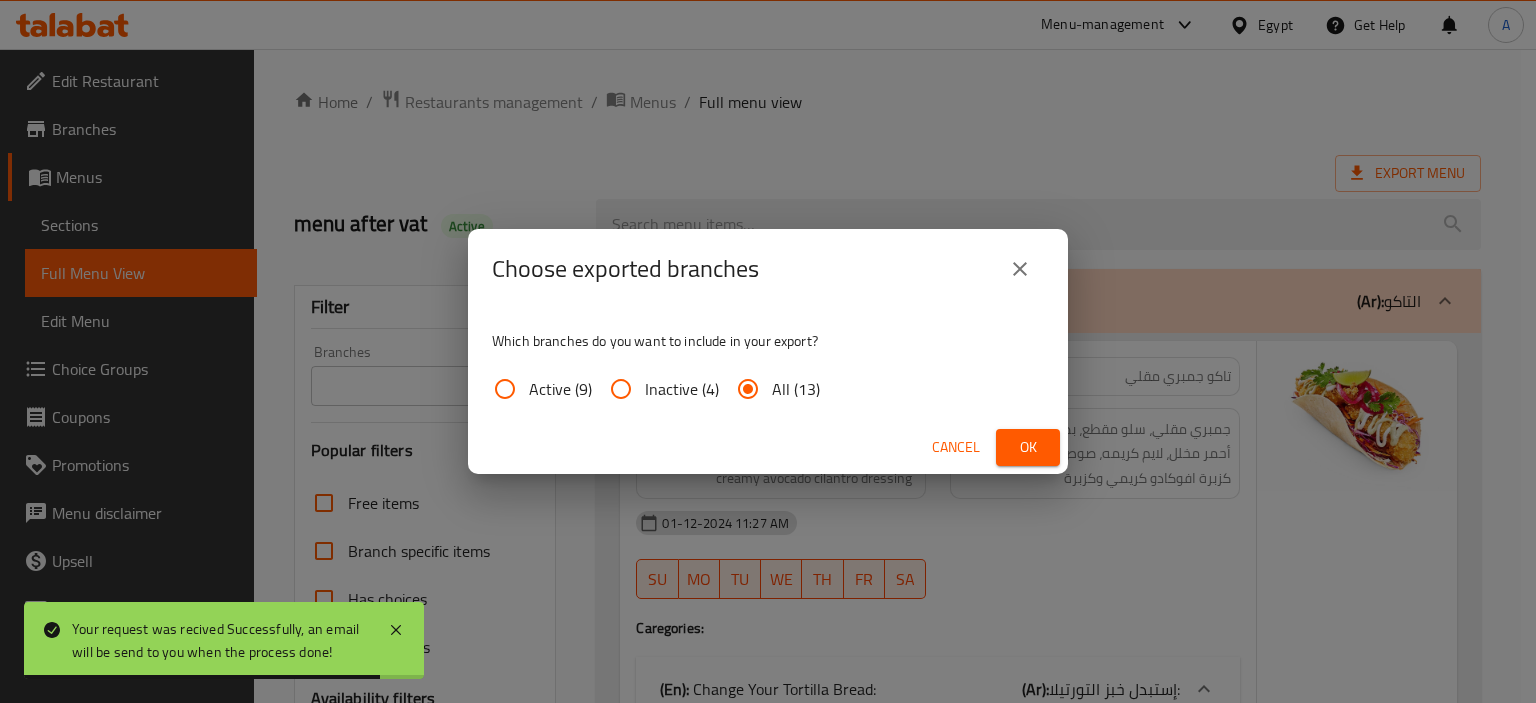 click on "Ok" at bounding box center (1028, 447) 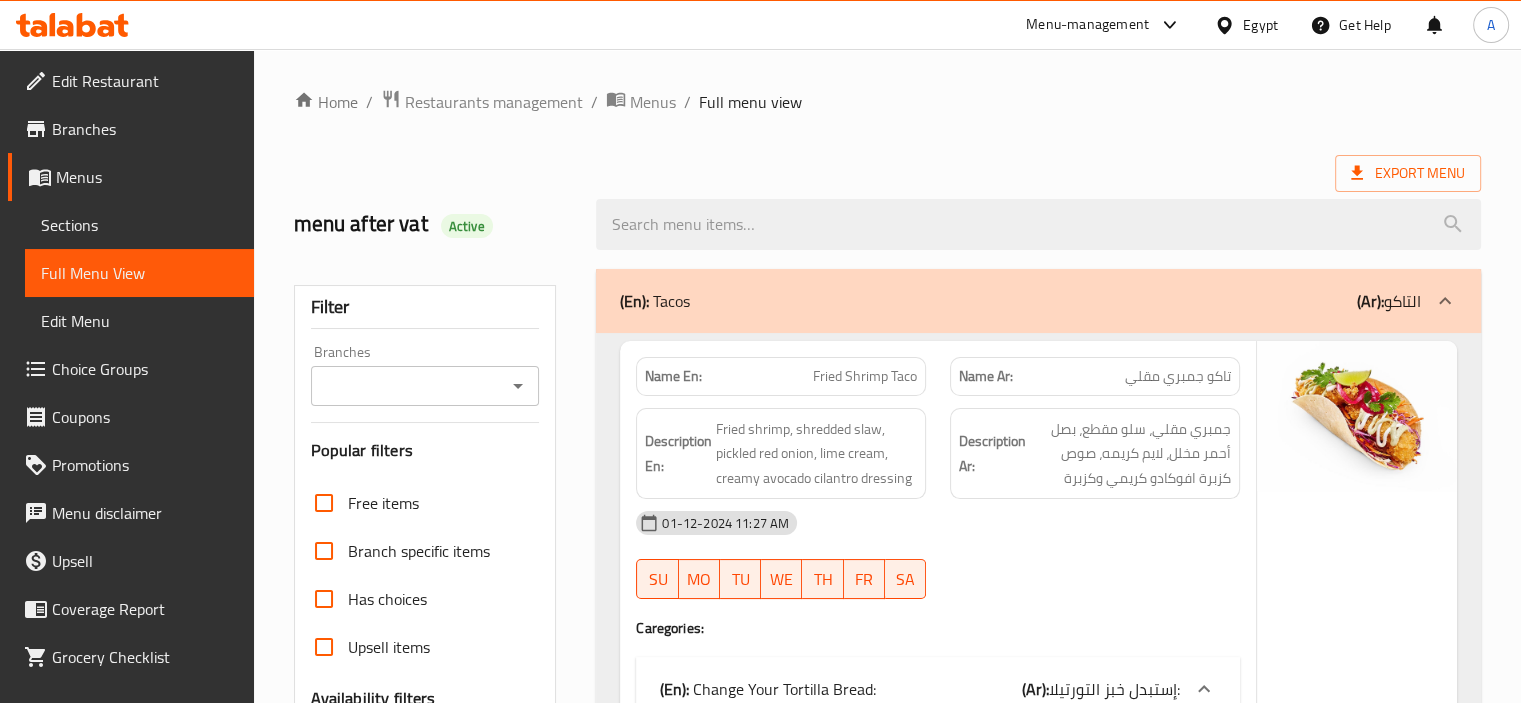 click on "Branches" at bounding box center [145, 129] 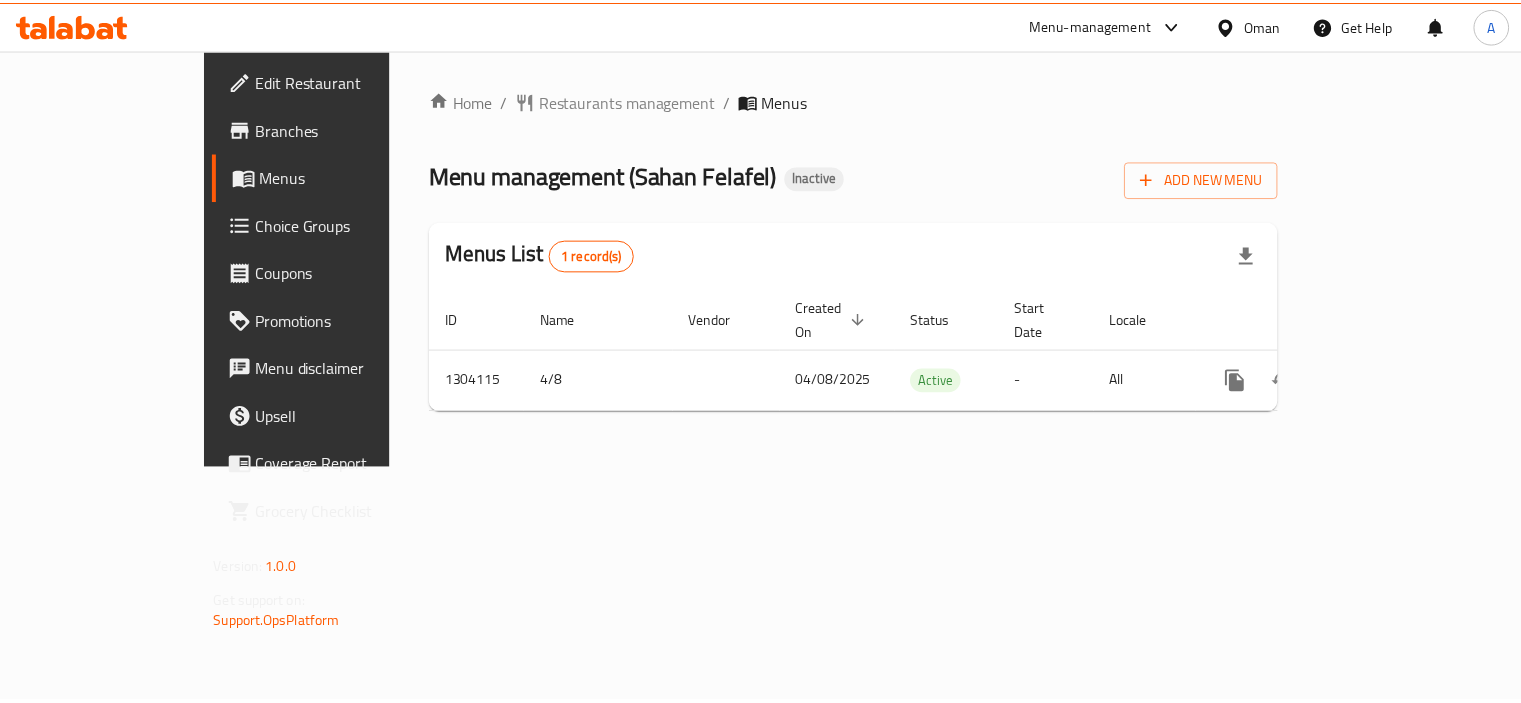 scroll, scrollTop: 0, scrollLeft: 0, axis: both 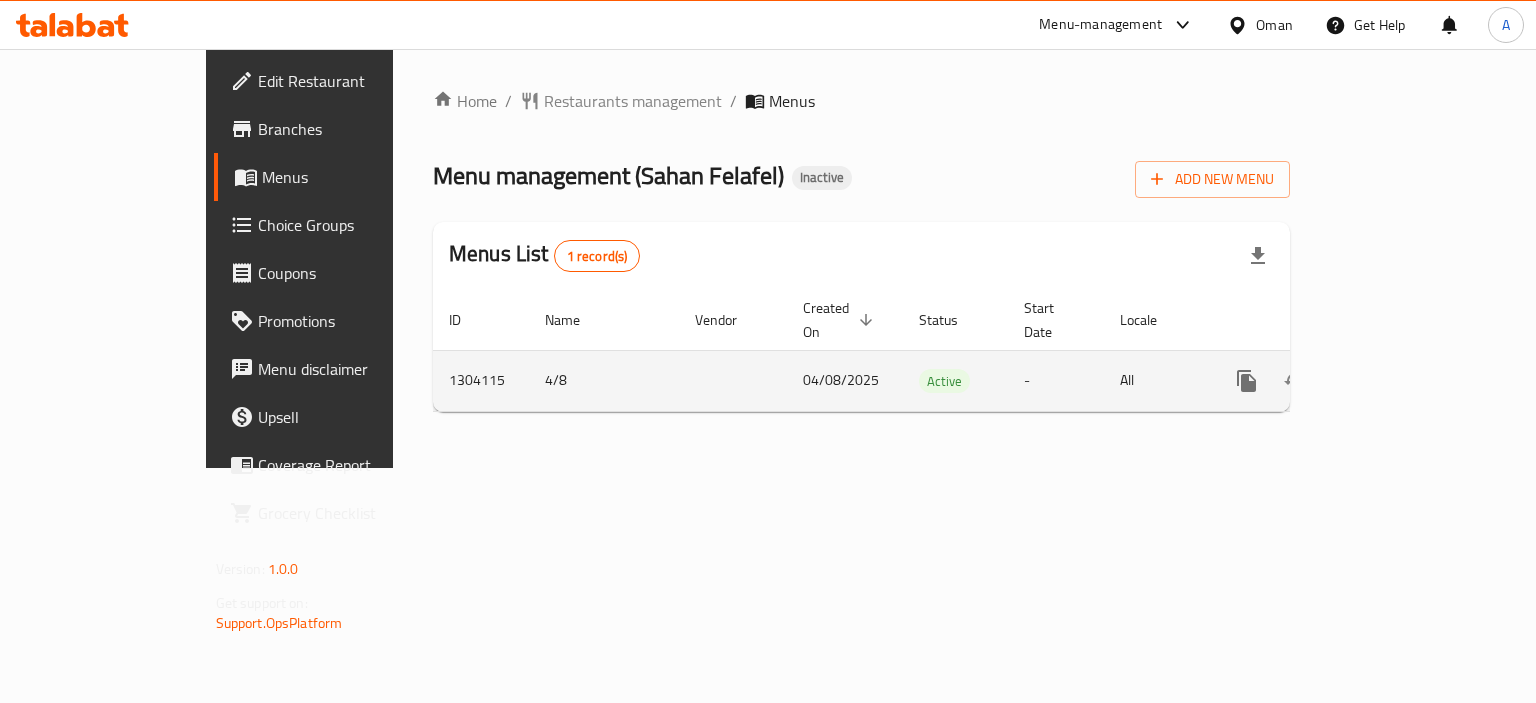 click 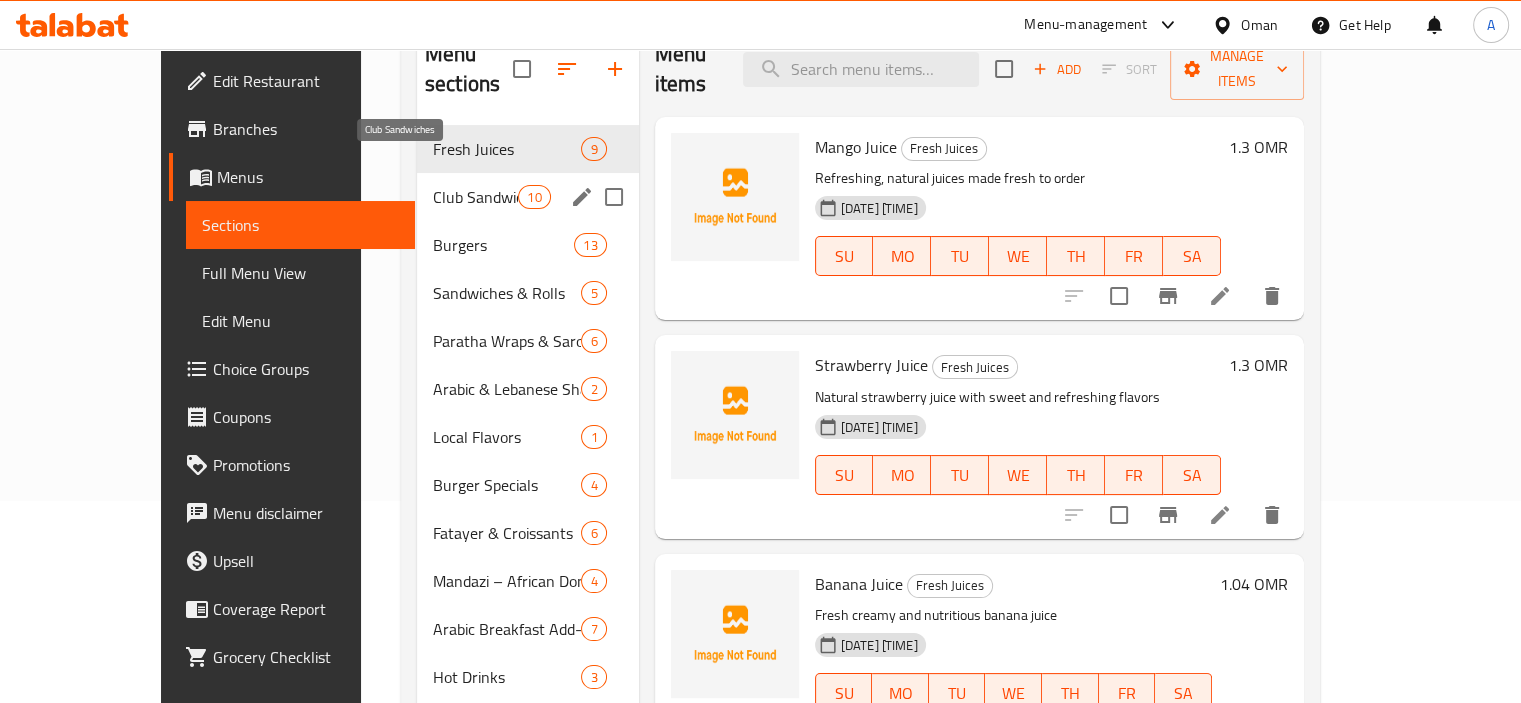 scroll, scrollTop: 180, scrollLeft: 0, axis: vertical 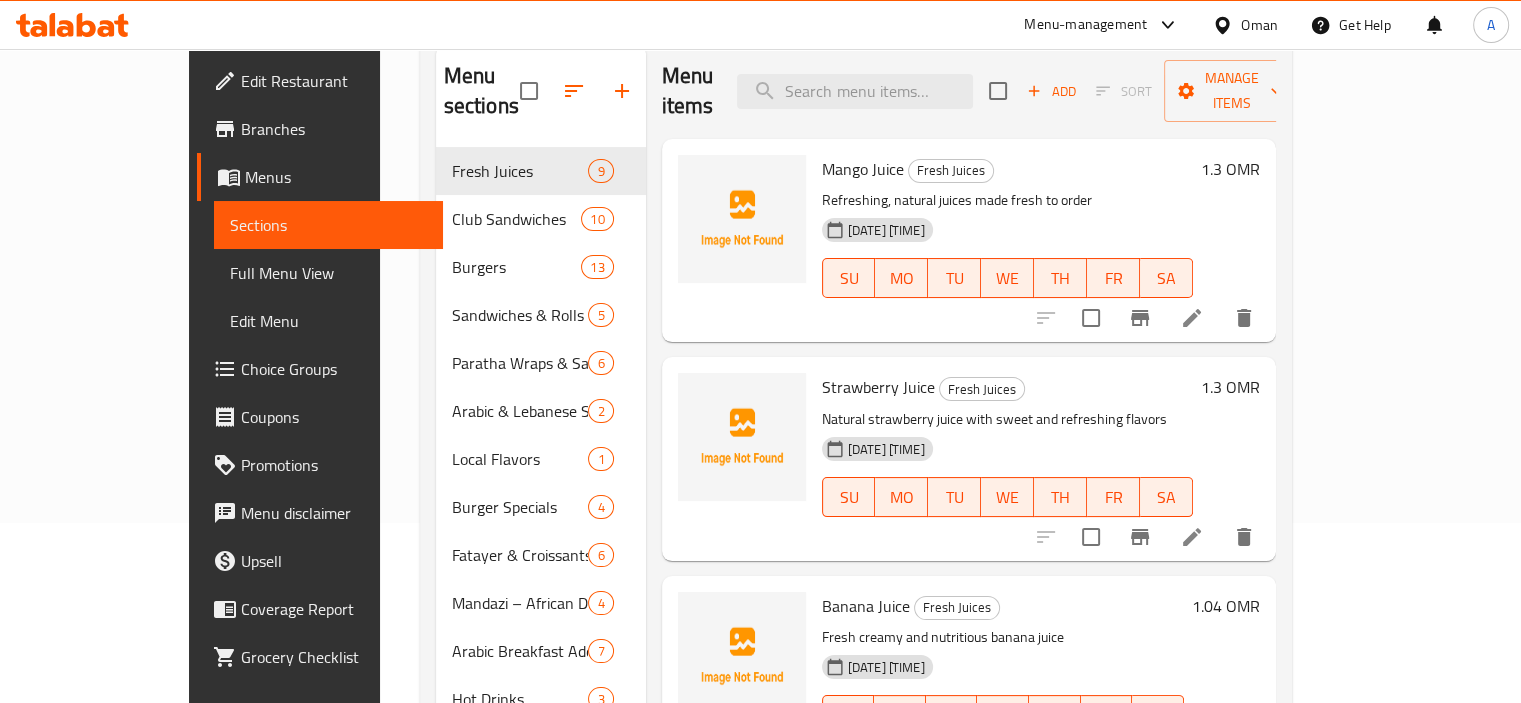 click on "Full Menu View" at bounding box center [328, 273] 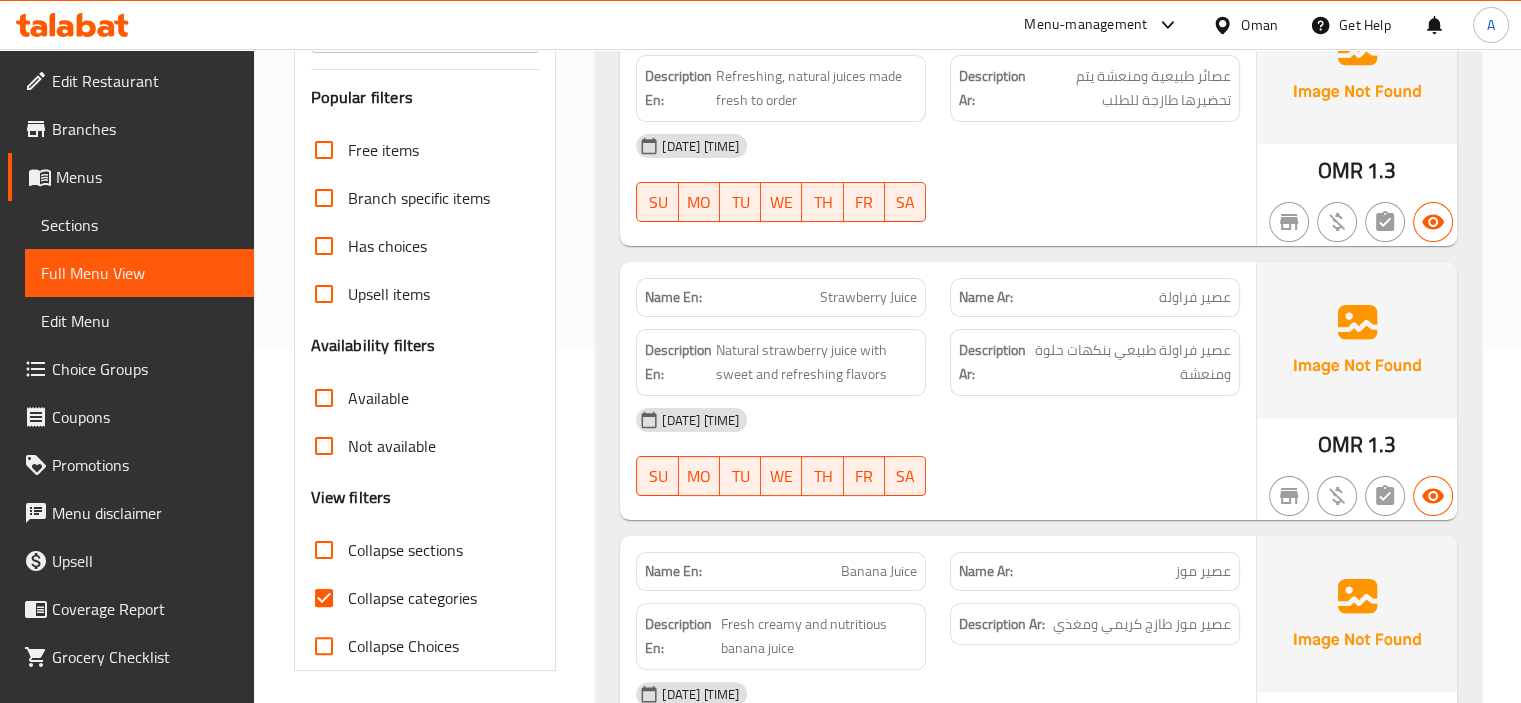scroll, scrollTop: 580, scrollLeft: 0, axis: vertical 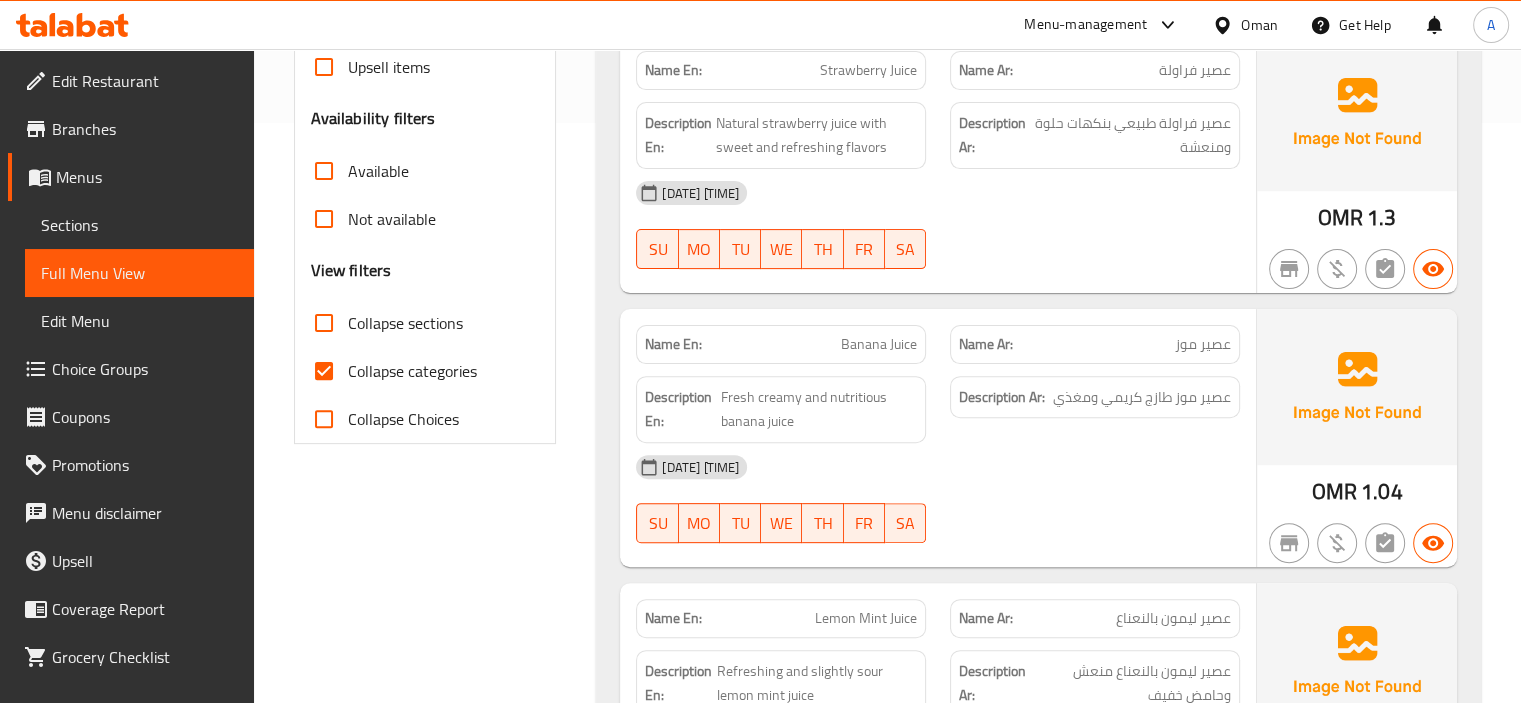 click on "Collapse sections" at bounding box center [405, 323] 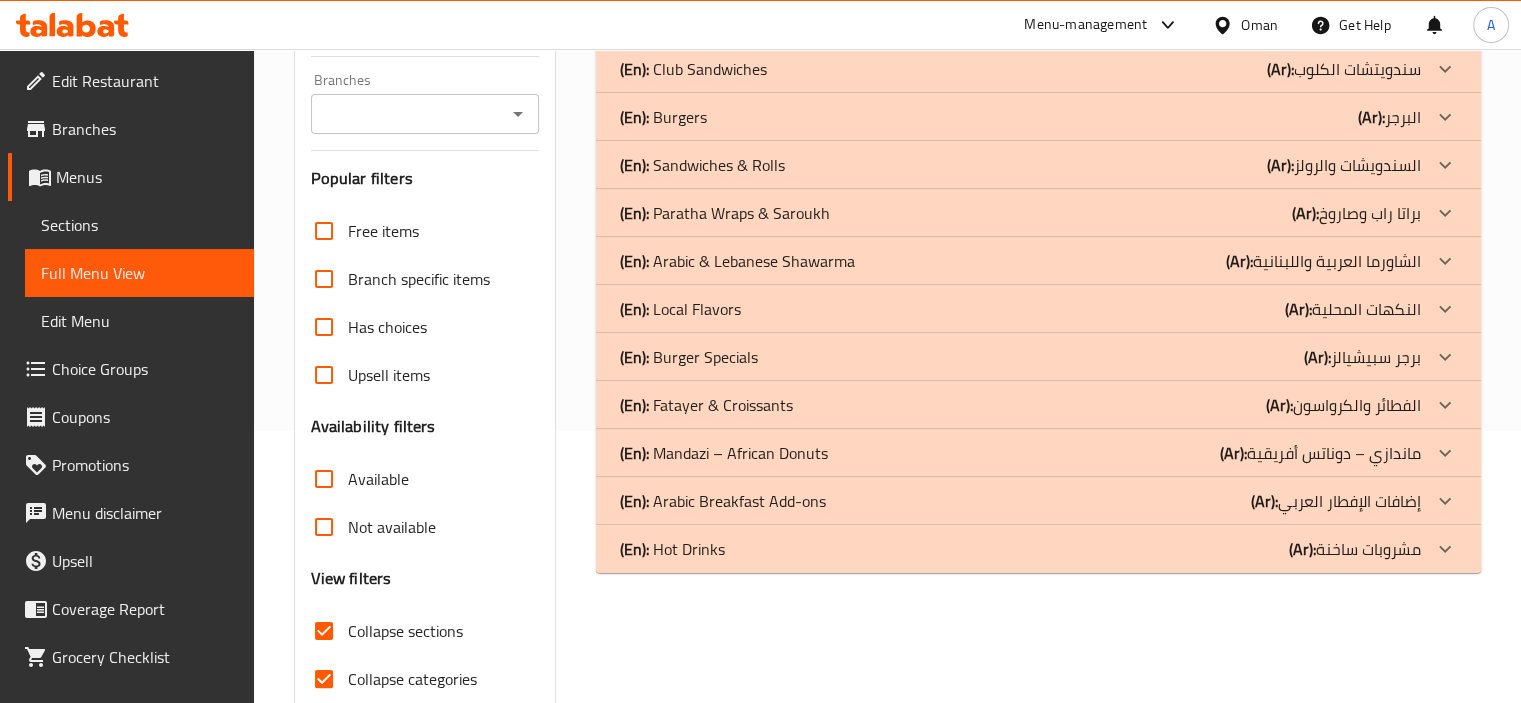 scroll, scrollTop: 160, scrollLeft: 0, axis: vertical 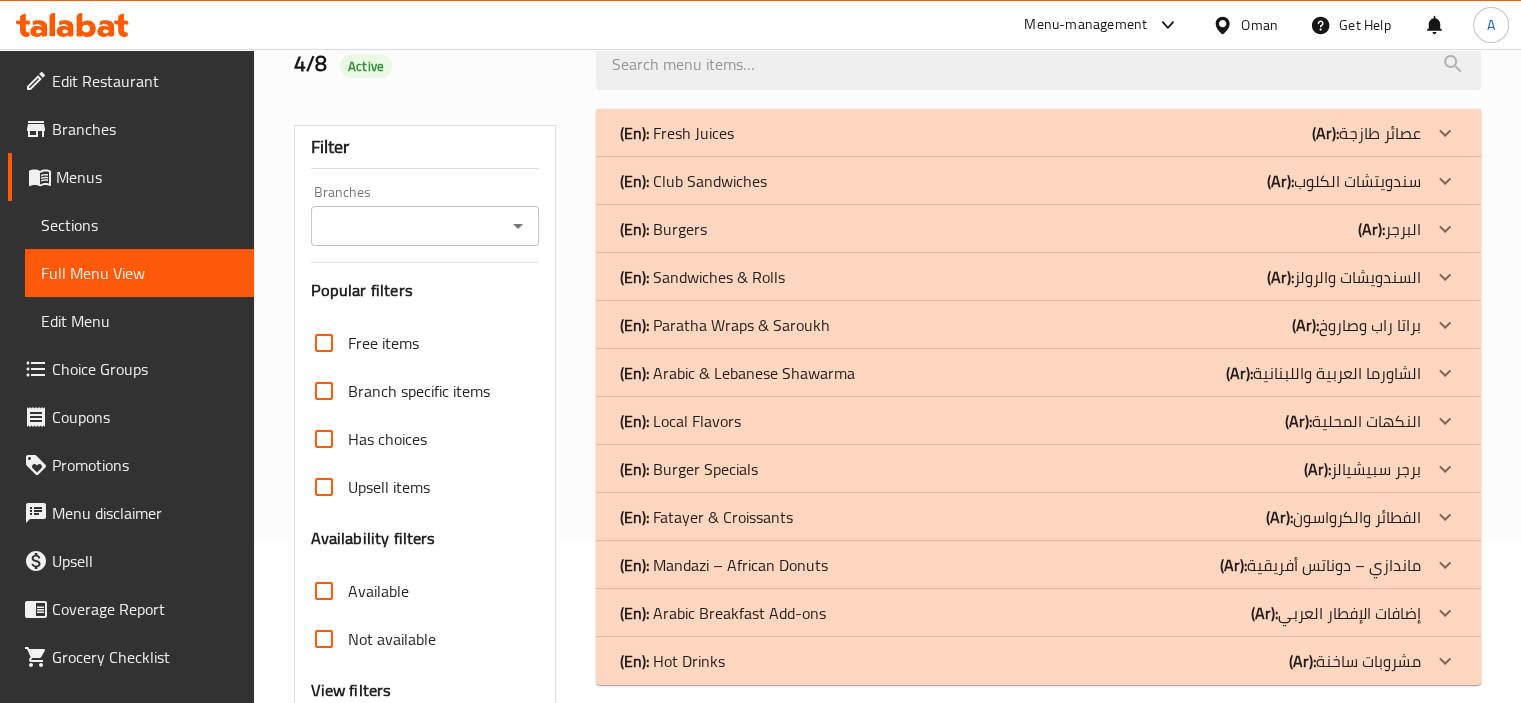 click on "(En):   Arabic & Lebanese Shawarma" at bounding box center [677, 133] 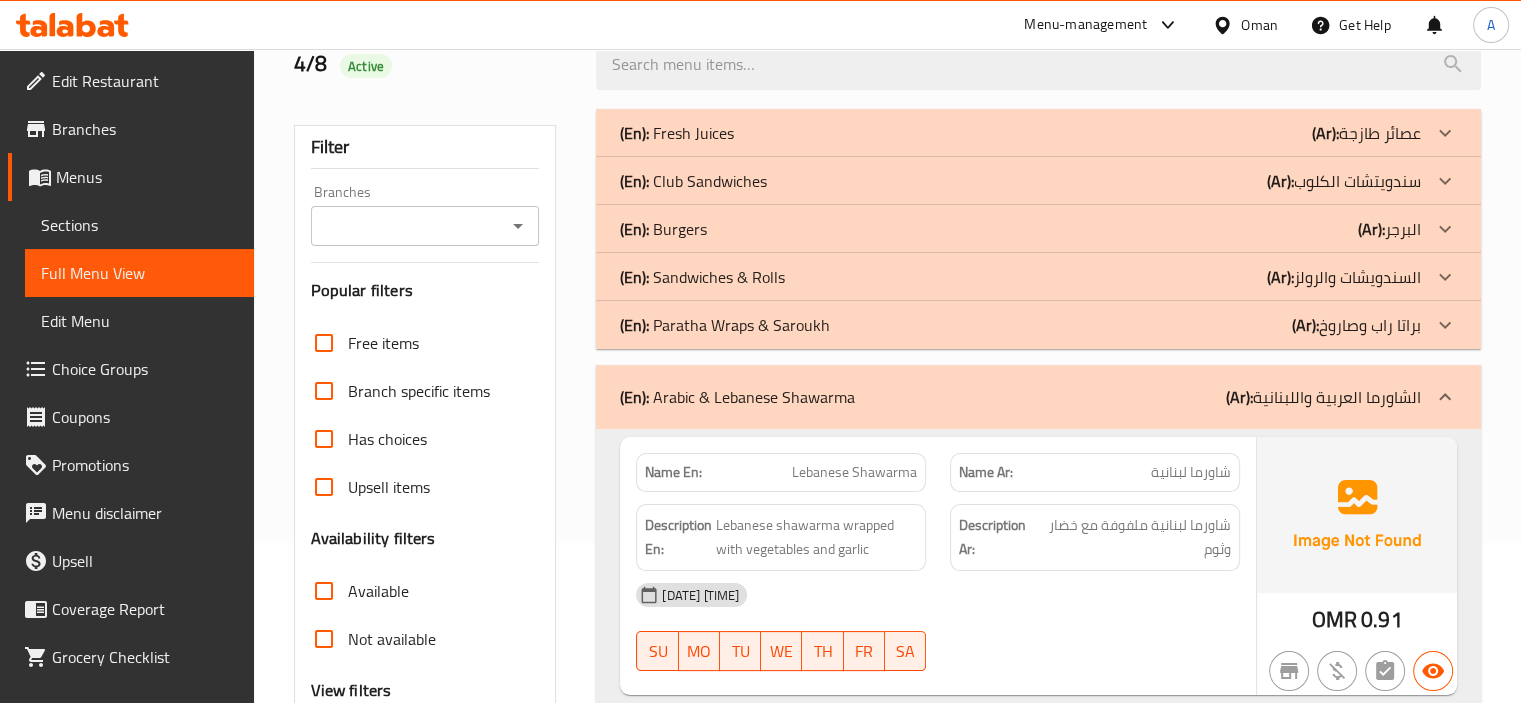 click on "(En):   Paratha Wraps & Saroukh" at bounding box center (677, 133) 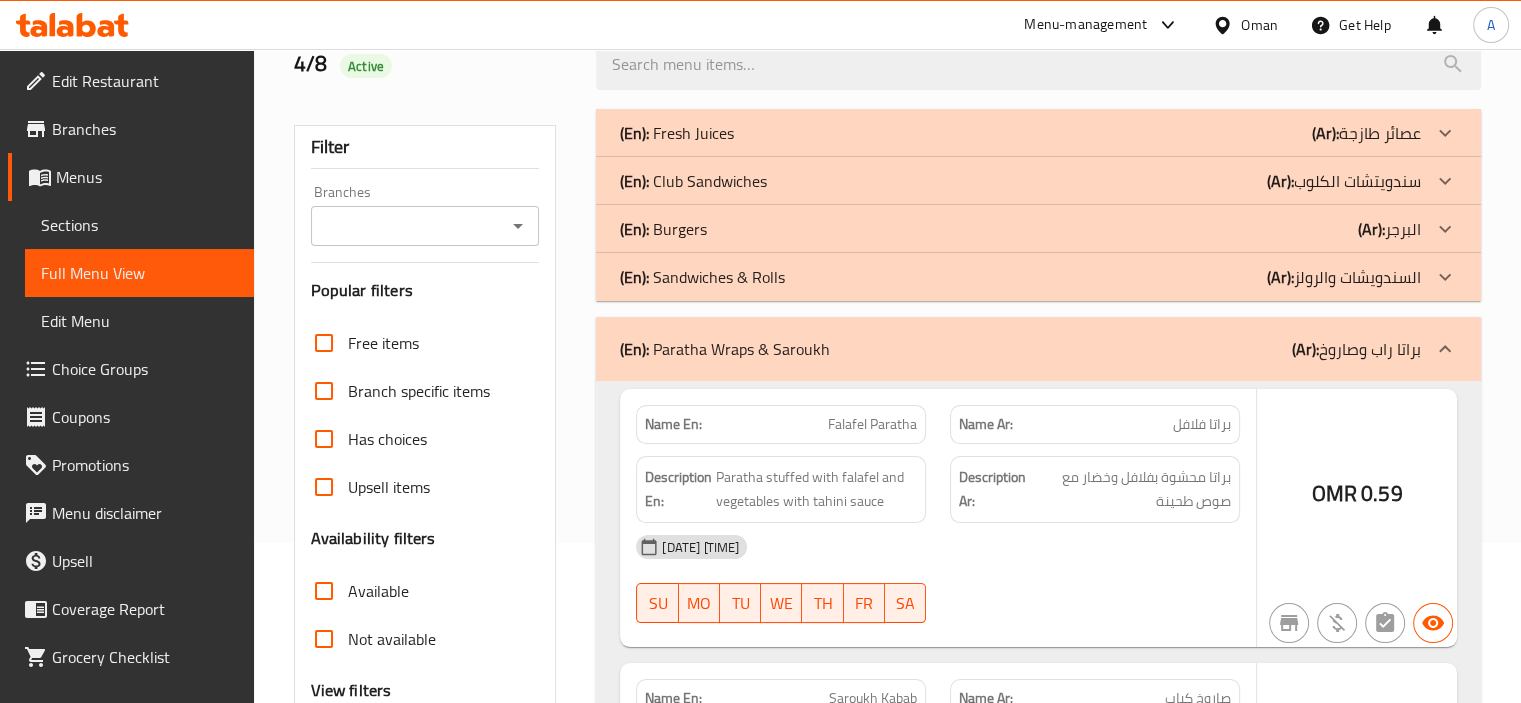 click on "(En):   Sandwiches & Rolls" at bounding box center (677, 133) 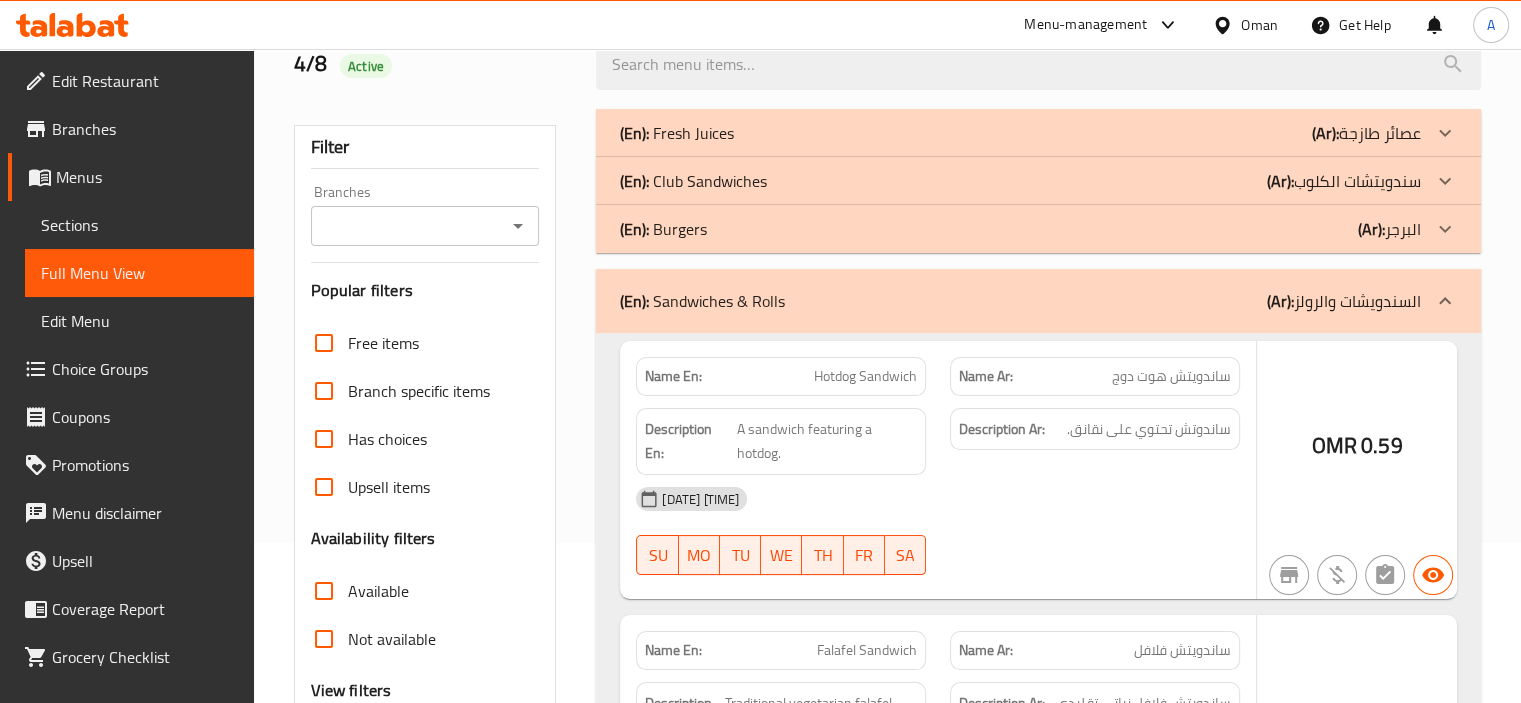 click on "(En):   Burgers" at bounding box center (677, 133) 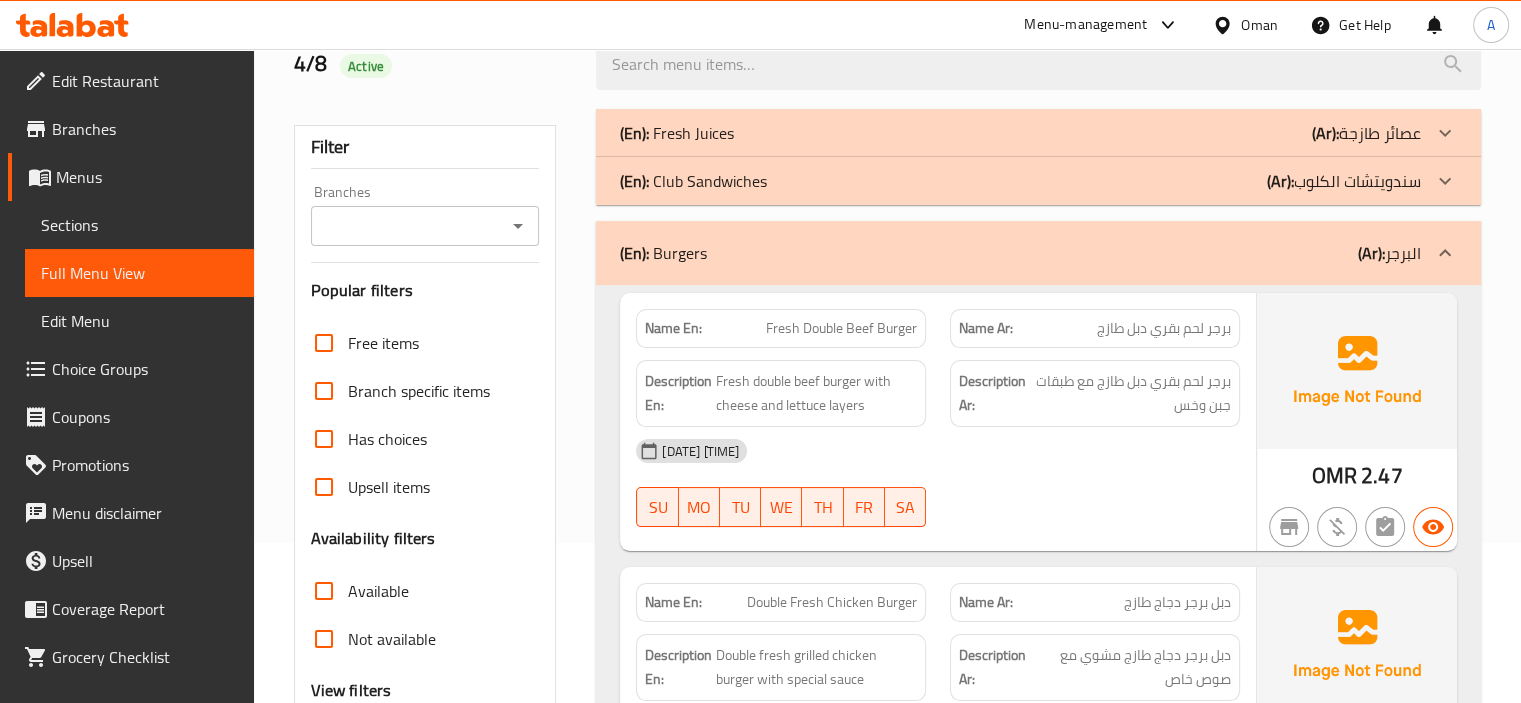 scroll, scrollTop: 360, scrollLeft: 0, axis: vertical 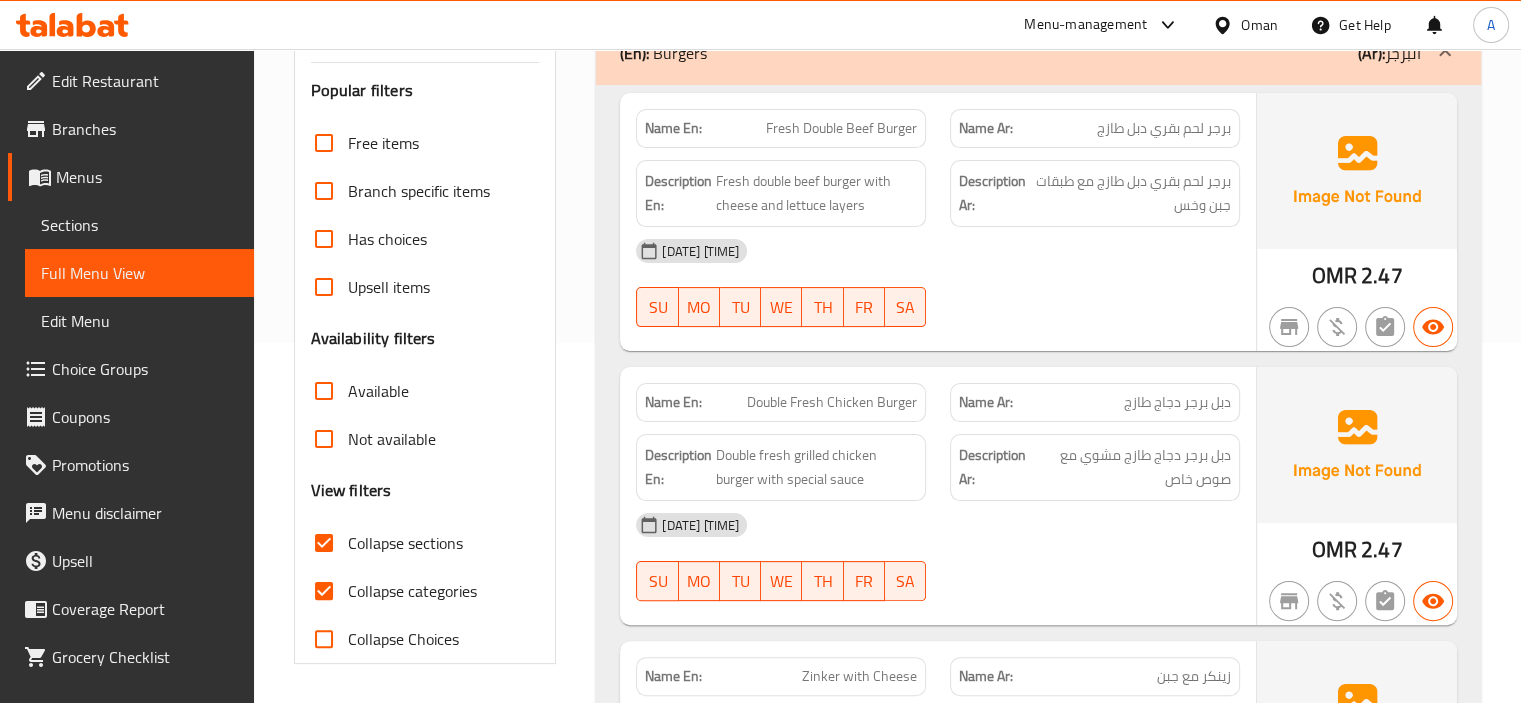 click on "Collapse categories" at bounding box center (412, 591) 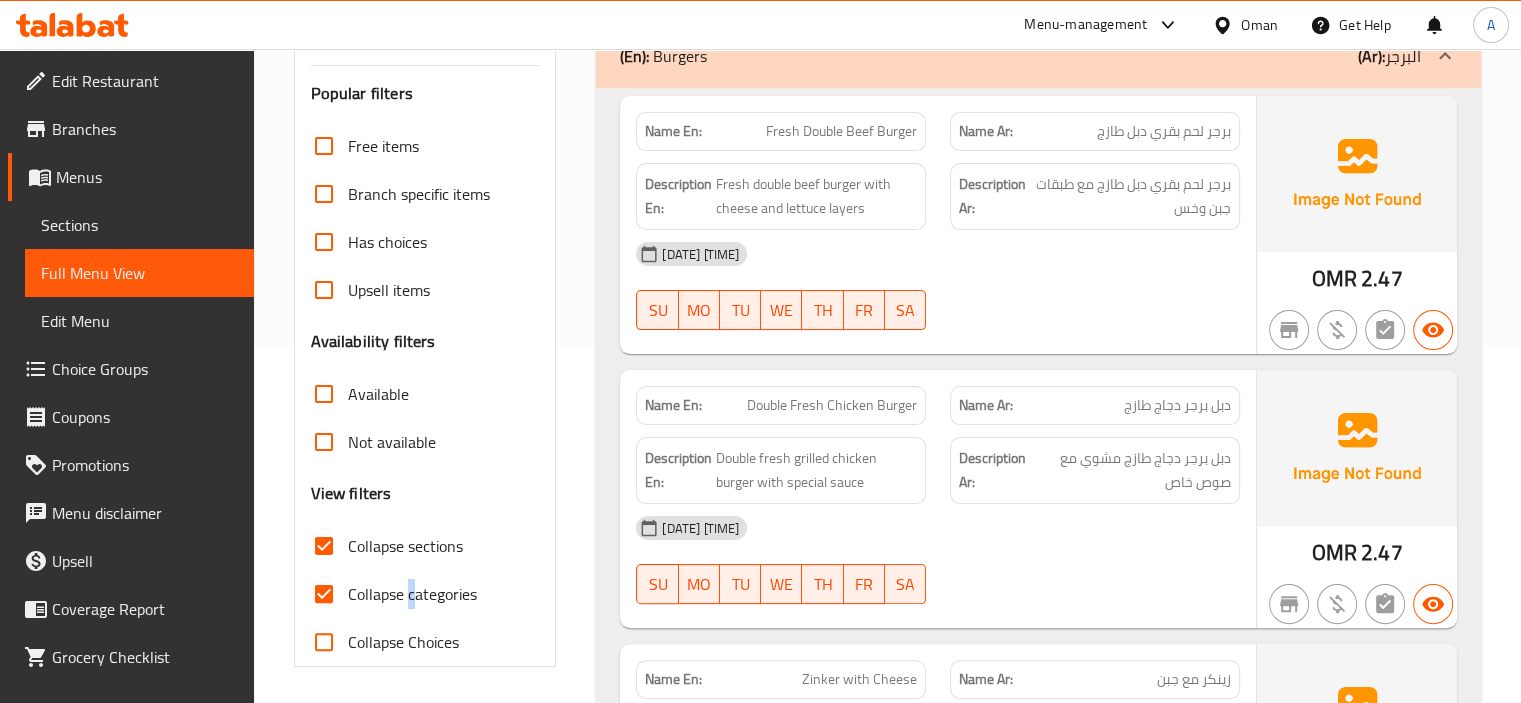 scroll, scrollTop: 460, scrollLeft: 0, axis: vertical 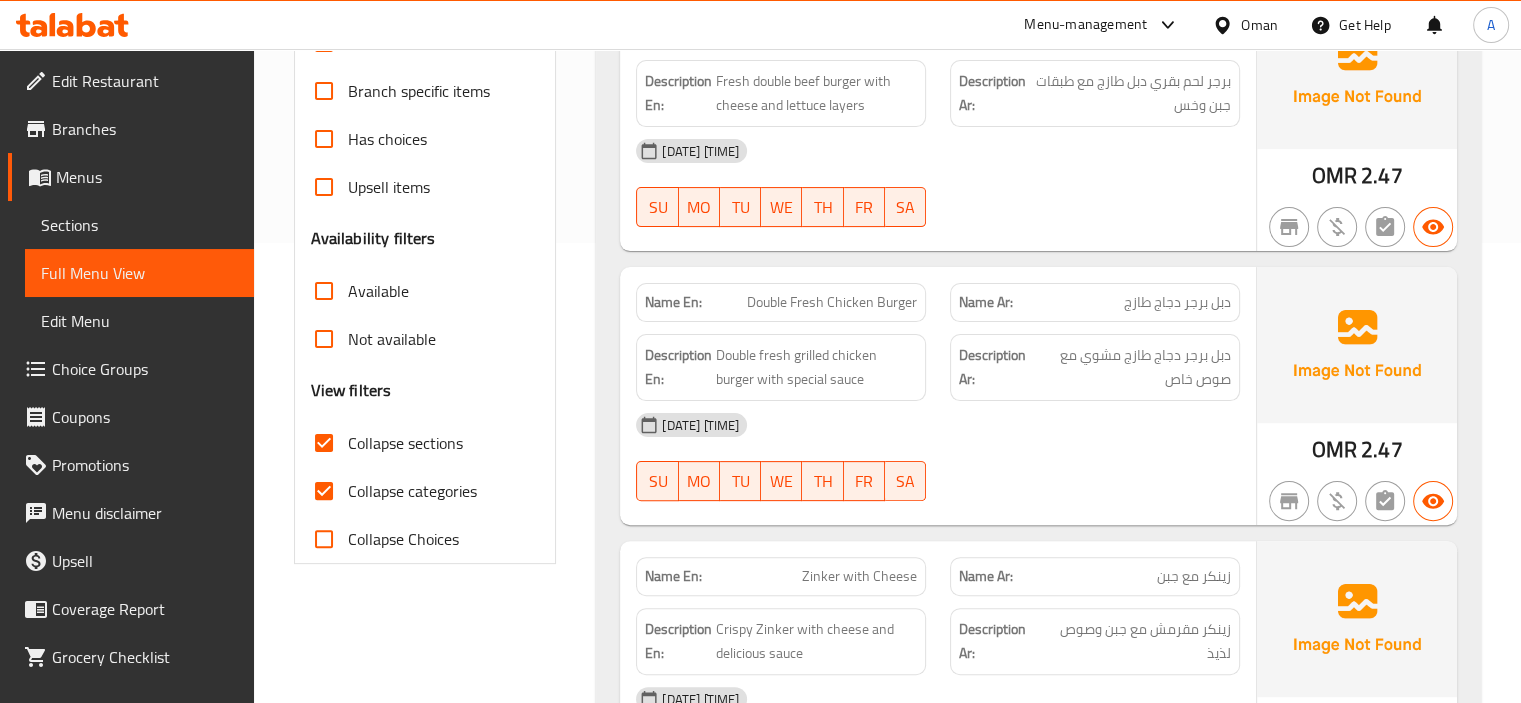 click on "Filter Branches Branches Popular filters Free items Branch specific items Has choices Upsell items Availability filters Available Not available View filters Collapse sections Collapse categories Collapse Choices" at bounding box center (433, 3783) 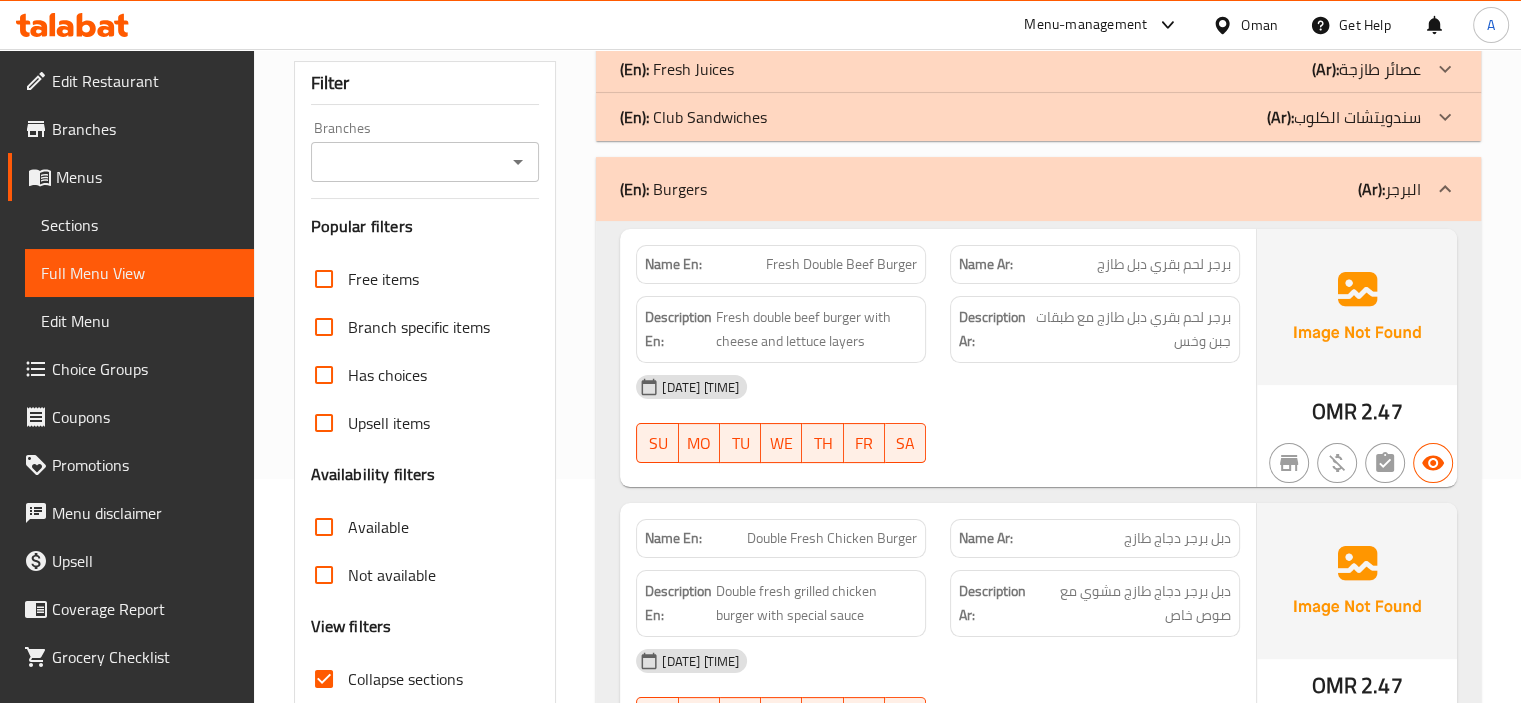 scroll, scrollTop: 260, scrollLeft: 0, axis: vertical 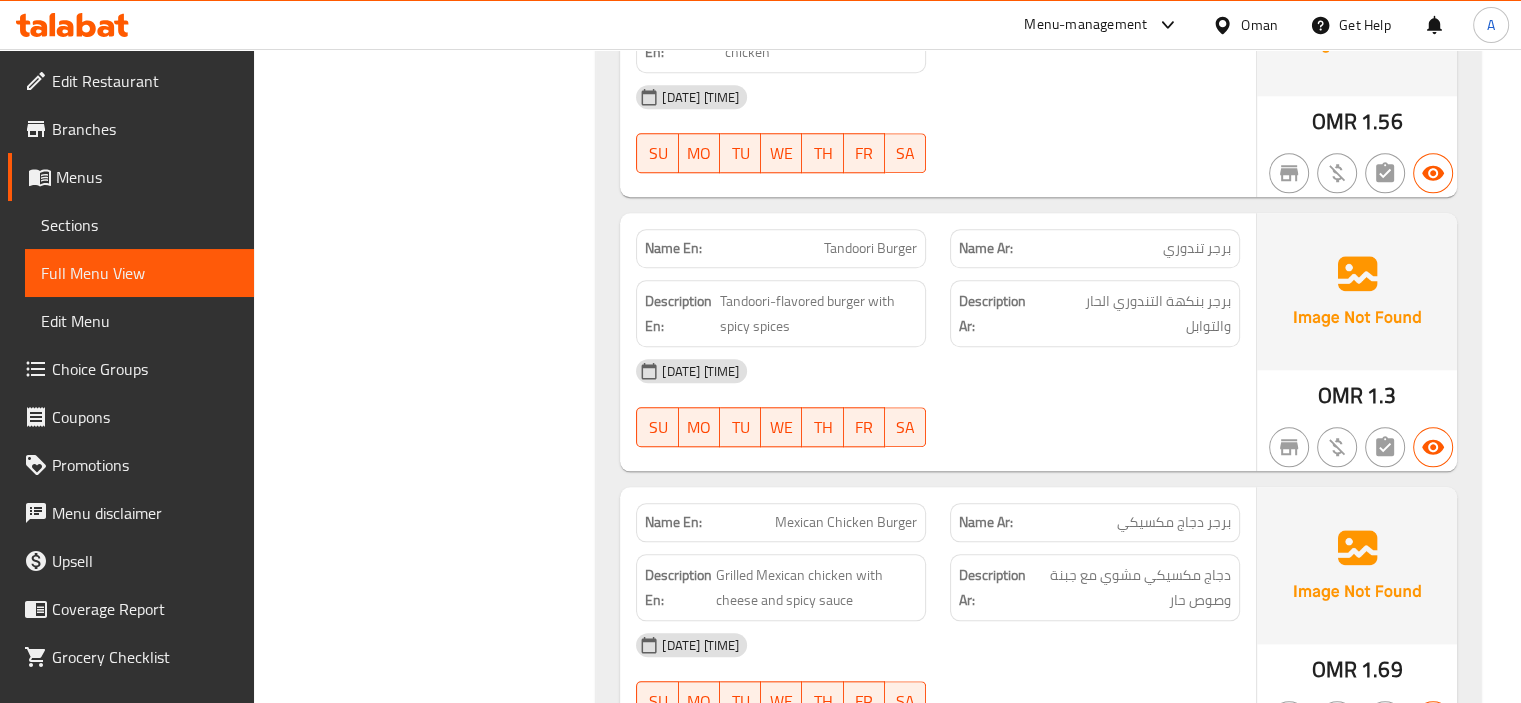 click on "Tandoori Burger" at bounding box center (870, 248) 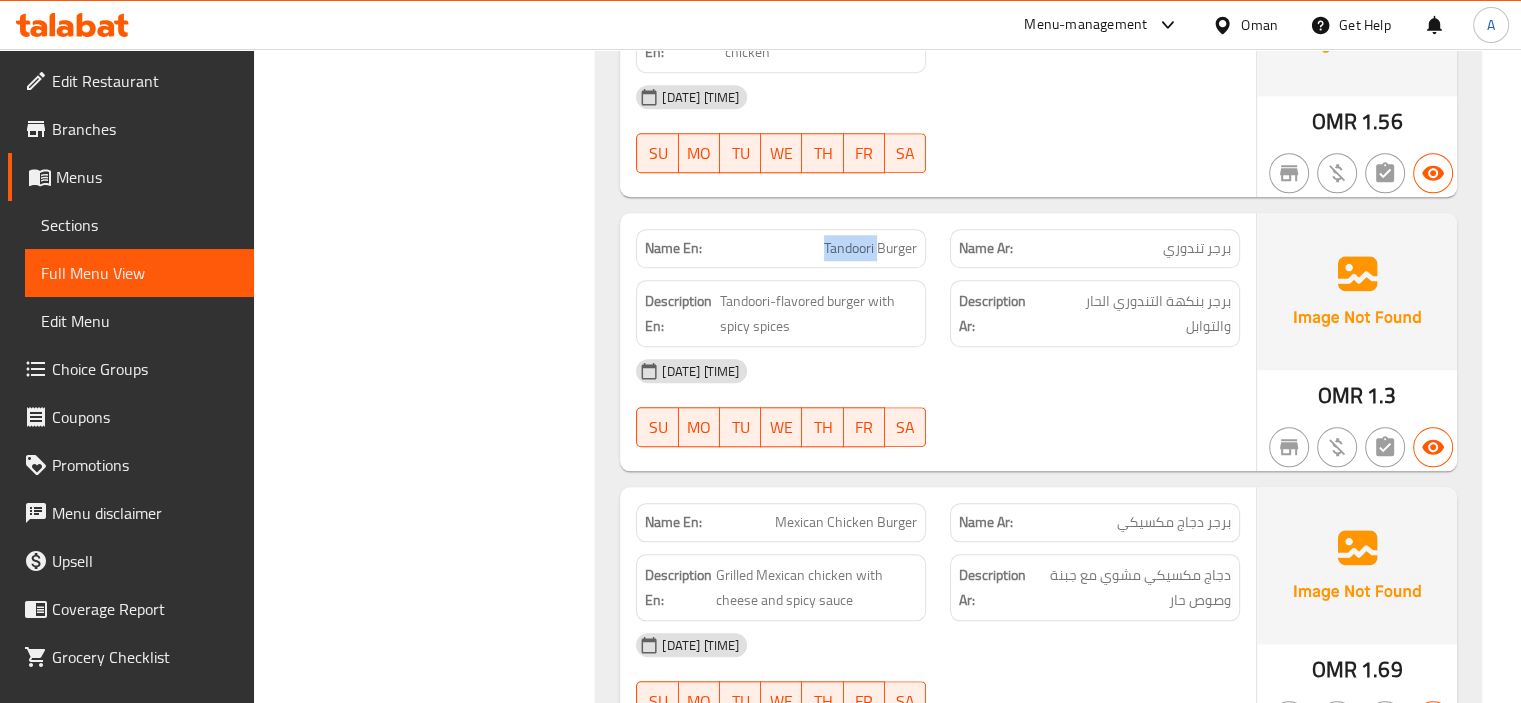 click on "Tandoori Burger" at bounding box center [870, 248] 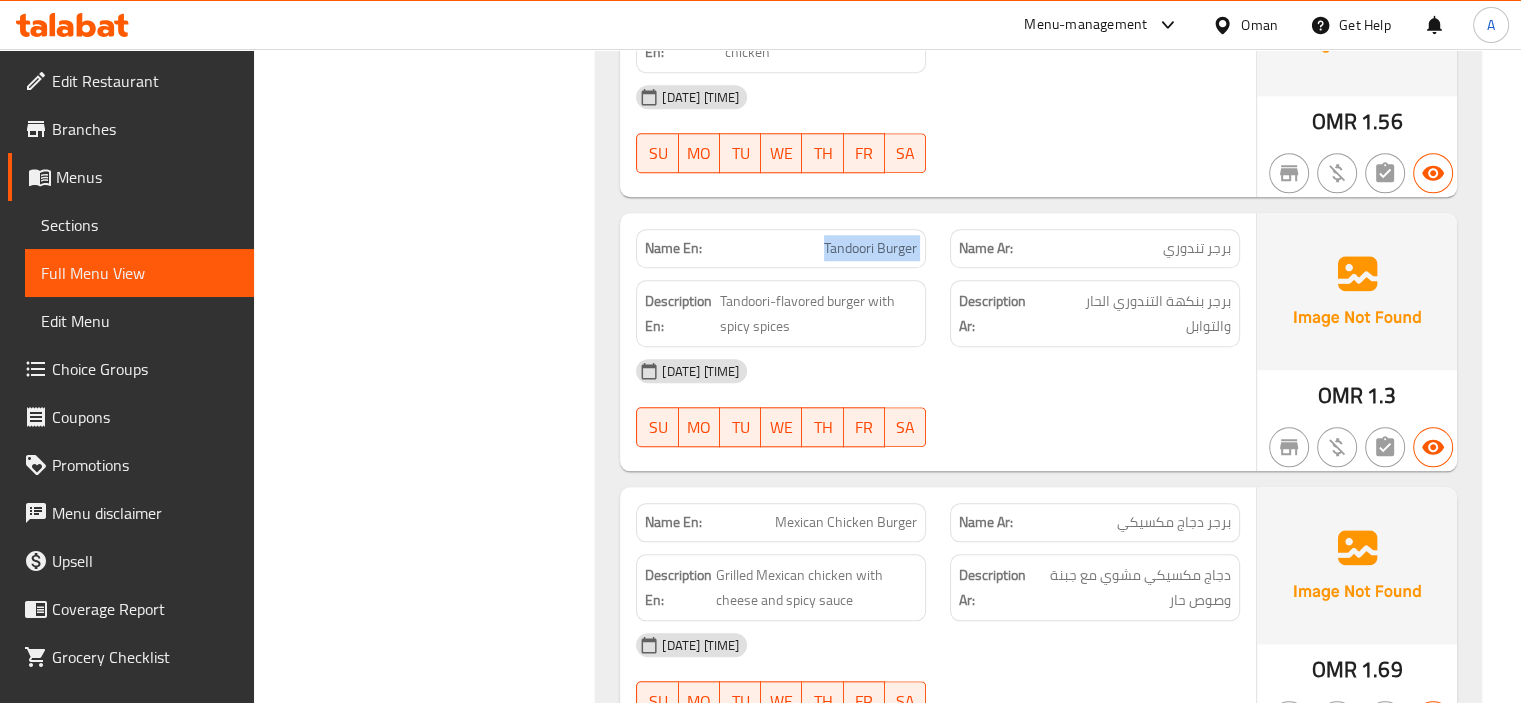 click on "Tandoori Burger" at bounding box center [870, 248] 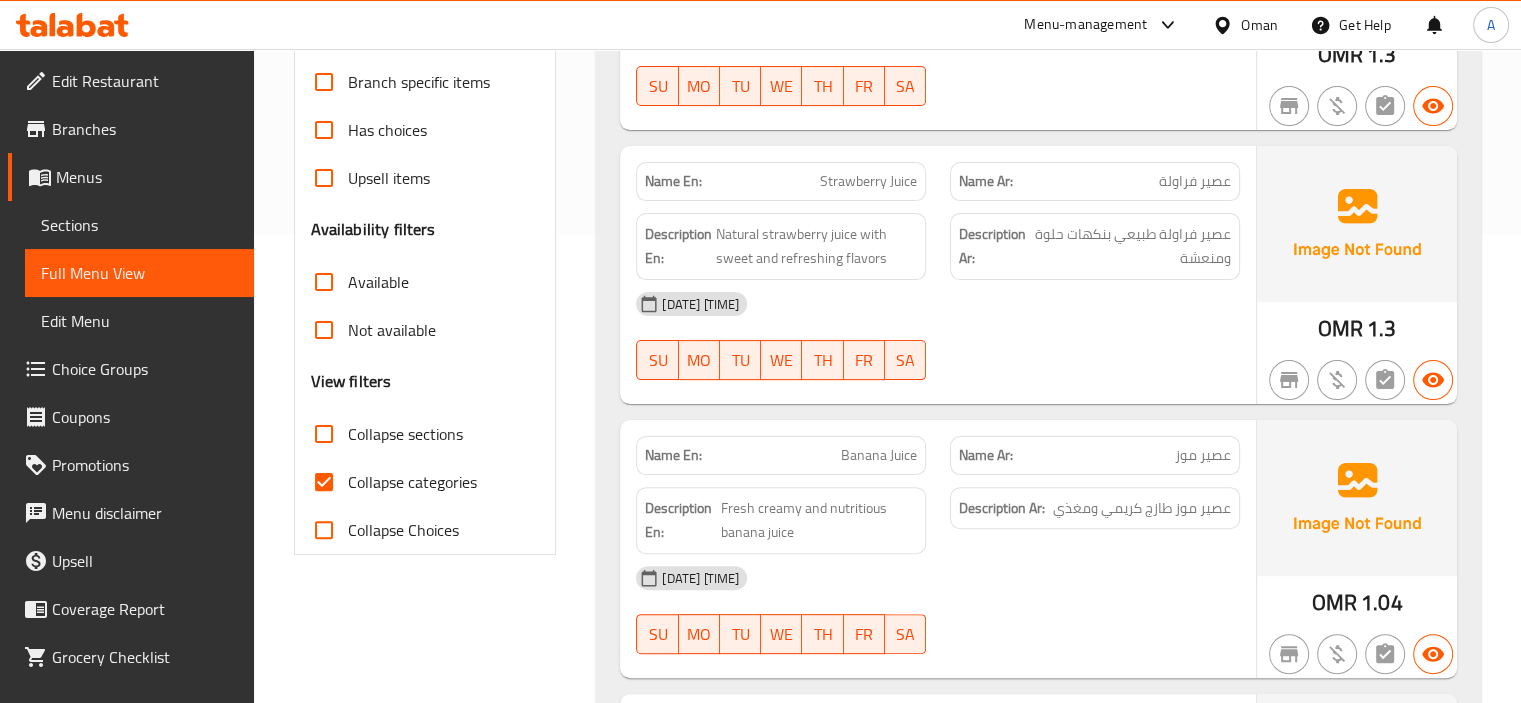 scroll, scrollTop: 600, scrollLeft: 0, axis: vertical 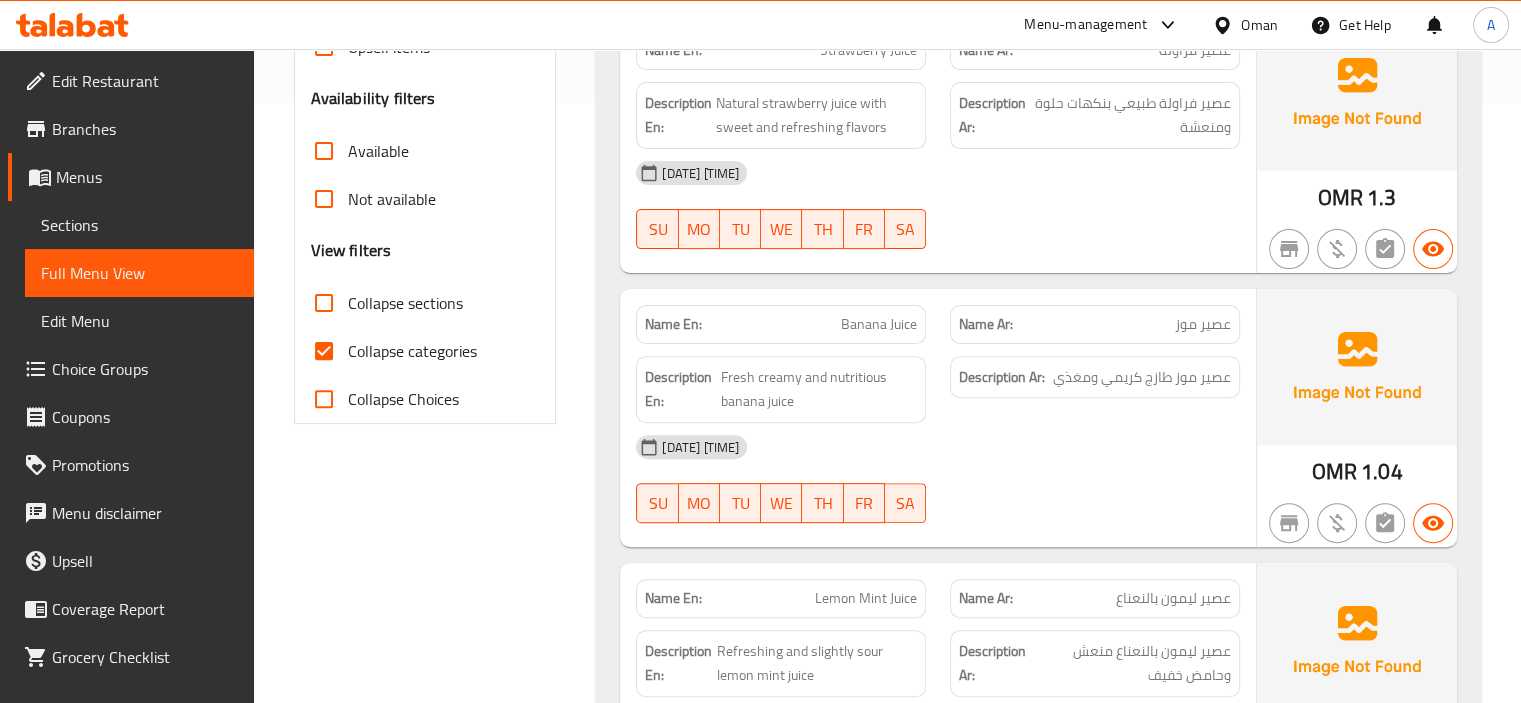 click on "Collapse sections" at bounding box center [324, 303] 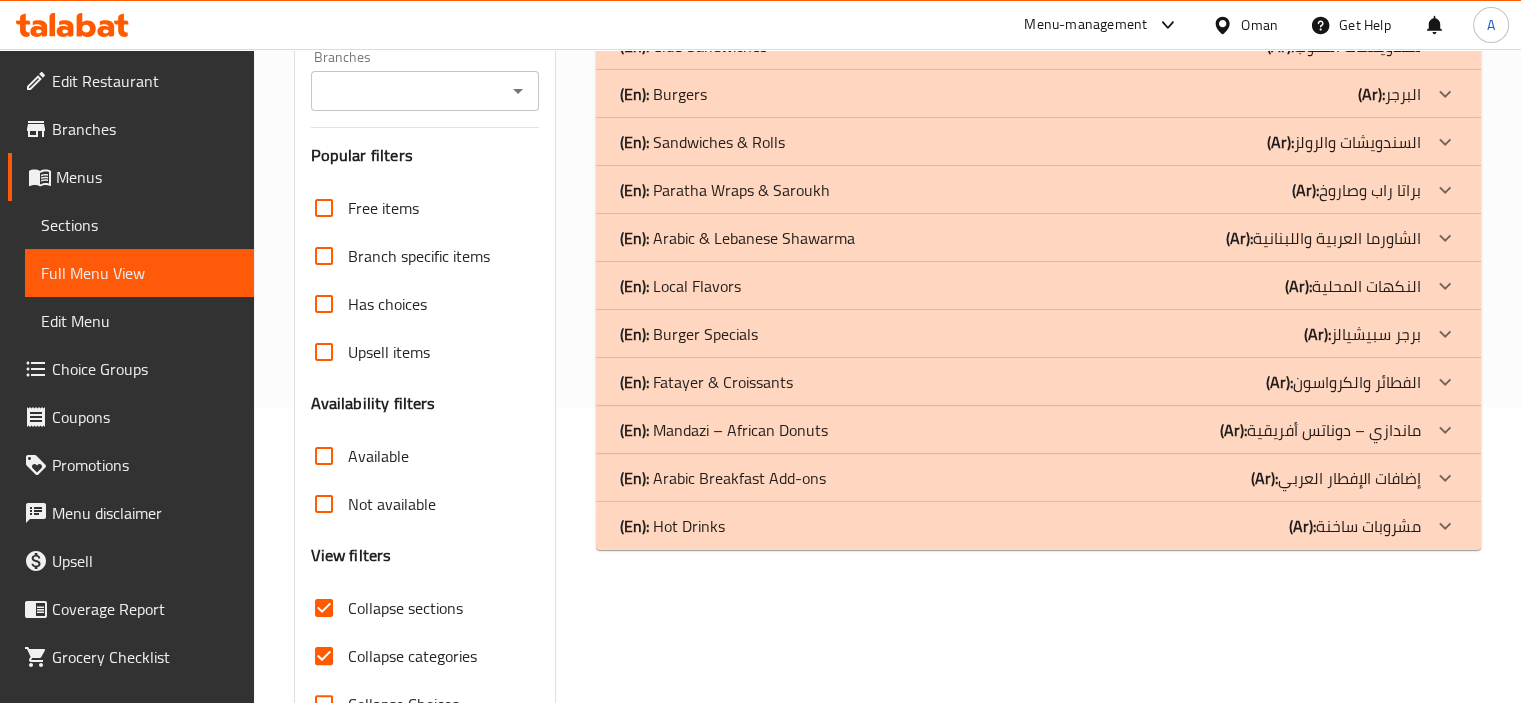 scroll, scrollTop: 260, scrollLeft: 0, axis: vertical 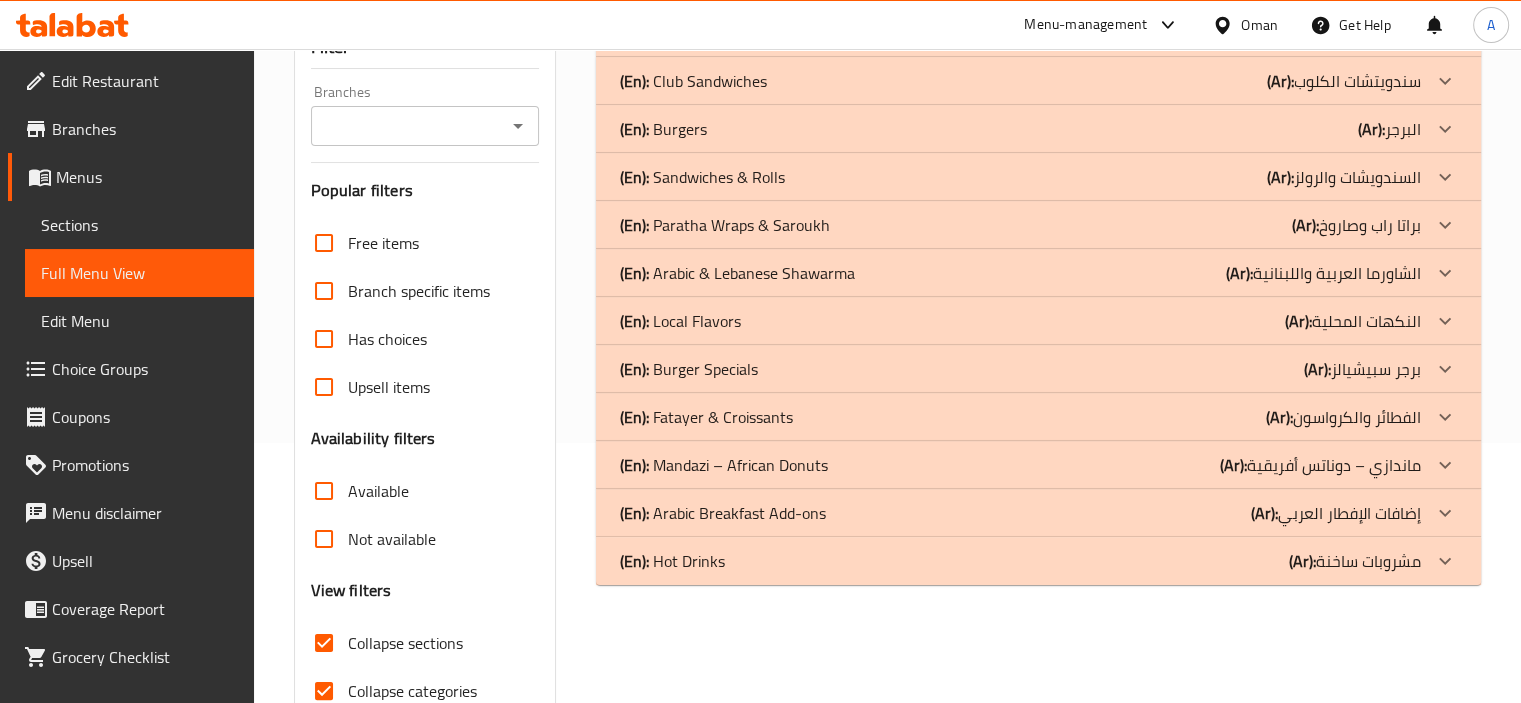click on "(En):   Arabic & Lebanese Shawarma" at bounding box center [677, 33] 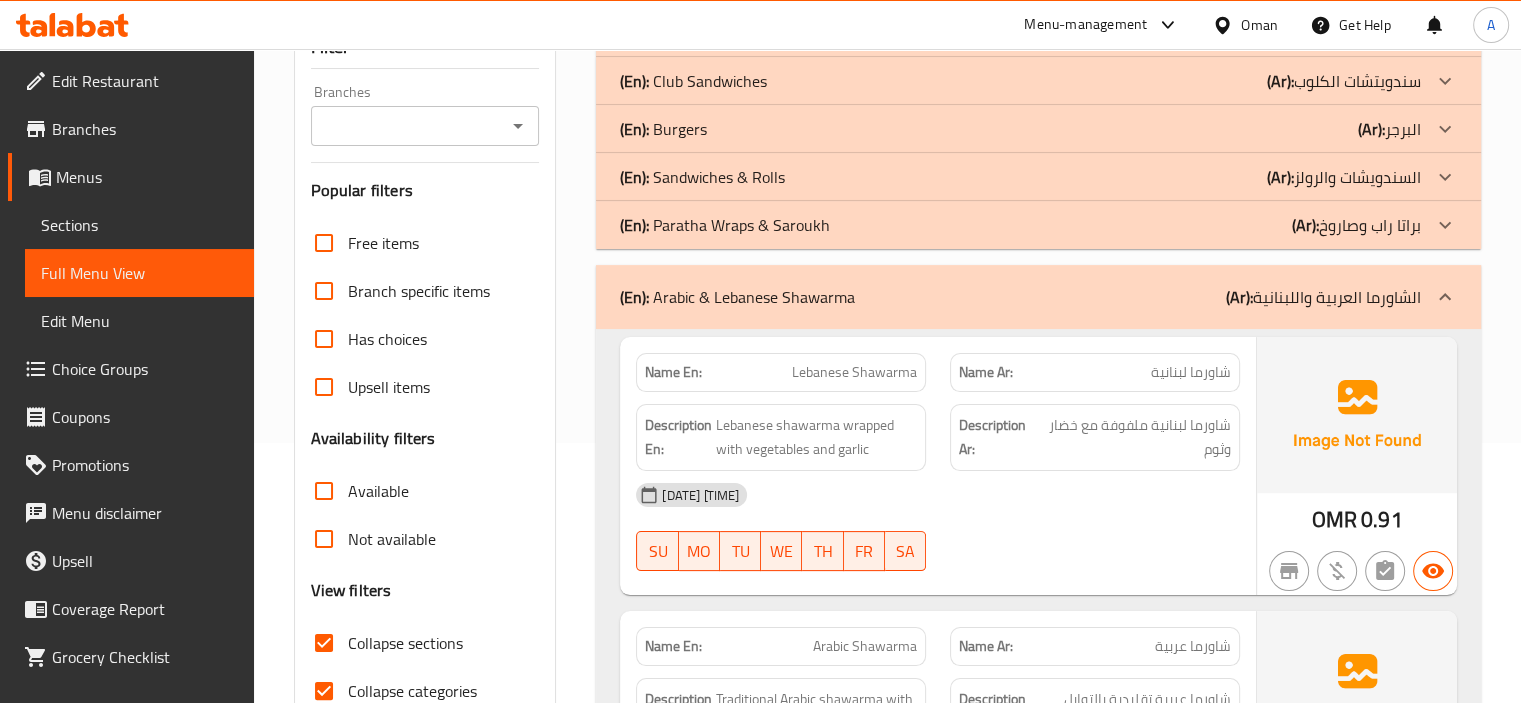 click on "(En):   Paratha Wraps & Saroukh" at bounding box center (677, 33) 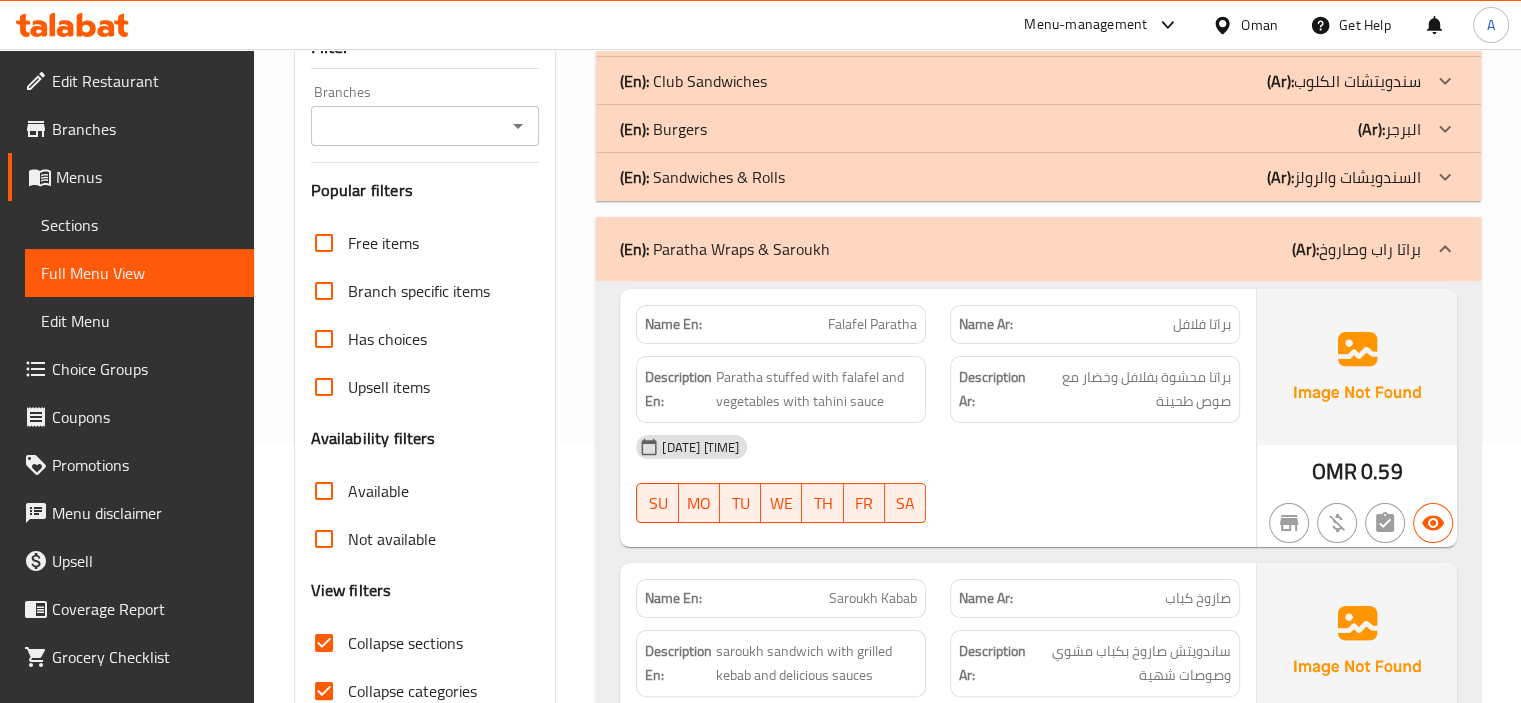 click on "(En):   Sandwiches & Rolls" at bounding box center [677, 33] 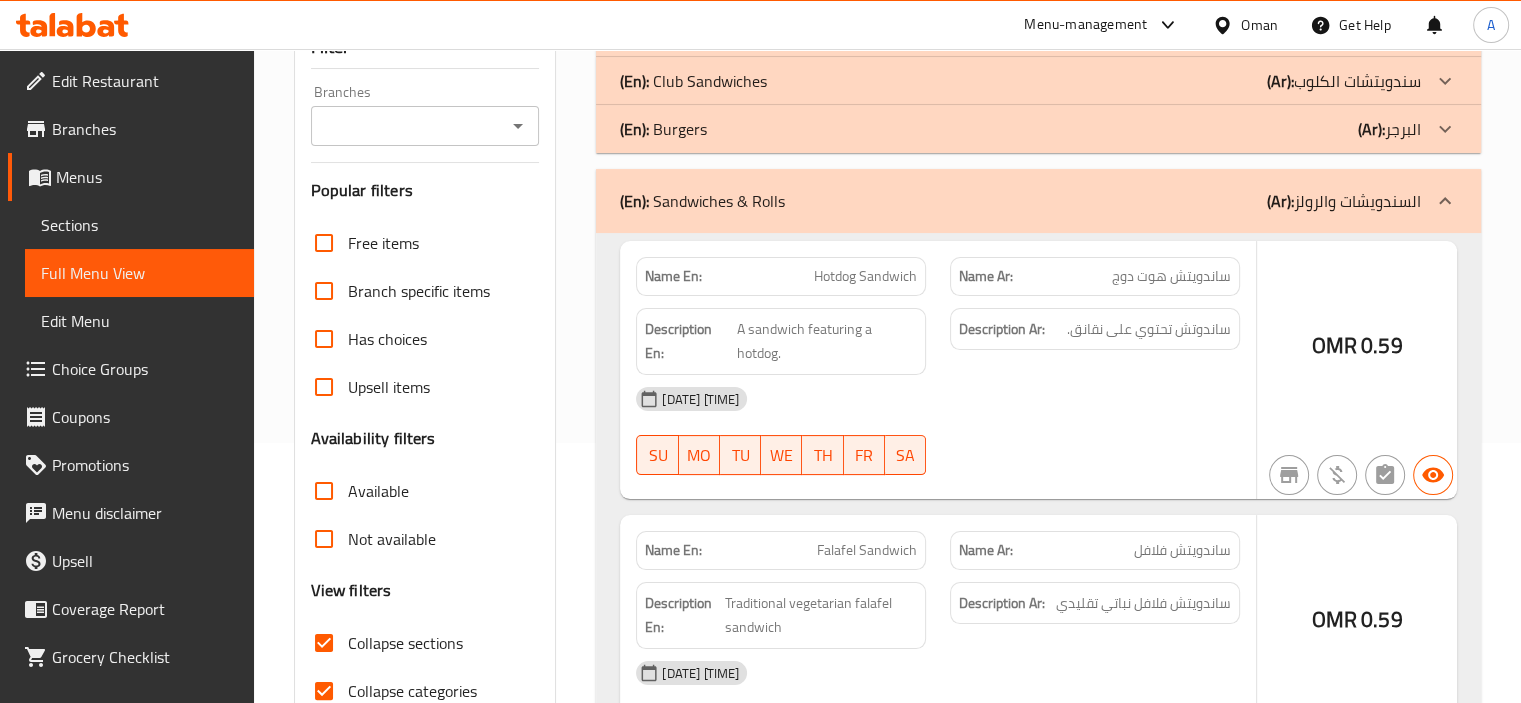 click on "(En):   Burgers (Ar): البرجر" at bounding box center (1020, 33) 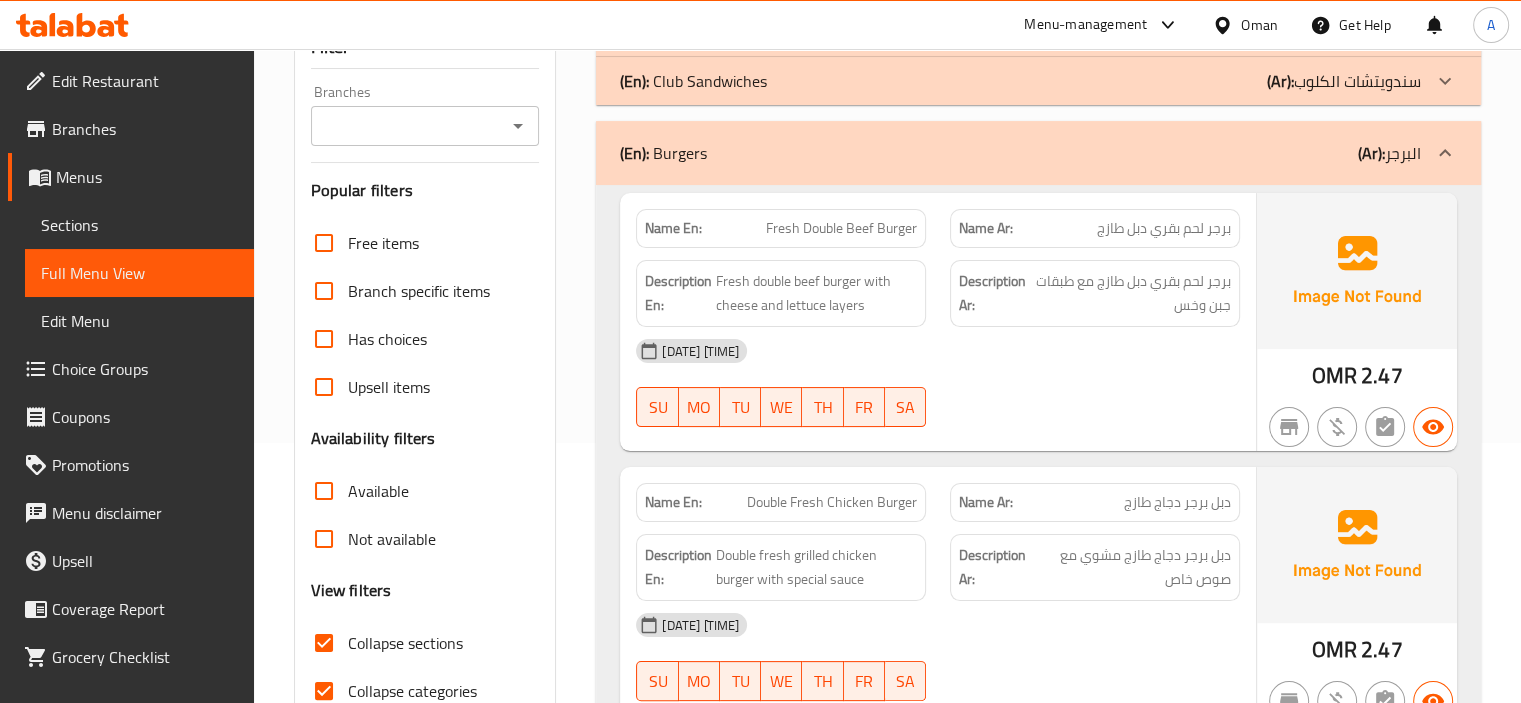 scroll, scrollTop: 560, scrollLeft: 0, axis: vertical 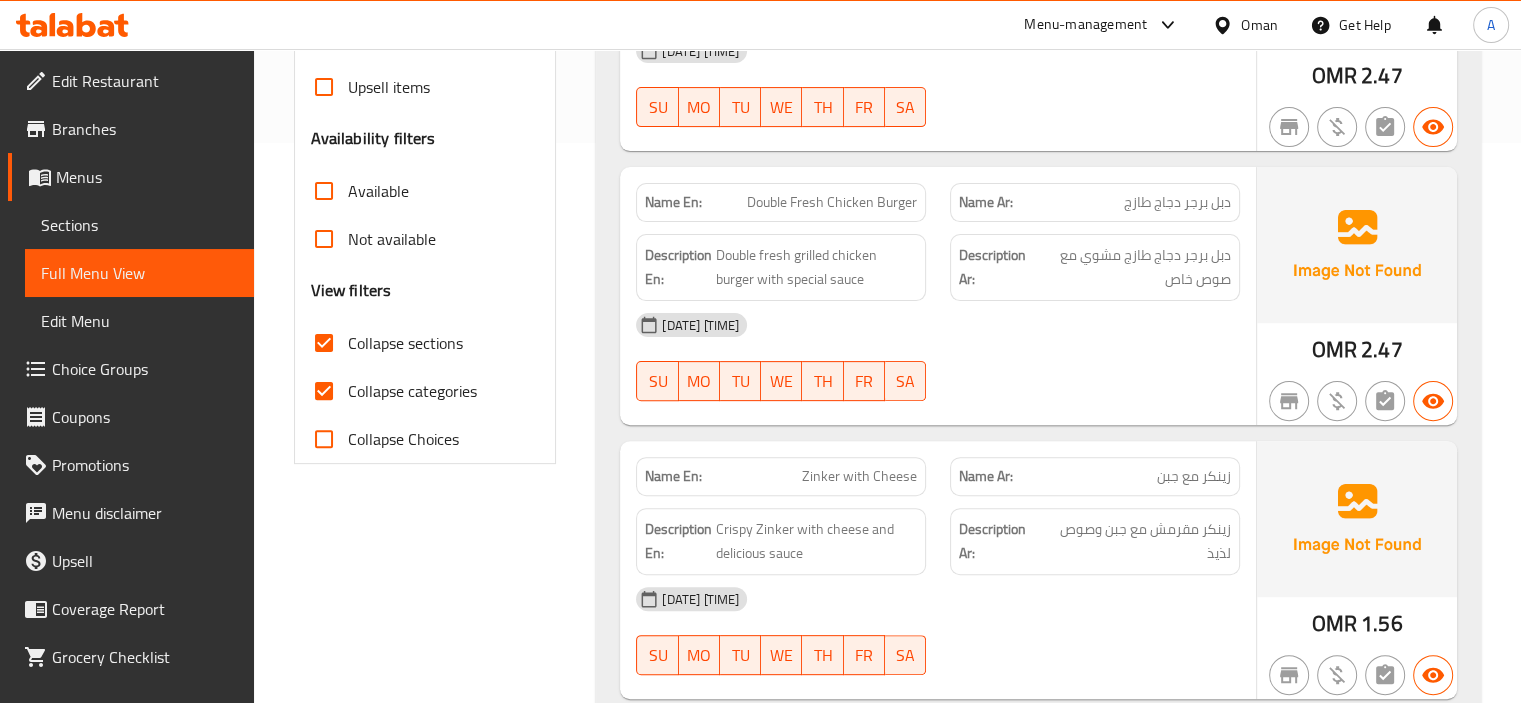 click on "Collapse categories" at bounding box center (412, 391) 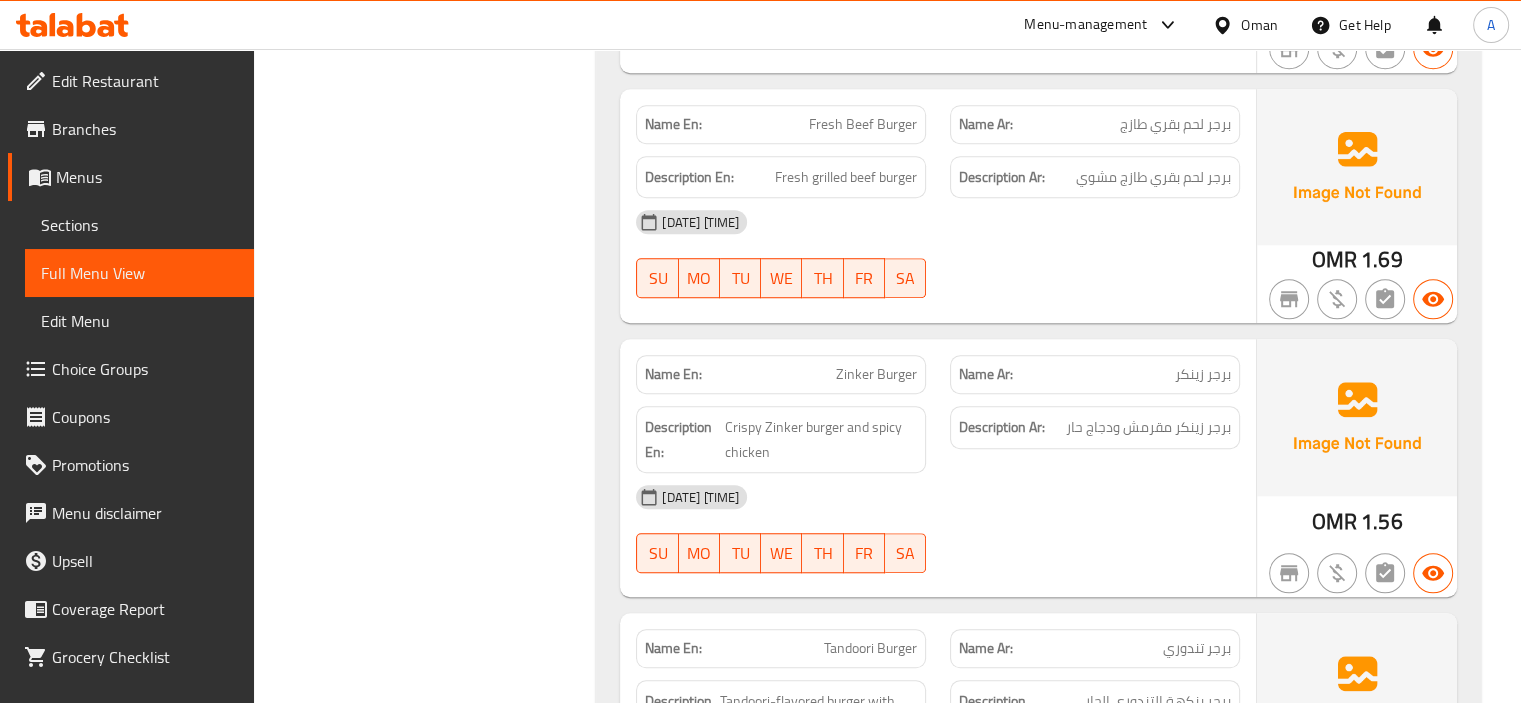 scroll, scrollTop: 1660, scrollLeft: 0, axis: vertical 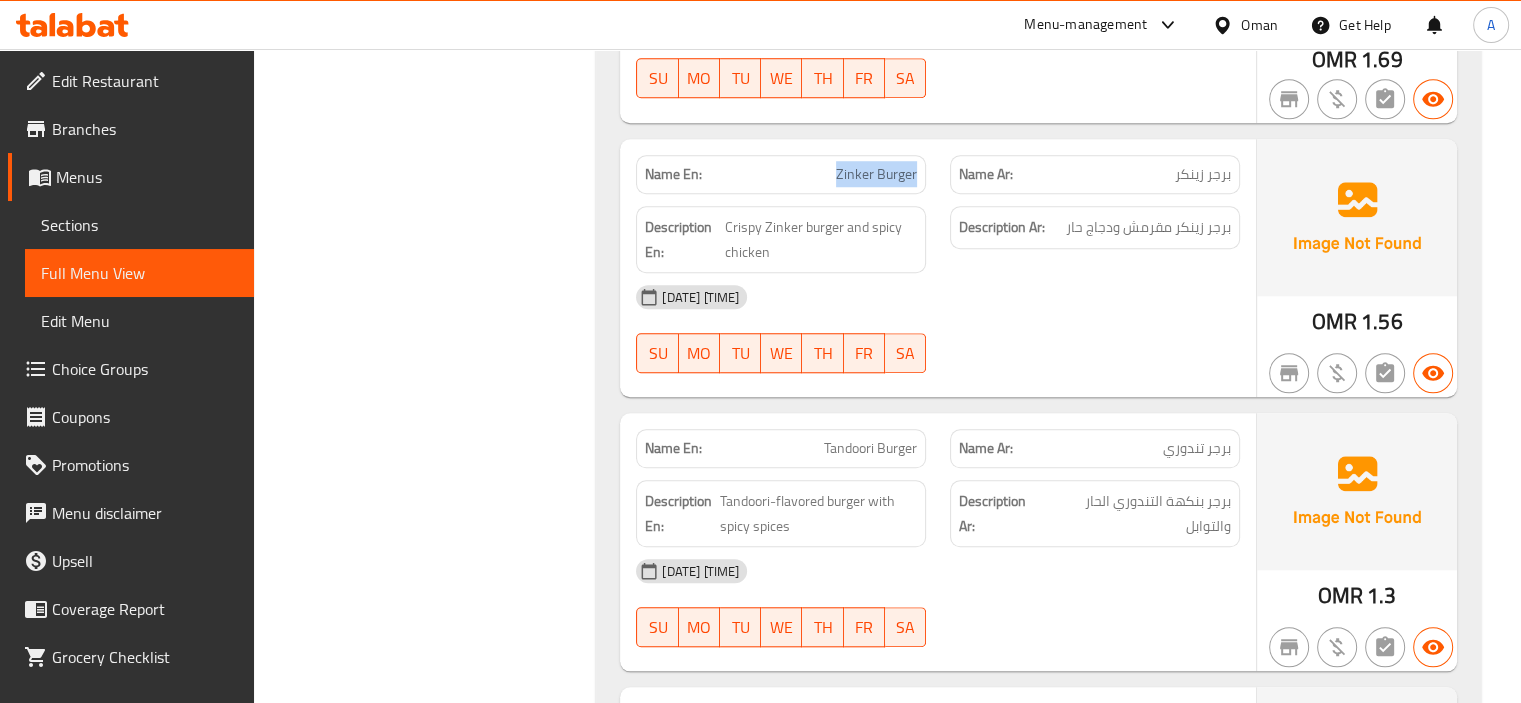 drag, startPoint x: 828, startPoint y: 173, endPoint x: 919, endPoint y: 173, distance: 91 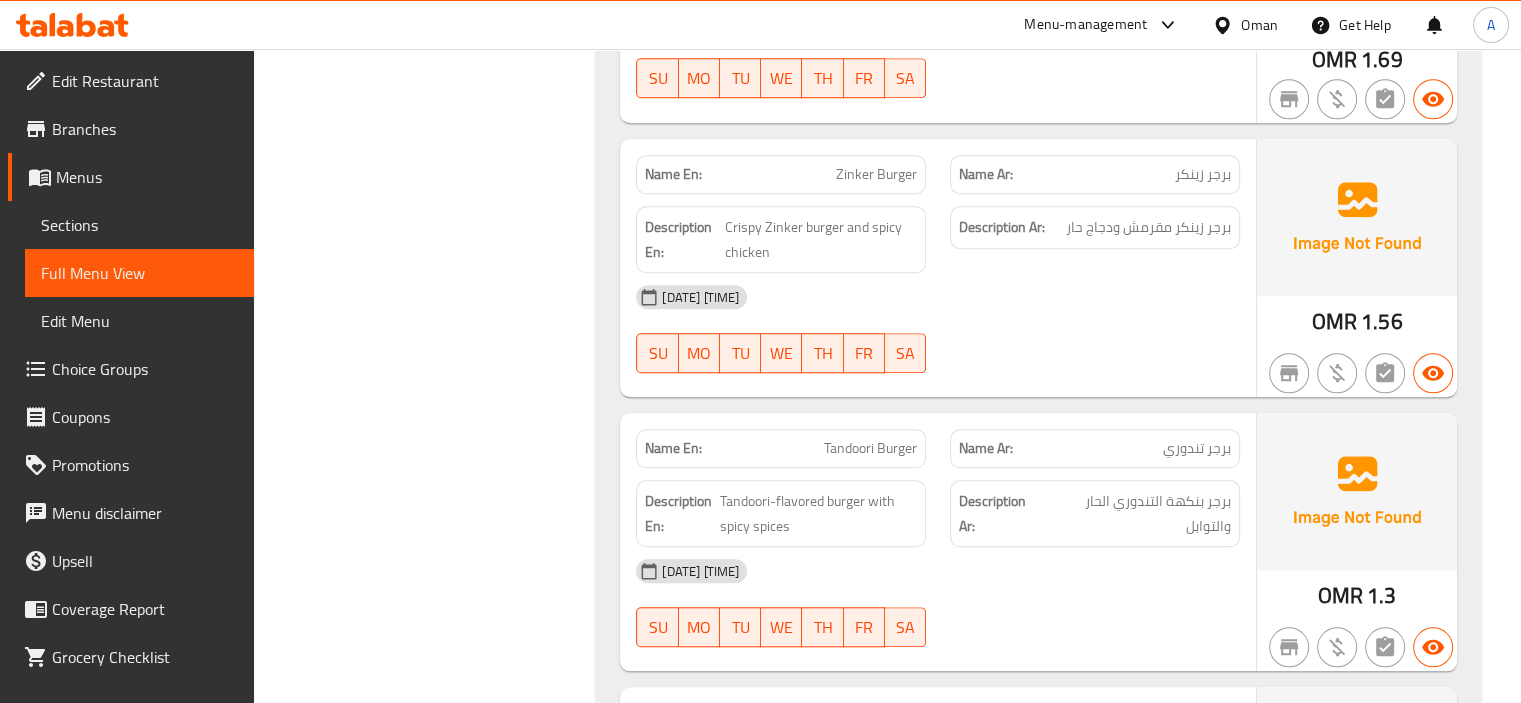 drag, startPoint x: 919, startPoint y: 176, endPoint x: 848, endPoint y: 214, distance: 80.529495 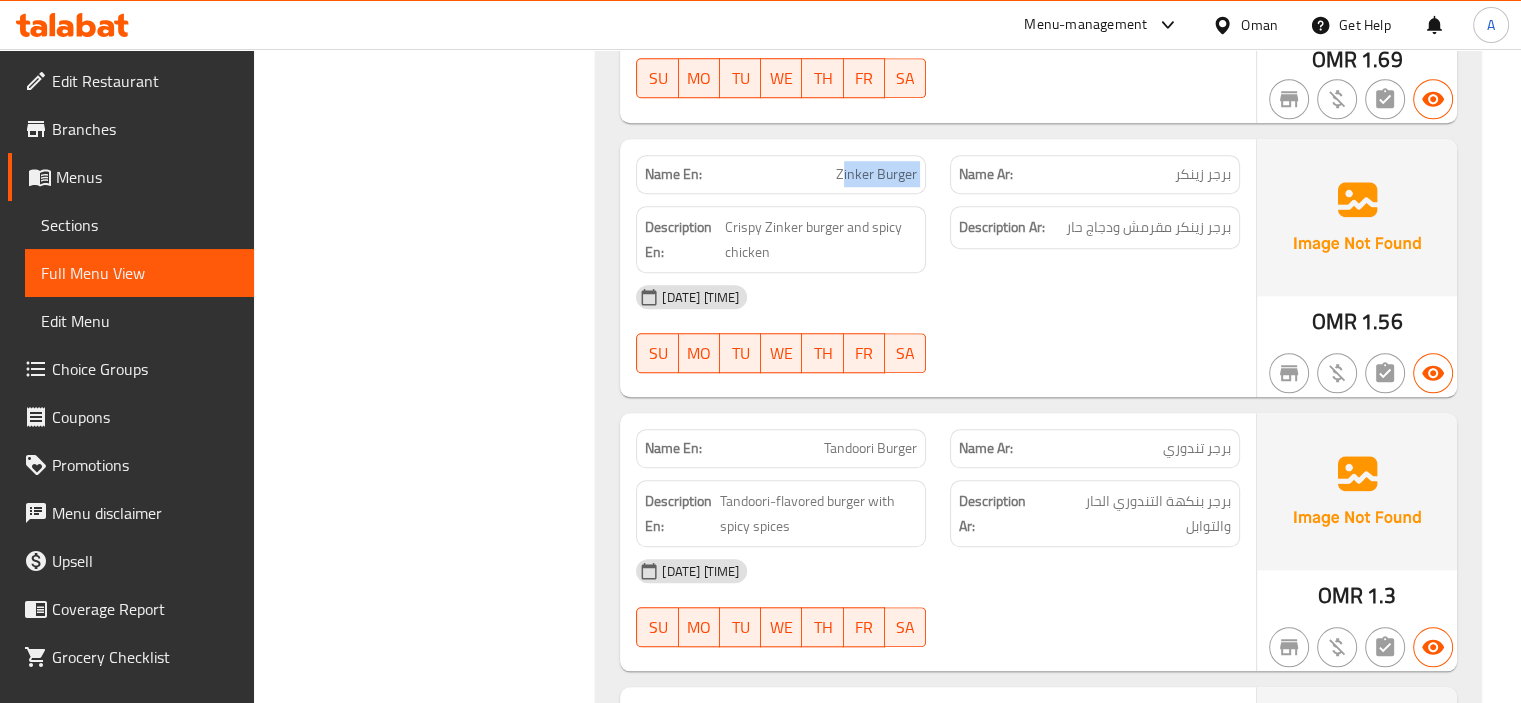 drag, startPoint x: 841, startPoint y: 179, endPoint x: 948, endPoint y: 180, distance: 107.00467 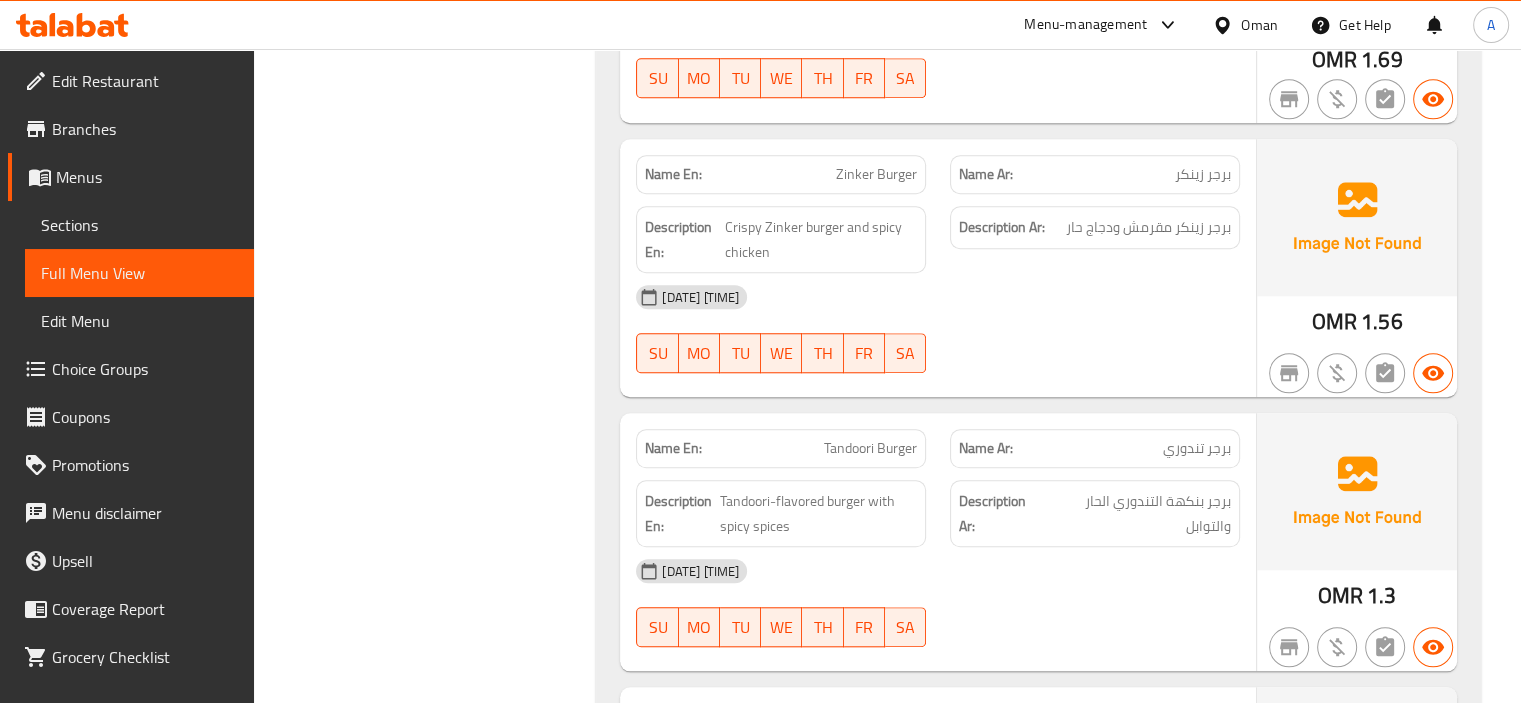 scroll, scrollTop: 1960, scrollLeft: 0, axis: vertical 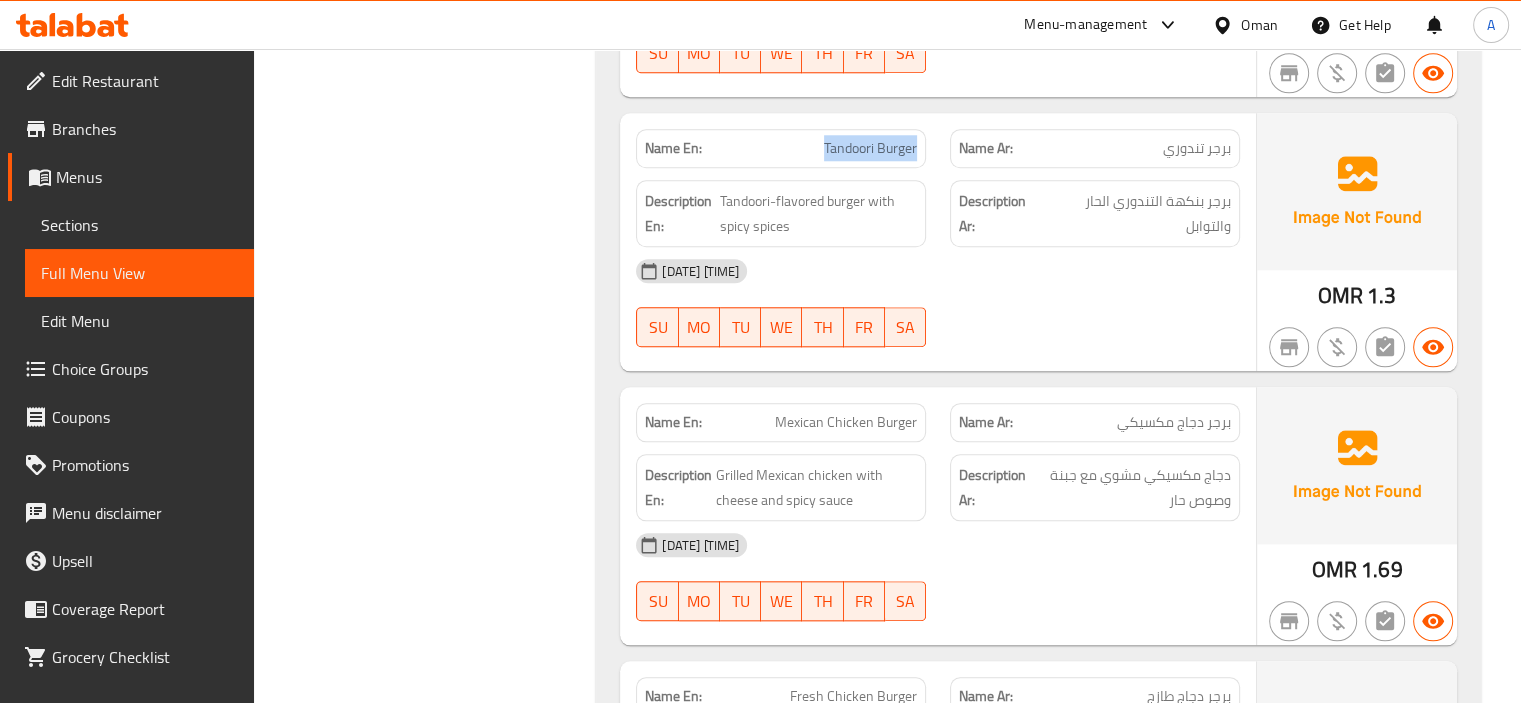 drag, startPoint x: 804, startPoint y: 143, endPoint x: 926, endPoint y: 135, distance: 122.26202 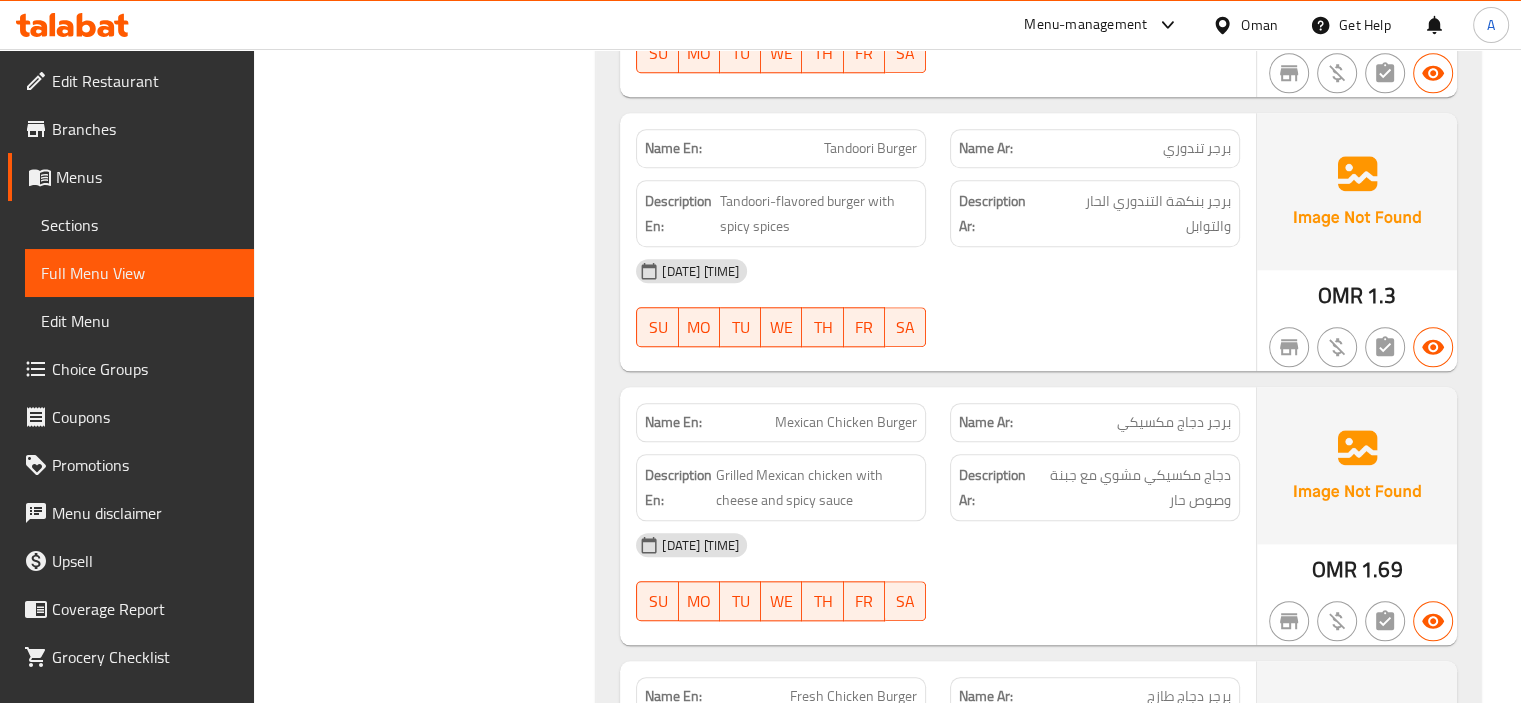drag, startPoint x: 754, startPoint y: 430, endPoint x: 766, endPoint y: 415, distance: 19.209373 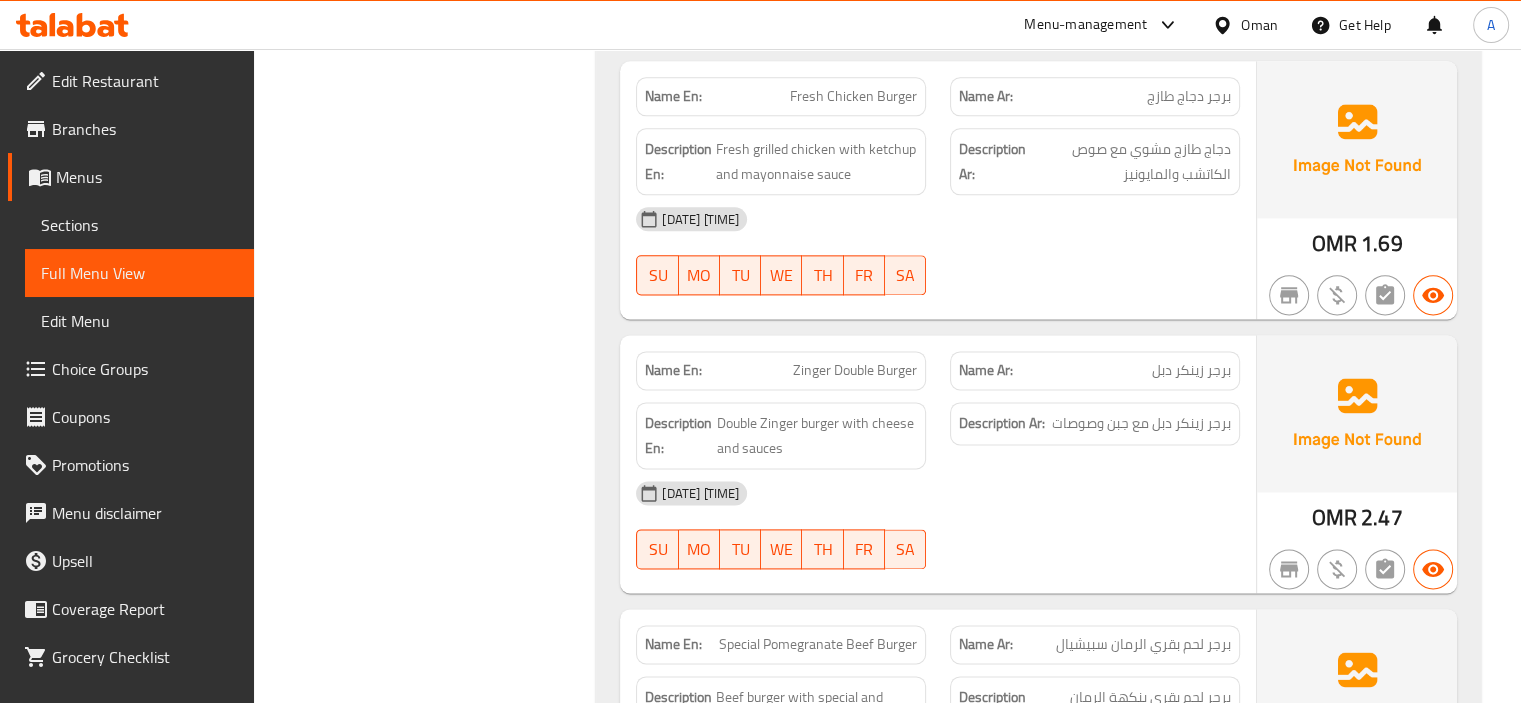 scroll, scrollTop: 2660, scrollLeft: 0, axis: vertical 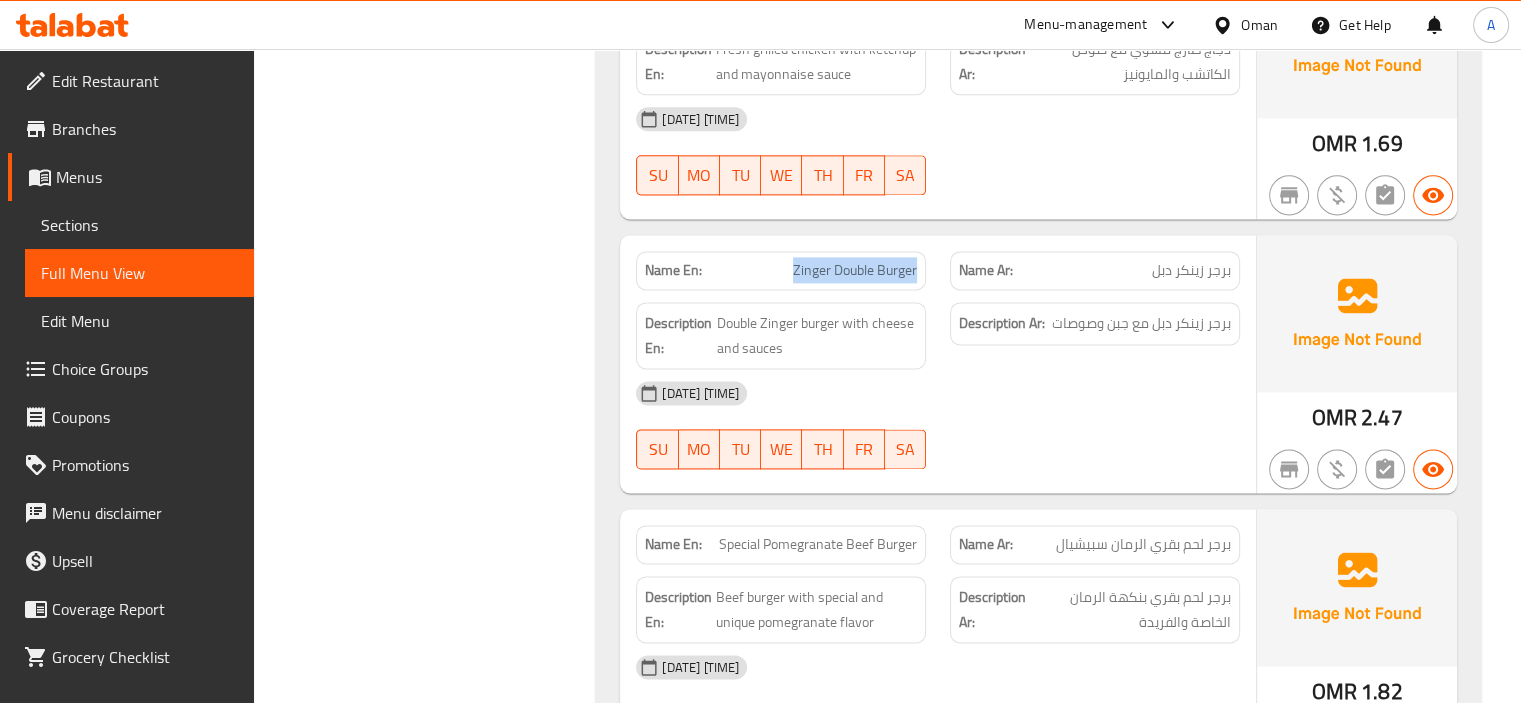 drag, startPoint x: 793, startPoint y: 267, endPoint x: 927, endPoint y: 279, distance: 134.53624 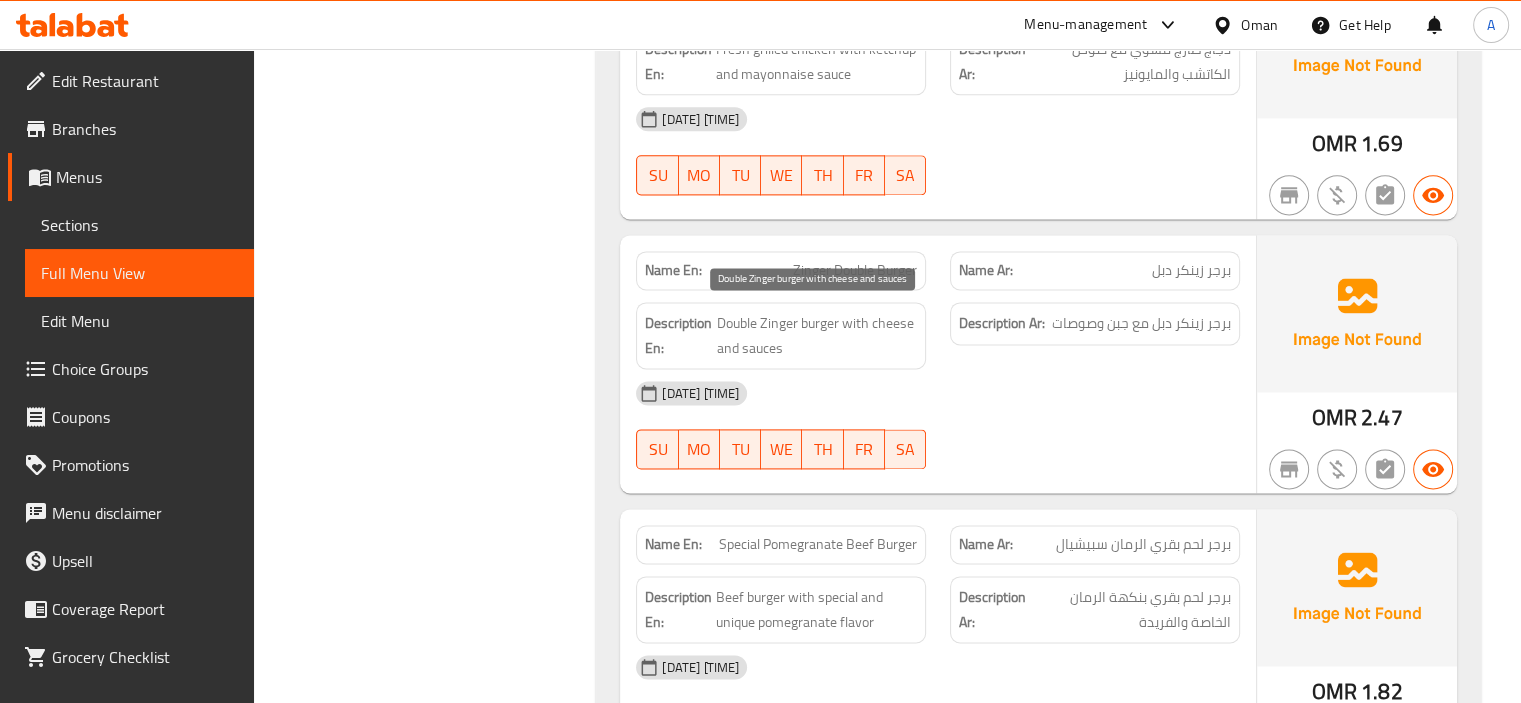 click on "Double Zinger burger with cheese and sauces" at bounding box center [817, 335] 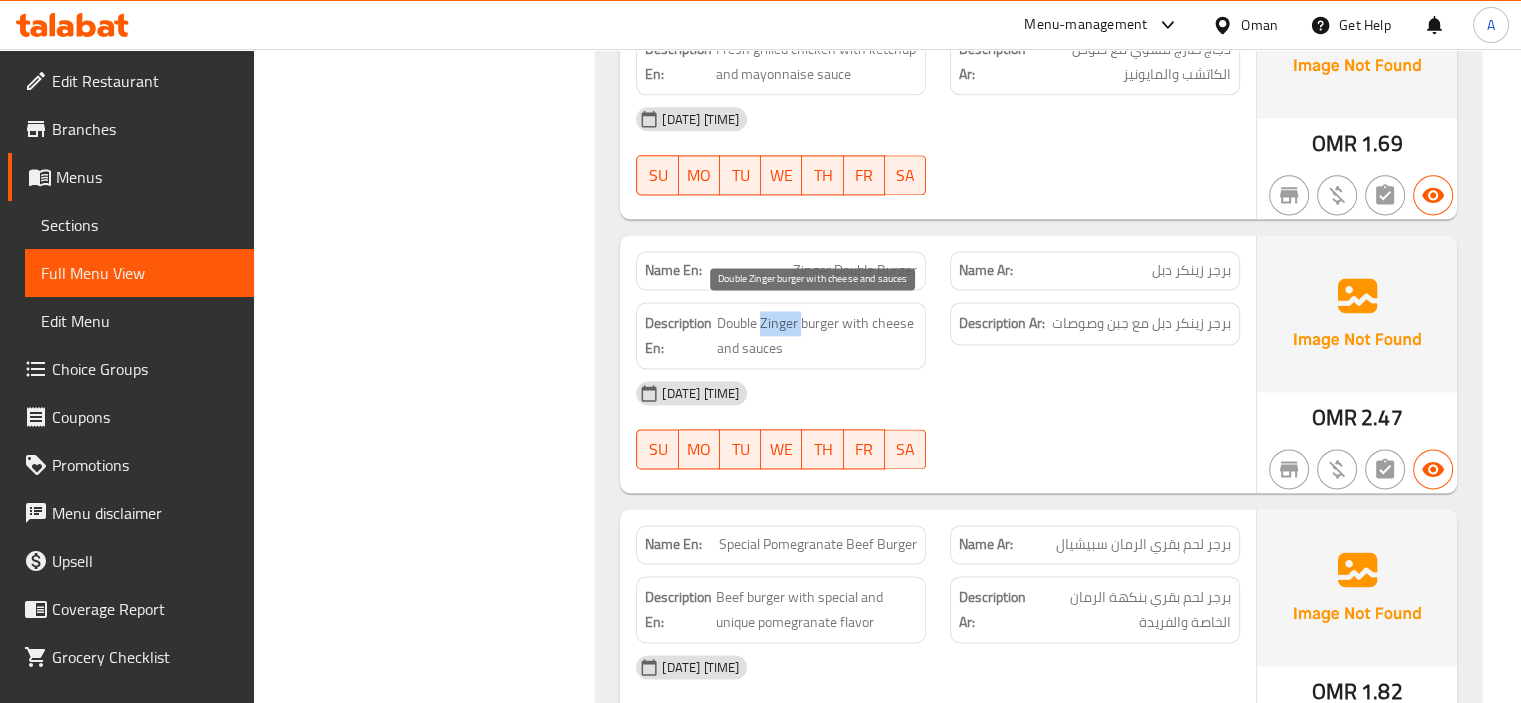 click on "Double Zinger burger with cheese and sauces" at bounding box center [817, 335] 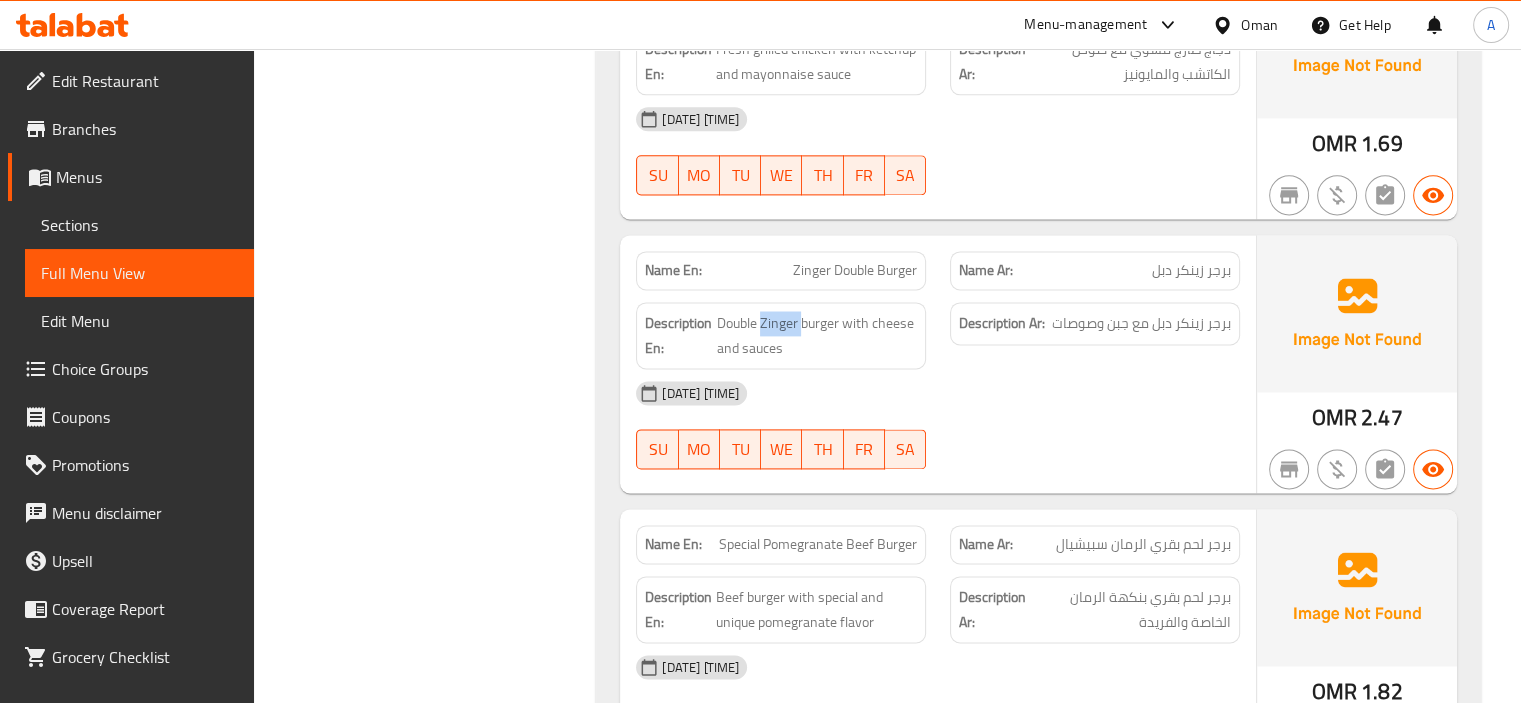 copy on "Zinger" 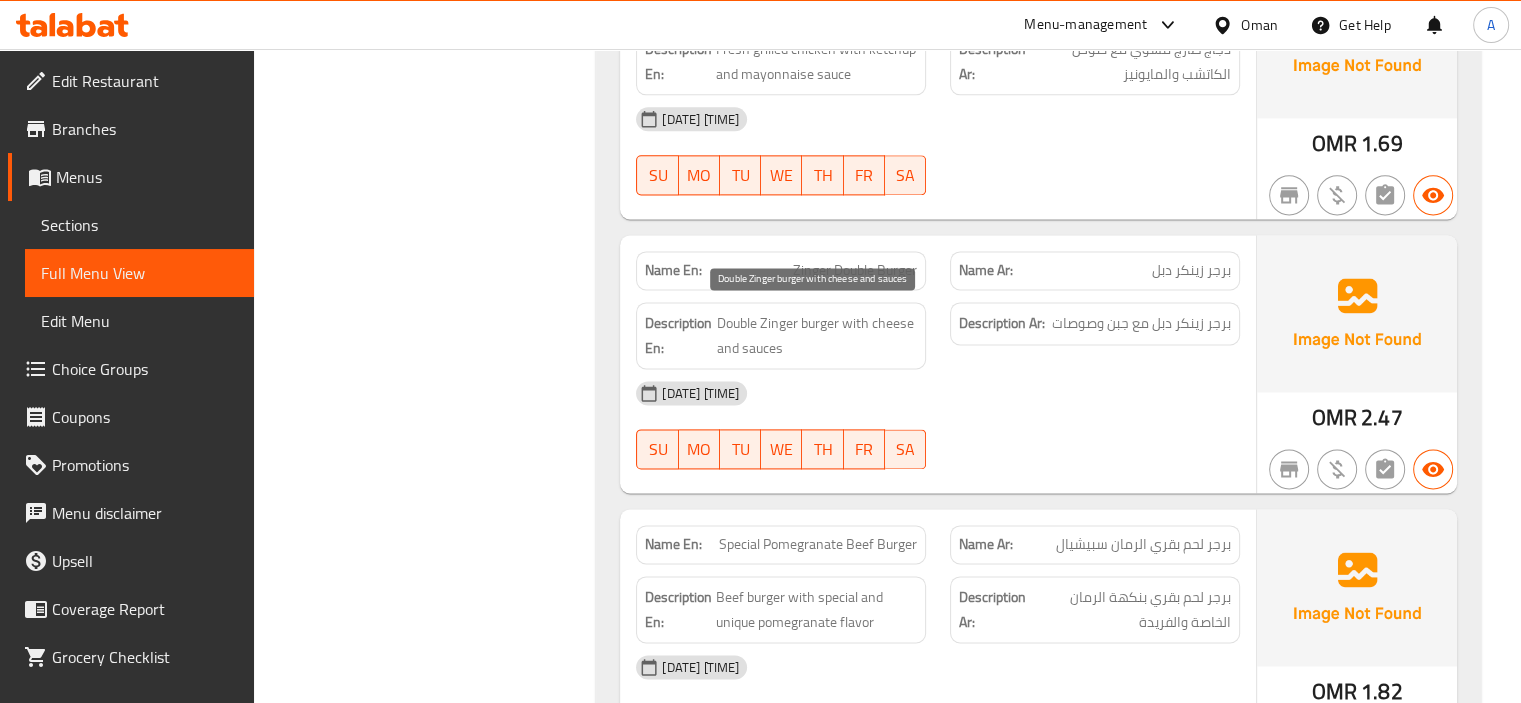 click on "Double Zinger burger with cheese and sauces" at bounding box center (817, 335) 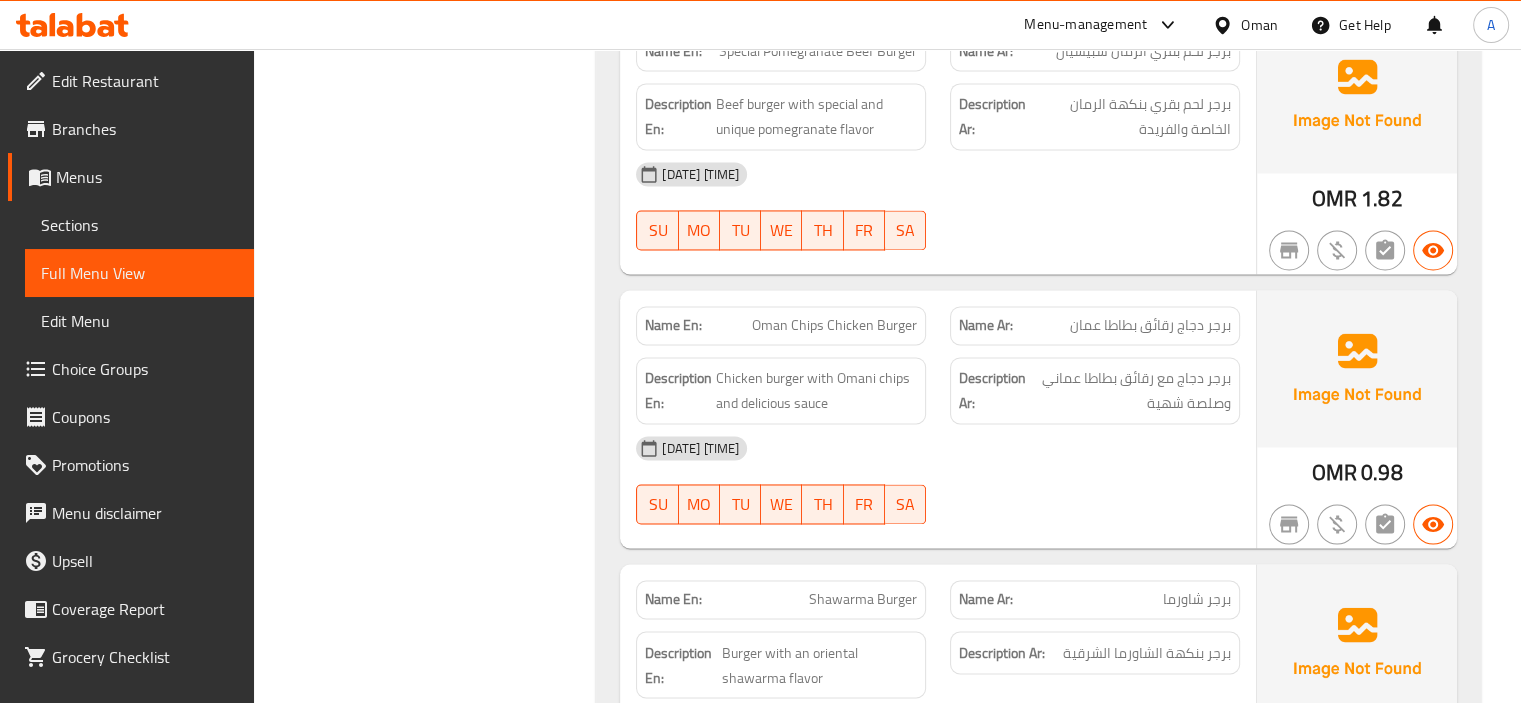scroll, scrollTop: 3160, scrollLeft: 0, axis: vertical 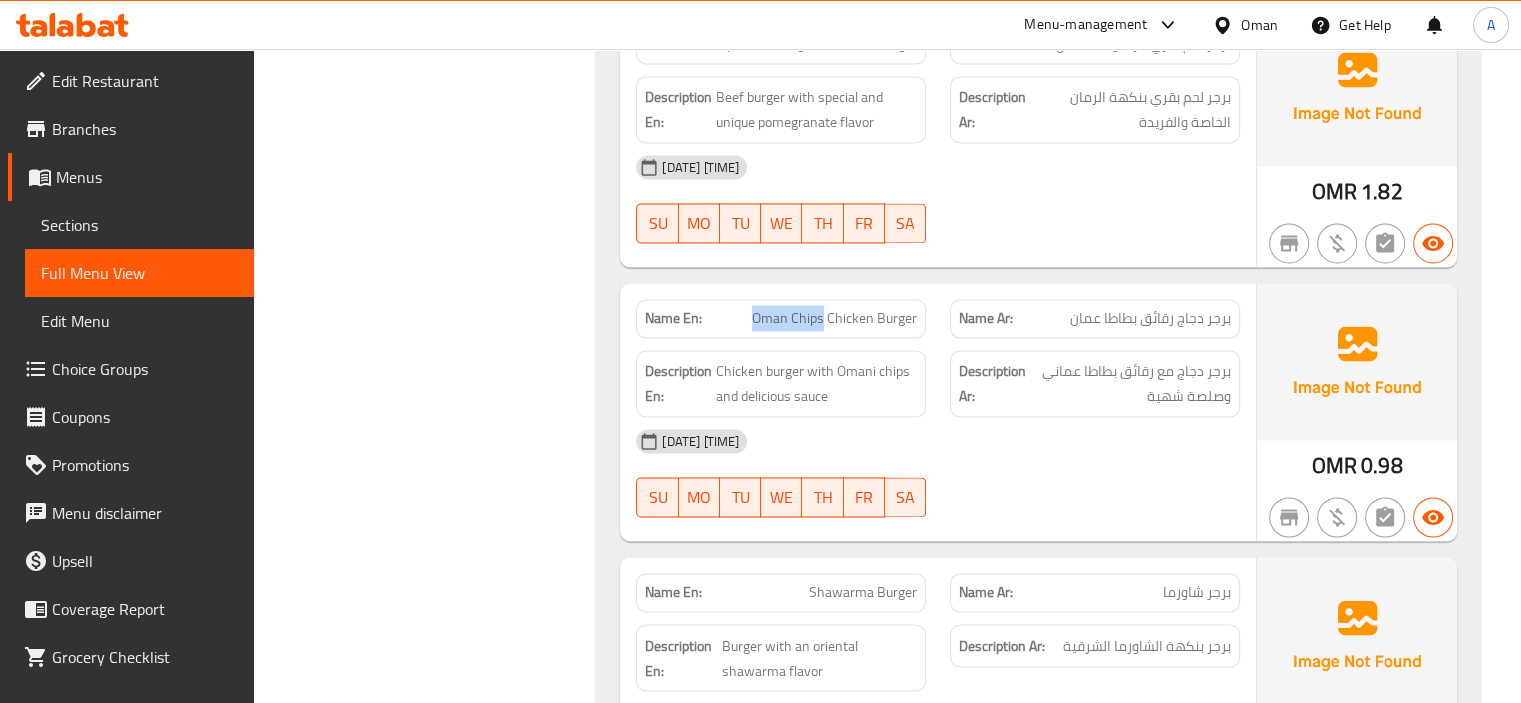 drag, startPoint x: 745, startPoint y: 323, endPoint x: 824, endPoint y: 318, distance: 79.15807 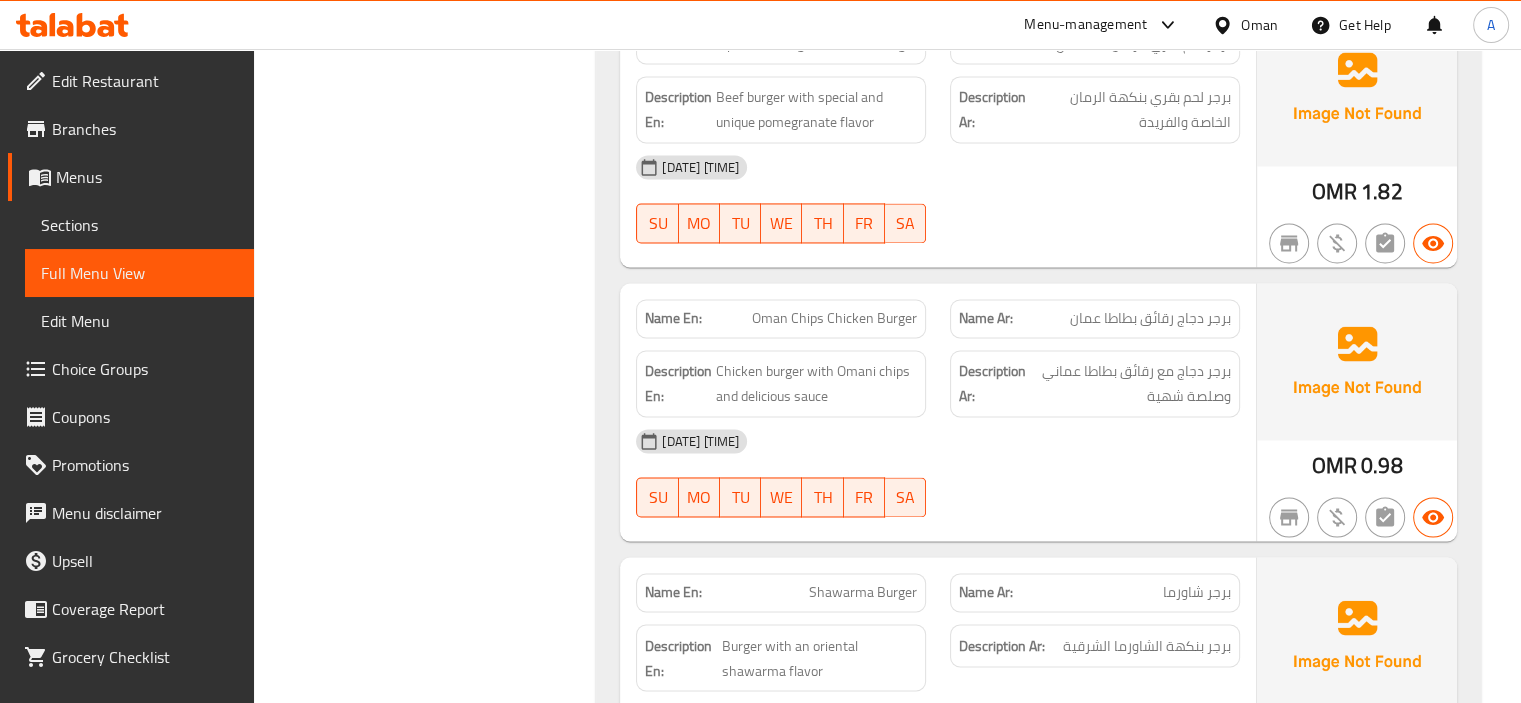 click on "(En):   Fresh Juices (Ar): عصائر طازجة Name En: Mango Juice Name Ar: عصير مانجو Description En: Refreshing, natural juices made fresh to order Description Ar: عصائر طبيعية ومنعشة يتم تحضيرها طازجة للطلب 04-08-2025 05:47 PM SU MO TU WE TH FR SA OMR 1.3 Name En: Strawberry Juice Name Ar: عصير فراولة Description En: Natural strawberry juice with sweet and refreshing flavors Description Ar: عصير فراولة طبيعي بنكهات حلوة ومنعشة 04-08-2025 05:47 PM SU MO TU WE TH FR SA OMR 1.3 Name En: Banana Juice Name Ar: عصير موز Description En: Fresh creamy and nutritious banana juice Description Ar: عصير موز طازج كريمي ومغذي 04-08-2025 05:47 PM SU MO TU WE TH FR SA OMR 1.04 Name En: Lemon Mint Juice Name Ar: عصير ليمون بالنعناع Description En: Refreshing and slightly sour lemon mint juice Description Ar: عصير ليمون بالنعناع منعش وحامض خفيف SU MO TU WE TH FR" at bounding box center [1038, 1083] 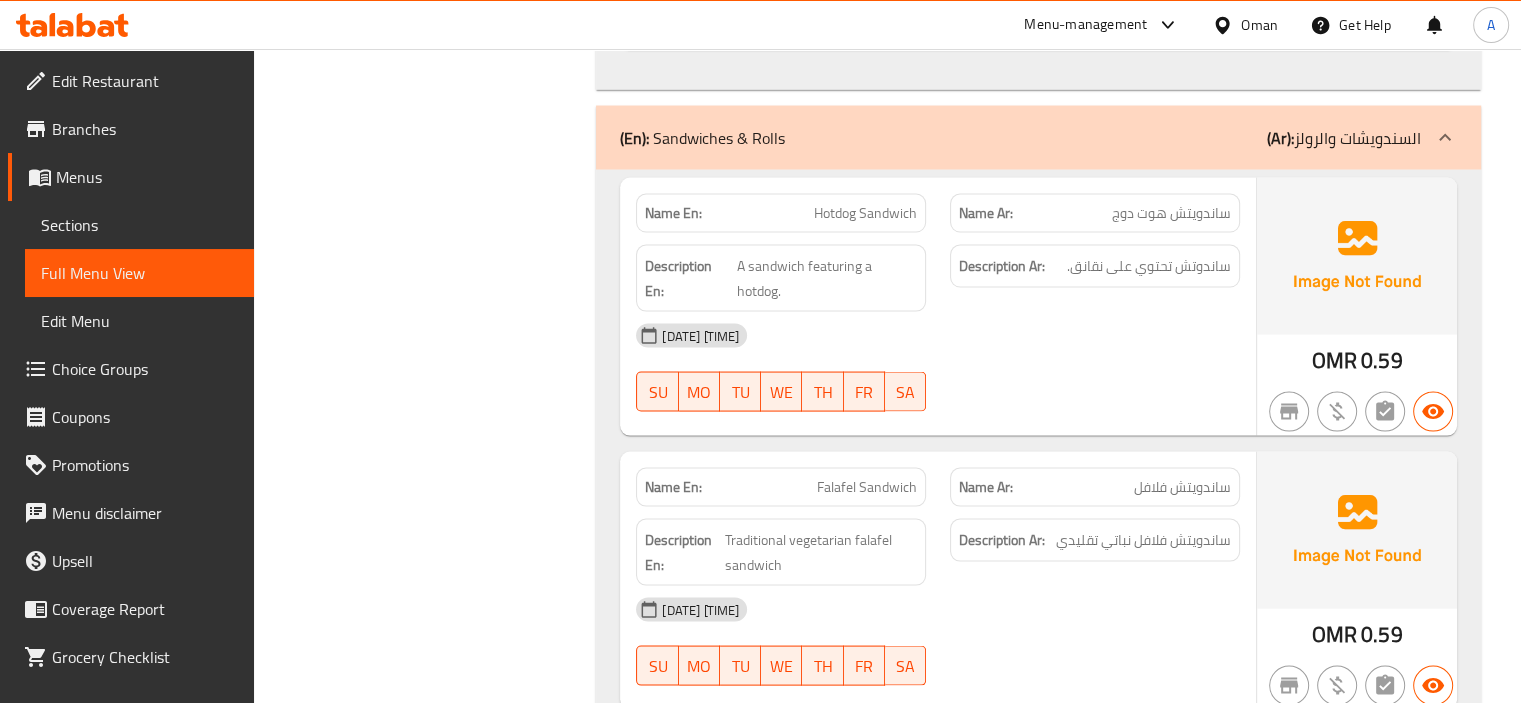 scroll, scrollTop: 3960, scrollLeft: 0, axis: vertical 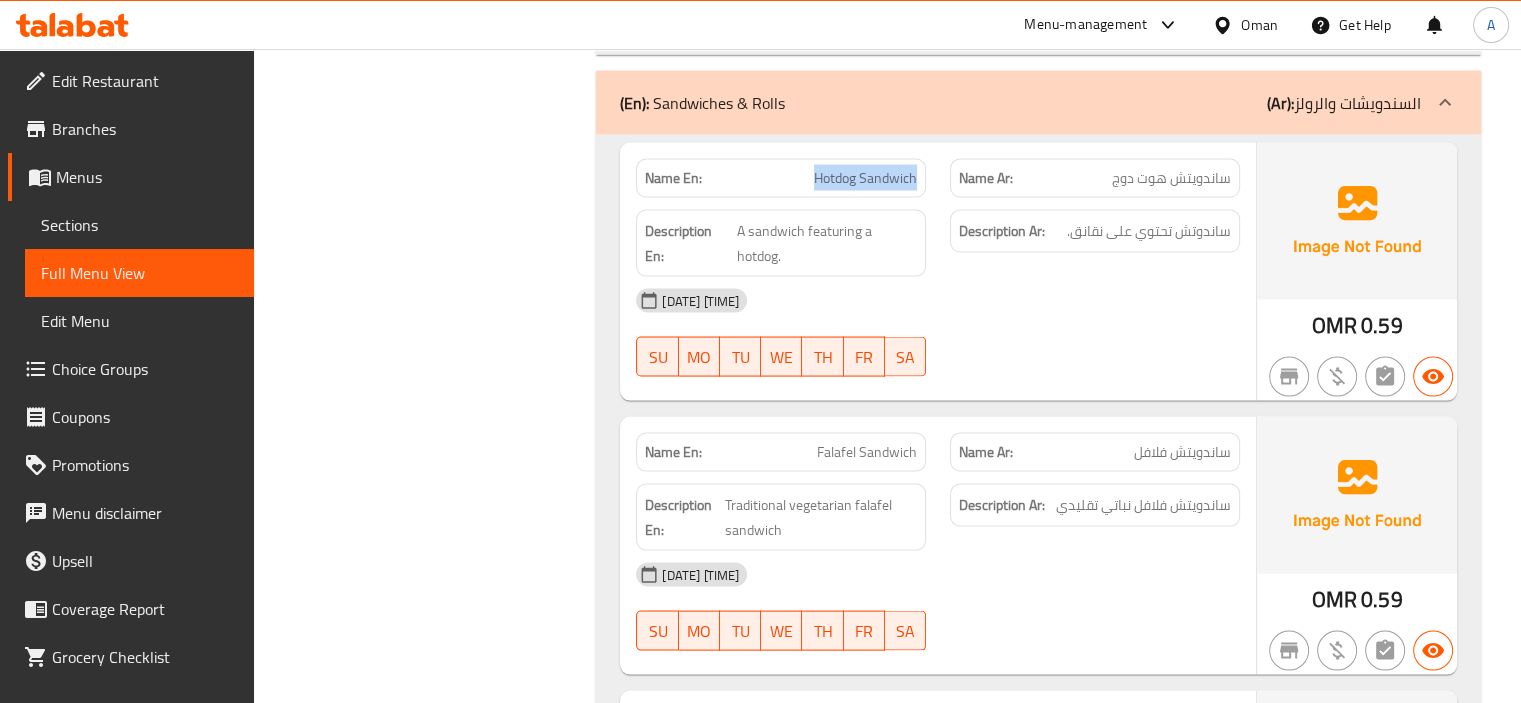 drag, startPoint x: 810, startPoint y: 163, endPoint x: 927, endPoint y: 170, distance: 117.20921 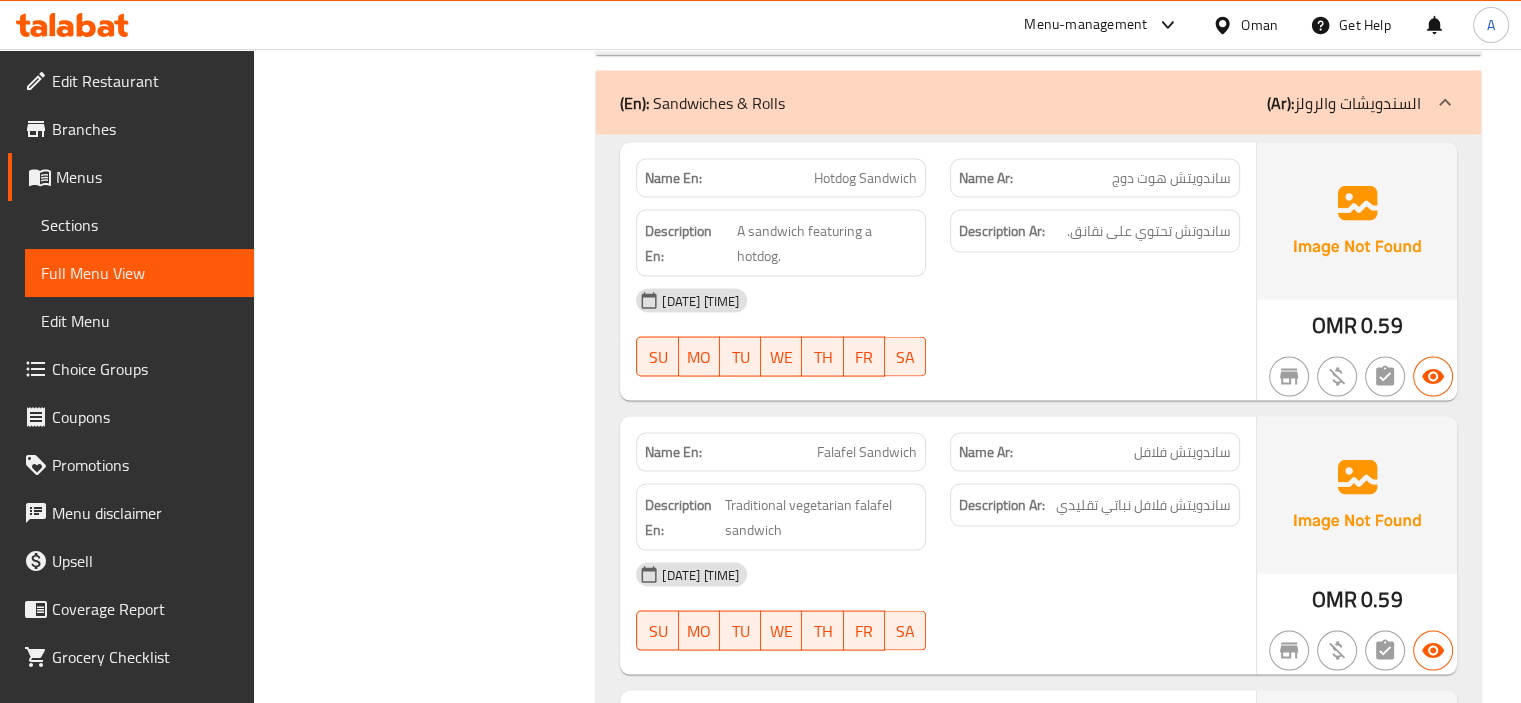 click on "Name En: Hotdog Sandwich Name Ar: ساندويتش هوت دوج Description En: A sandwich featuring a hotdog. Description Ar: ساندوتش تحتوي على نقانق. 04-08-2025 08:57 PM SU MO TU WE TH FR SA OMR 0.59 Name En: Falafel Sandwich Name Ar: ساندويتش فلافل Description En: Traditional vegetarian falafel sandwich Description Ar: ساندويتش فلافل نباتي تقليدي 04-08-2025 08:57 PM SU MO TU WE TH FR SA OMR 0.59 Name En: Pizza Roll Name Ar: رول بيتزا Description En: Pizza roll with cheese and tomato sauce Description Ar: رول بيتزا جبن وصوص طماطم 04-08-2025 08:57 PM SU MO TU WE TH FR SA OMR 0.91 Name En: Francisco Name Ar: فرانسيسكو Description En: Loaf stuffed with chicken and vegetables Description Ar: رغيف محشو بالدجاج والخضار 04-08-2025 08:57 PM SU MO TU WE TH FR SA OMR 0.91 Name En: Francisco Sarookh Name Ar: فرانسيسكو صاروخ Description En: Francisco Sarookh sandwich Description Ar: SU MO" at bounding box center (1038, -1730) 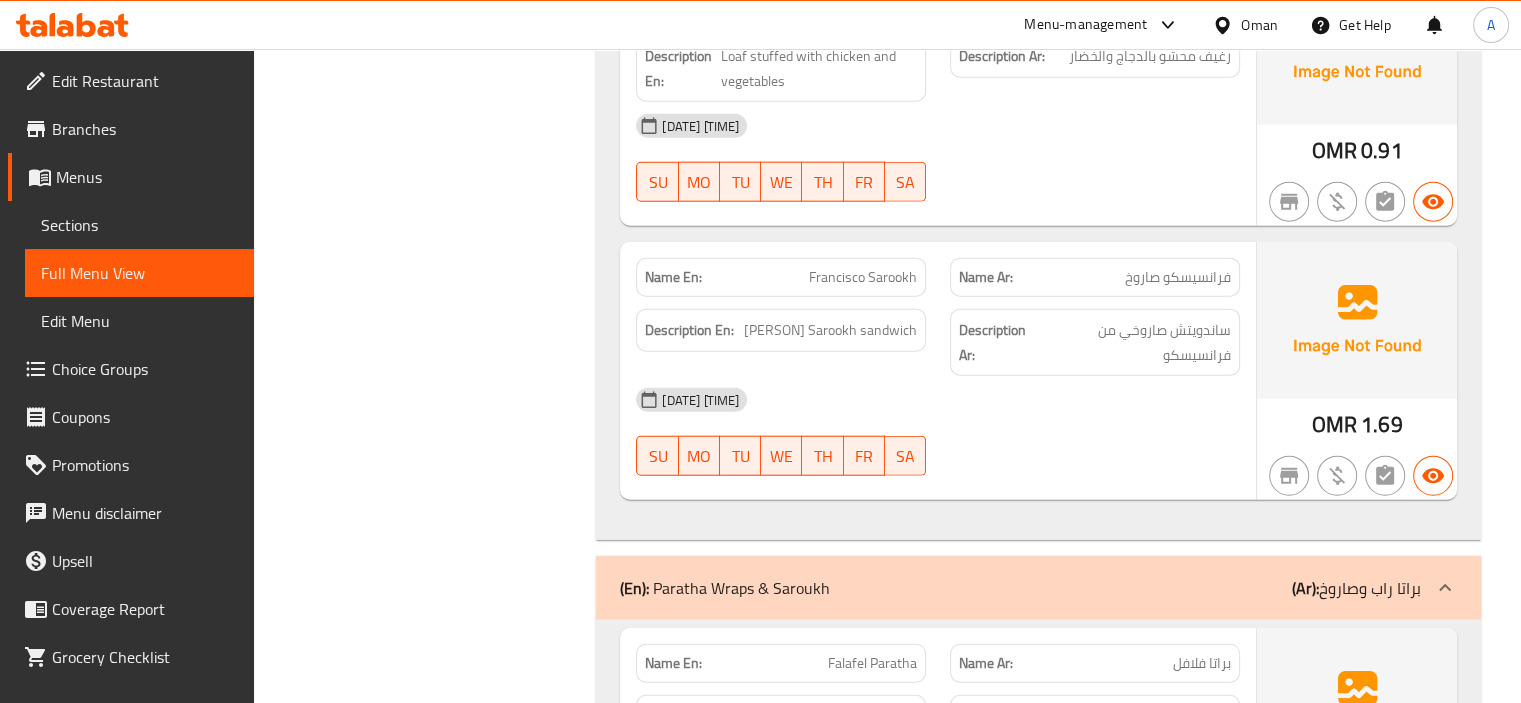 scroll, scrollTop: 4960, scrollLeft: 0, axis: vertical 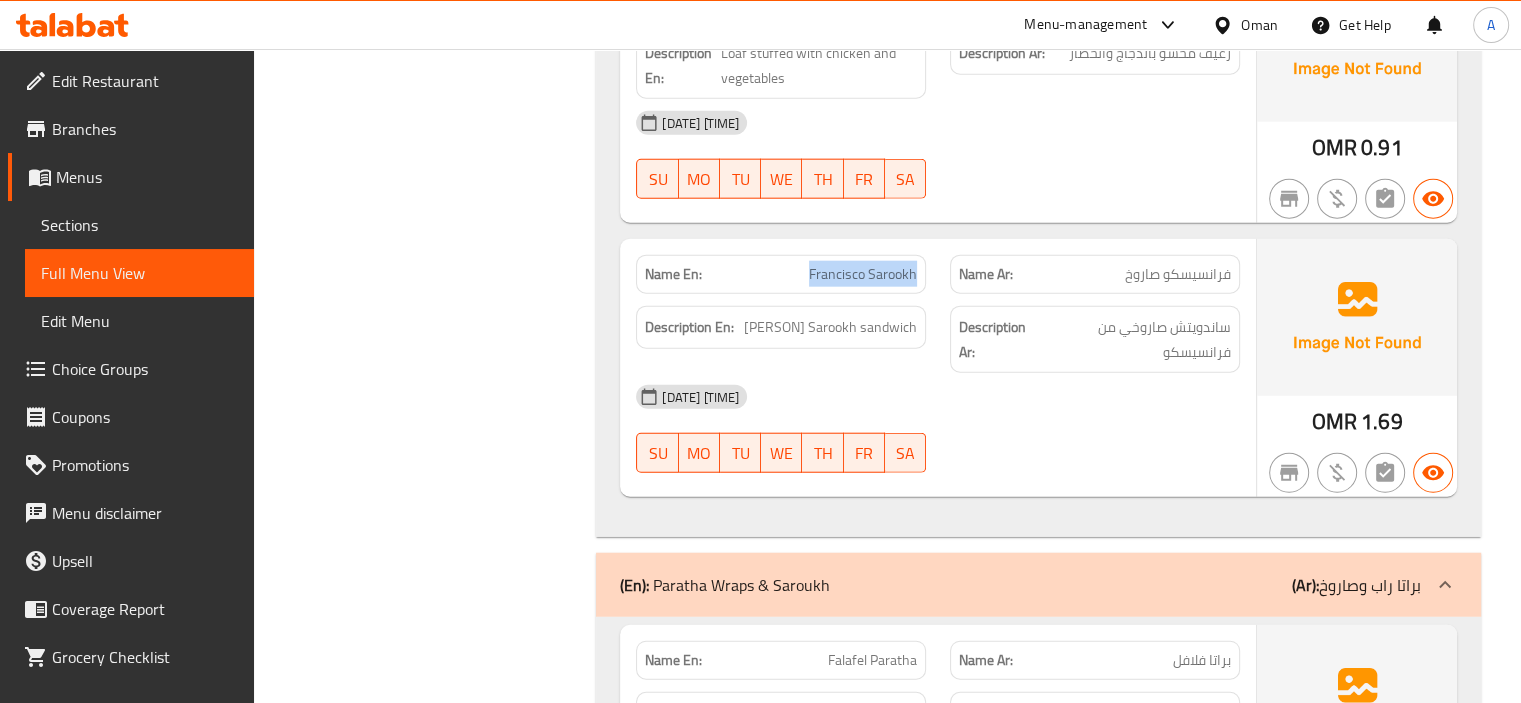 drag, startPoint x: 808, startPoint y: 259, endPoint x: 927, endPoint y: 252, distance: 119.2057 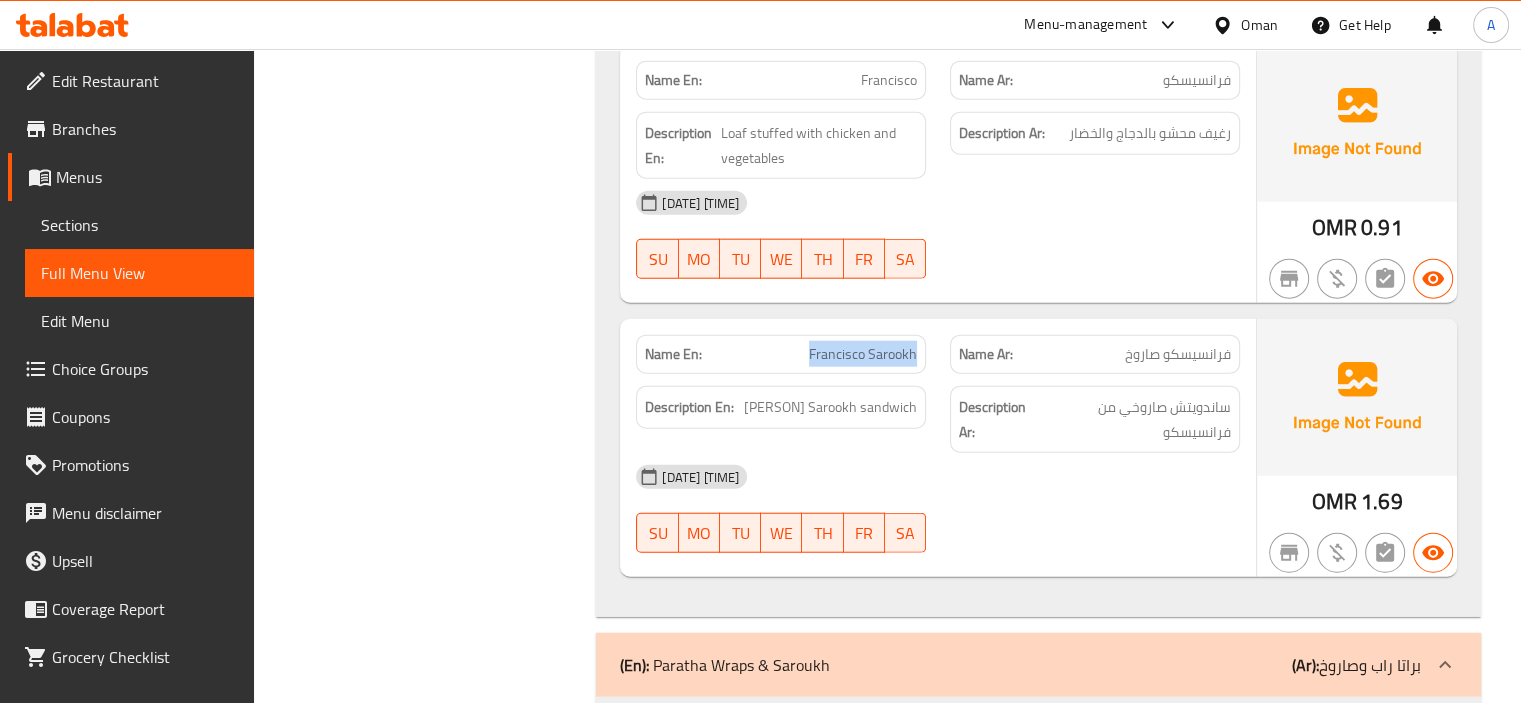 scroll, scrollTop: 4960, scrollLeft: 0, axis: vertical 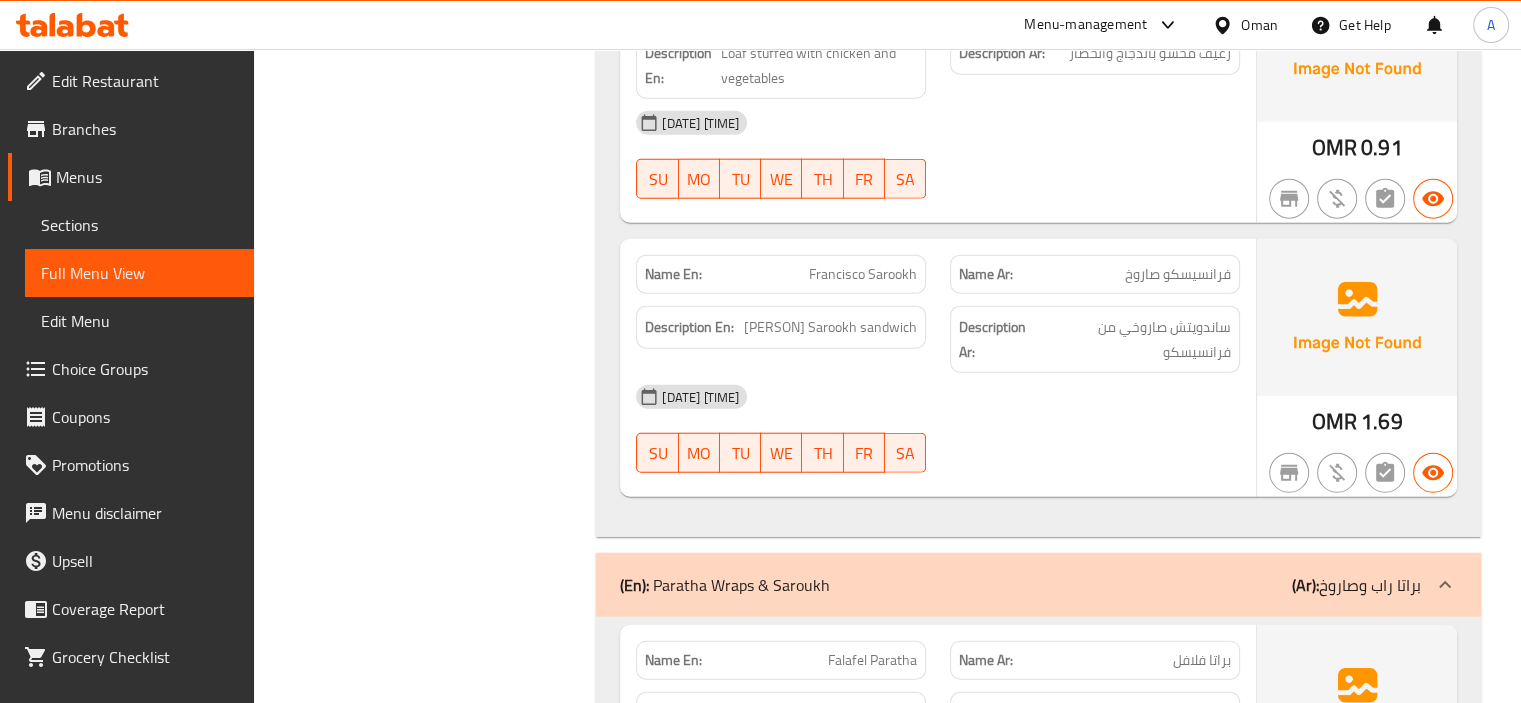 click on "Description Ar: ساندويتش صاروخي من فرانسيسكو" at bounding box center [1095, -3323] 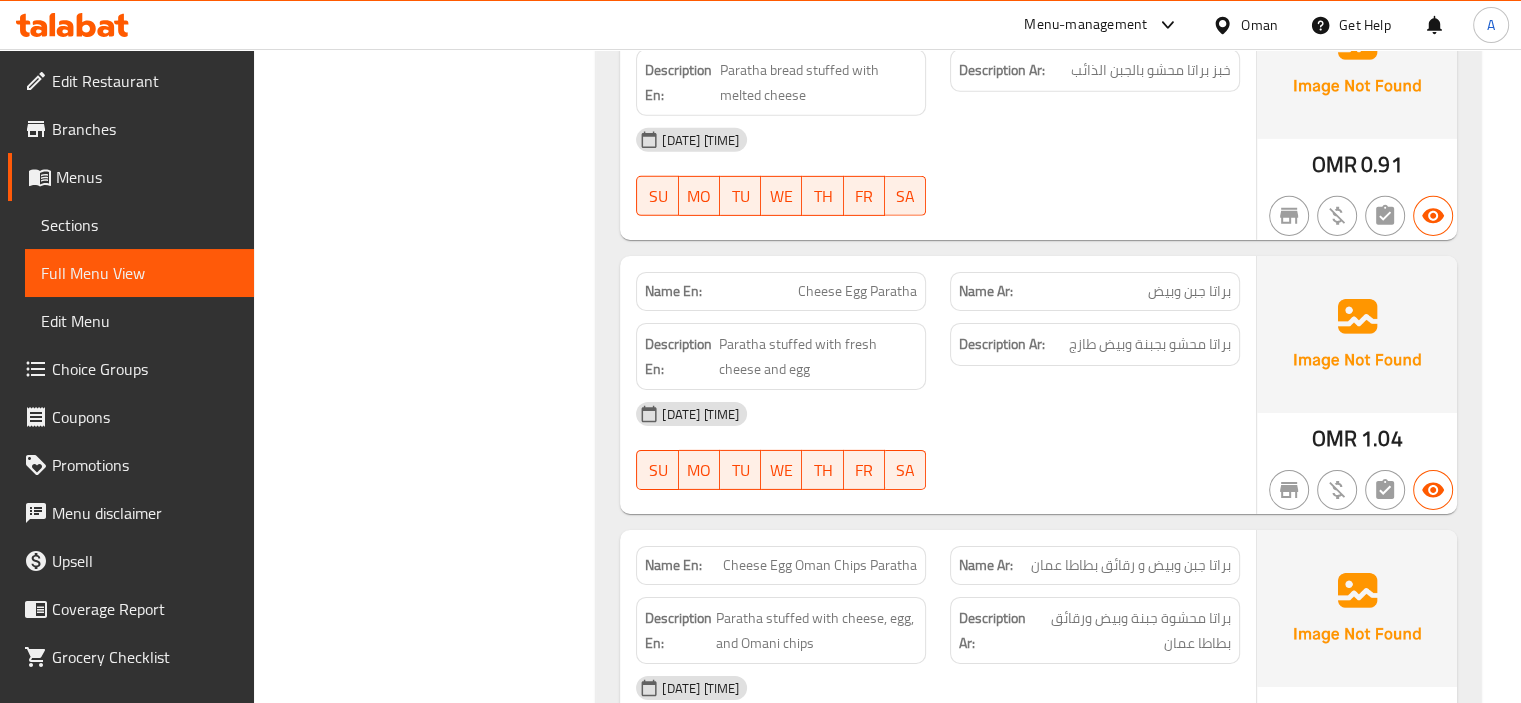 scroll, scrollTop: 6460, scrollLeft: 0, axis: vertical 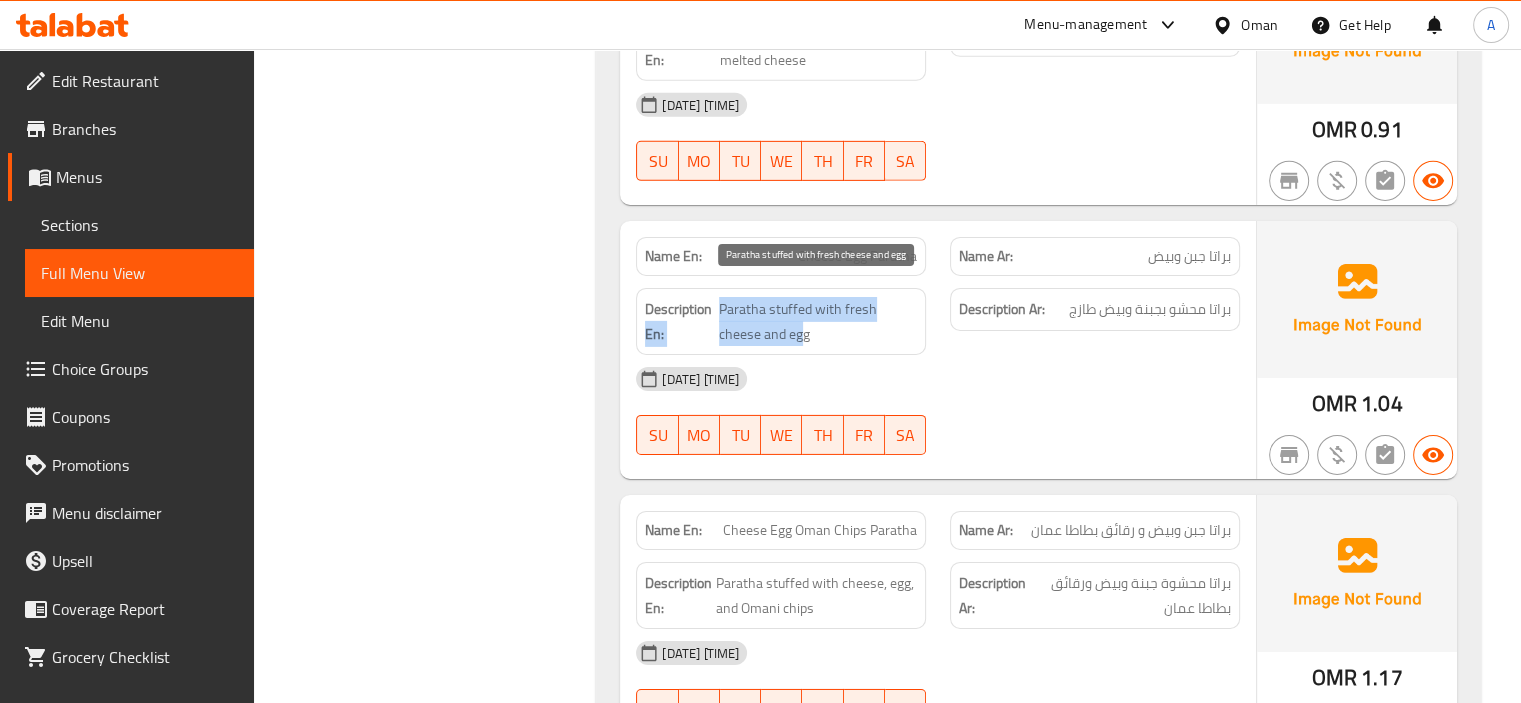 drag, startPoint x: 715, startPoint y: 293, endPoint x: 806, endPoint y: 316, distance: 93.8616 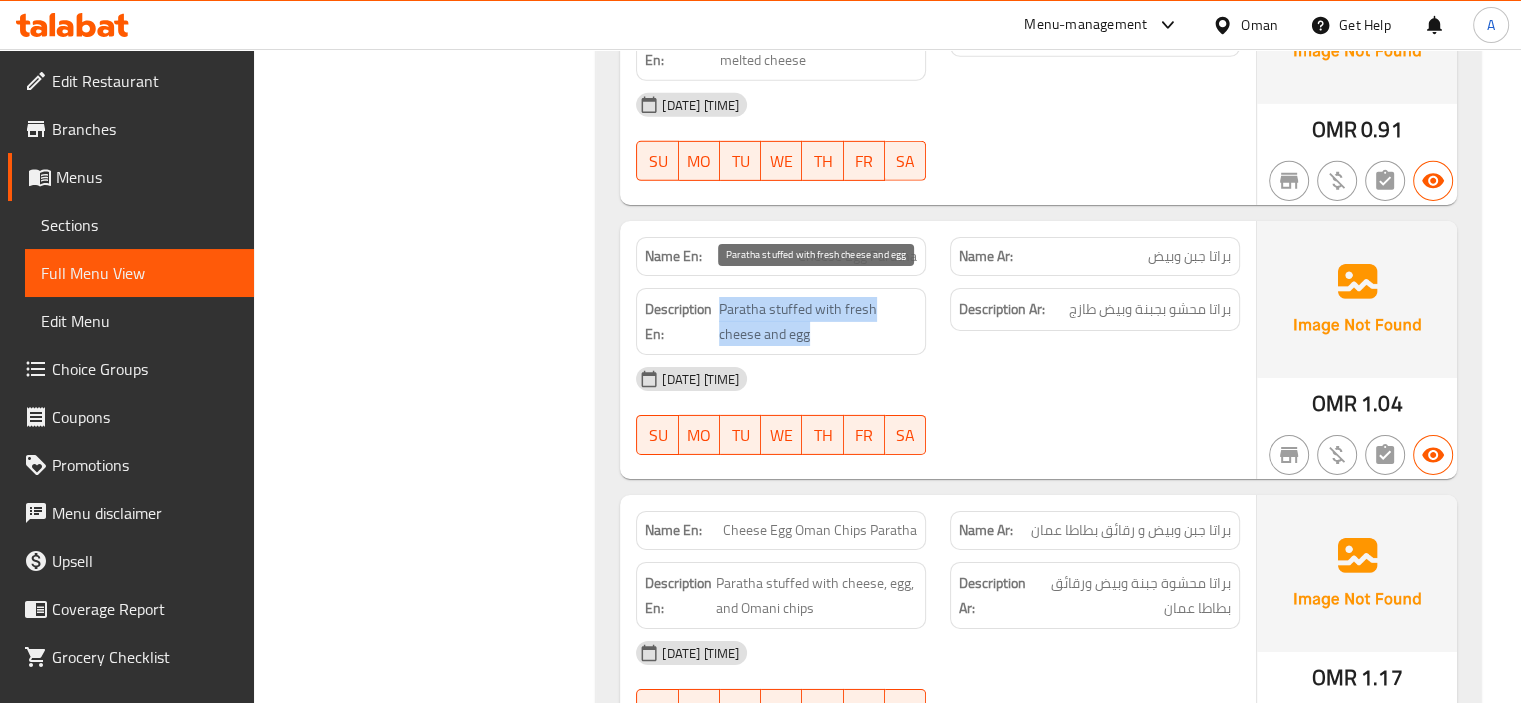 drag, startPoint x: 718, startPoint y: 287, endPoint x: 812, endPoint y: 311, distance: 97.015465 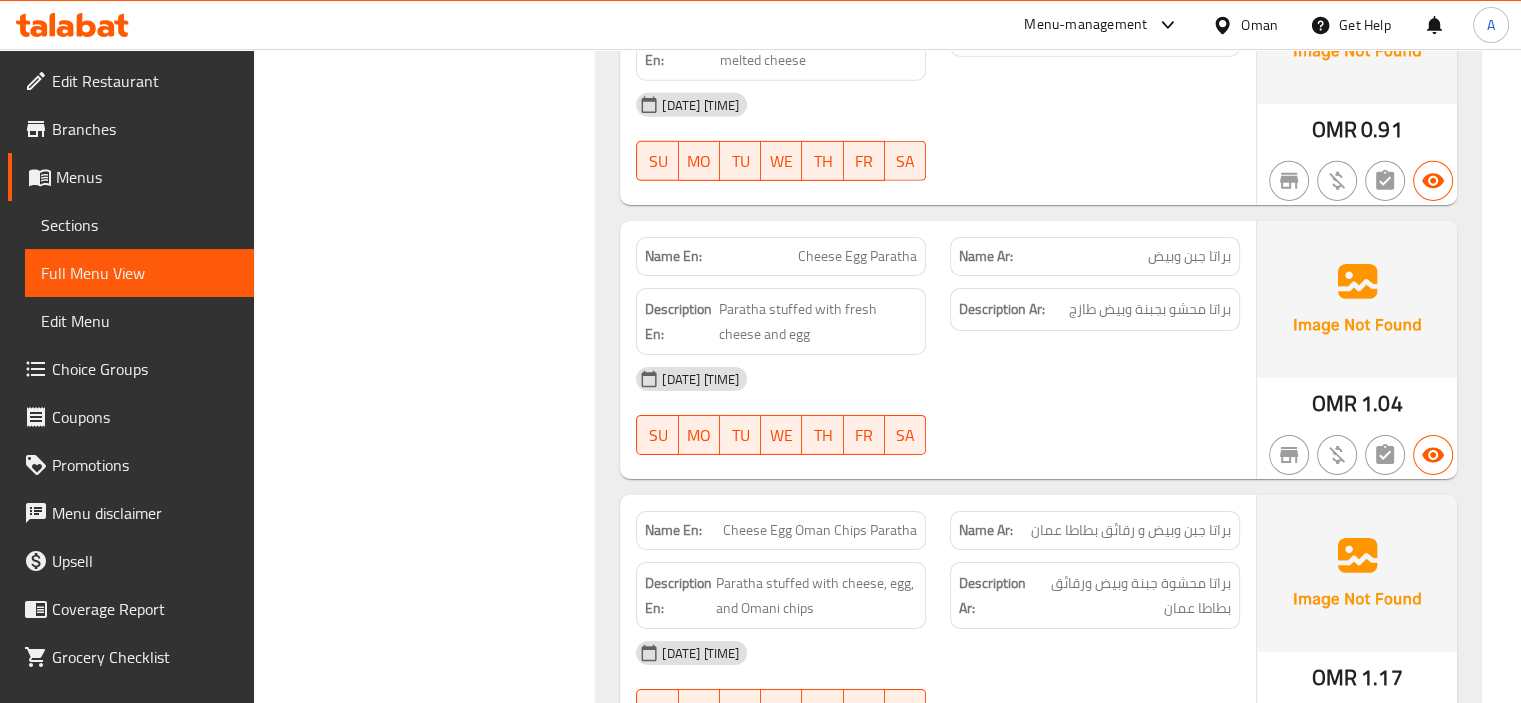 click on "04-08-2025 08:57 PM" at bounding box center (938, -4778) 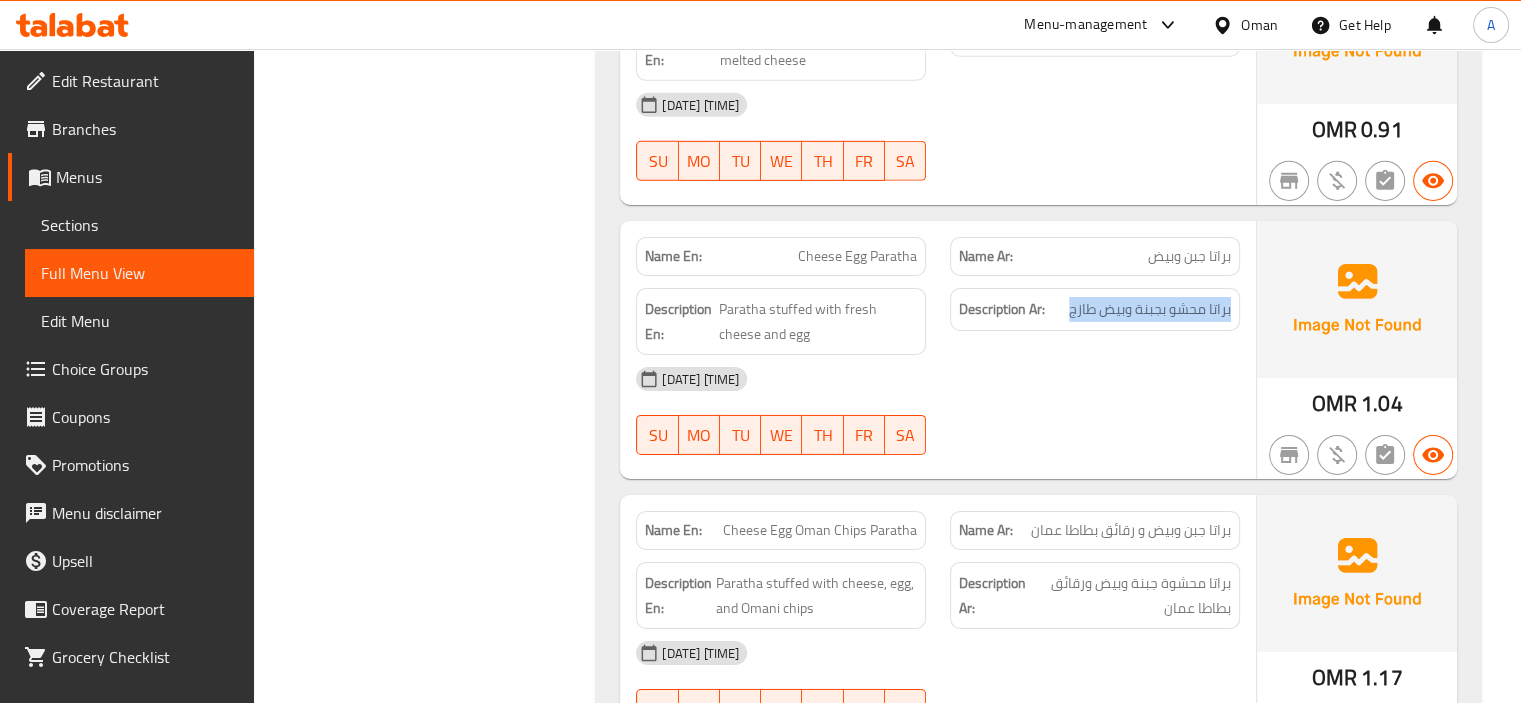 drag, startPoint x: 1069, startPoint y: 293, endPoint x: 1231, endPoint y: 285, distance: 162.19742 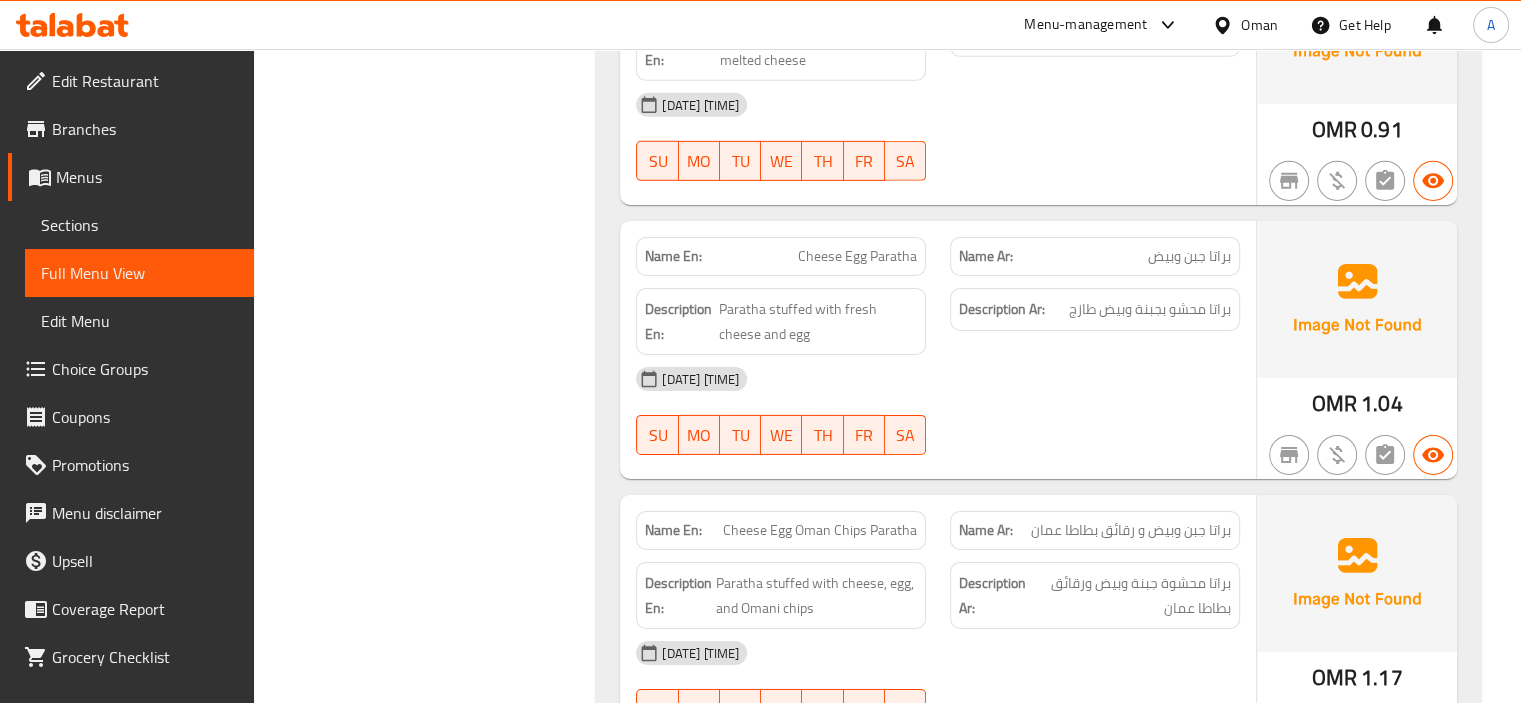 click on "Description En: Paratha stuffed with fresh cheese and egg" at bounding box center (781, -4823) 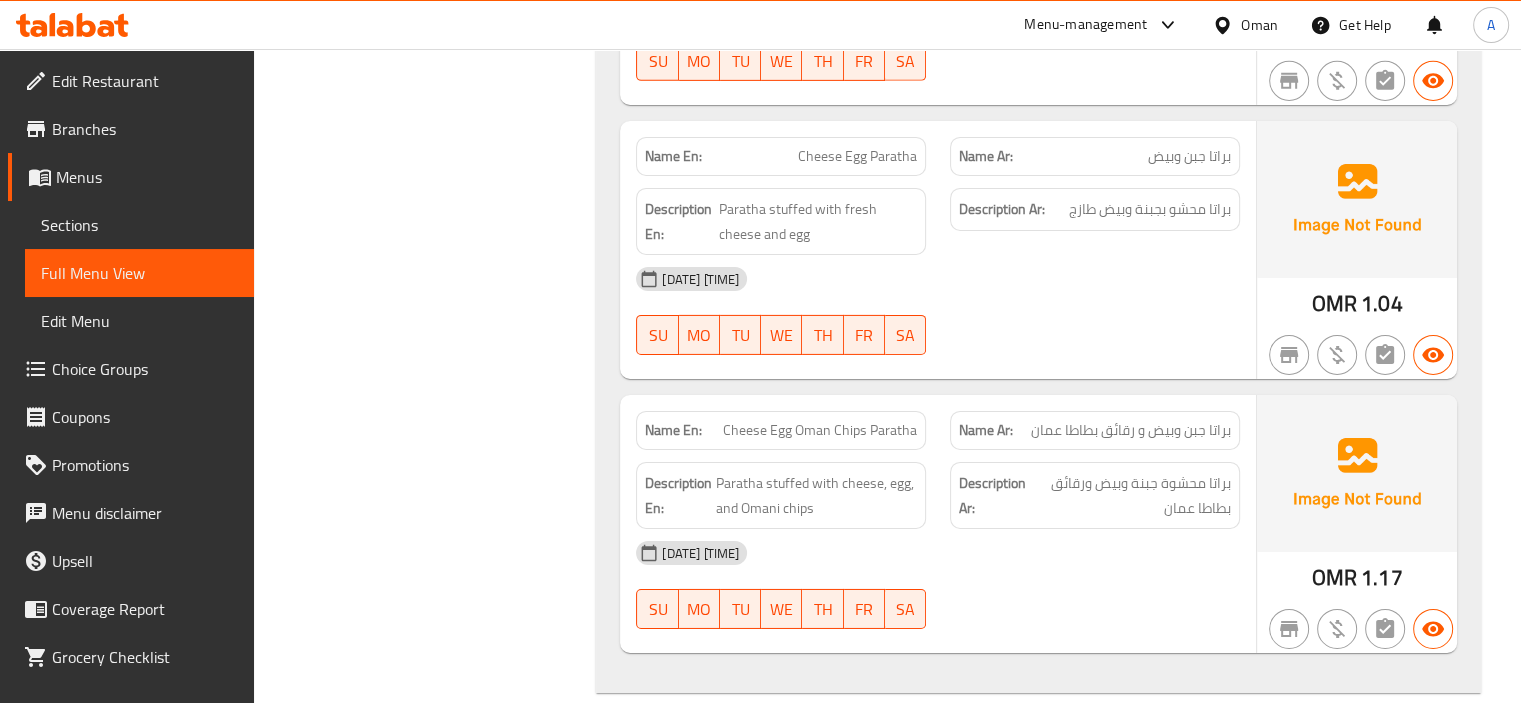 scroll, scrollTop: 6760, scrollLeft: 0, axis: vertical 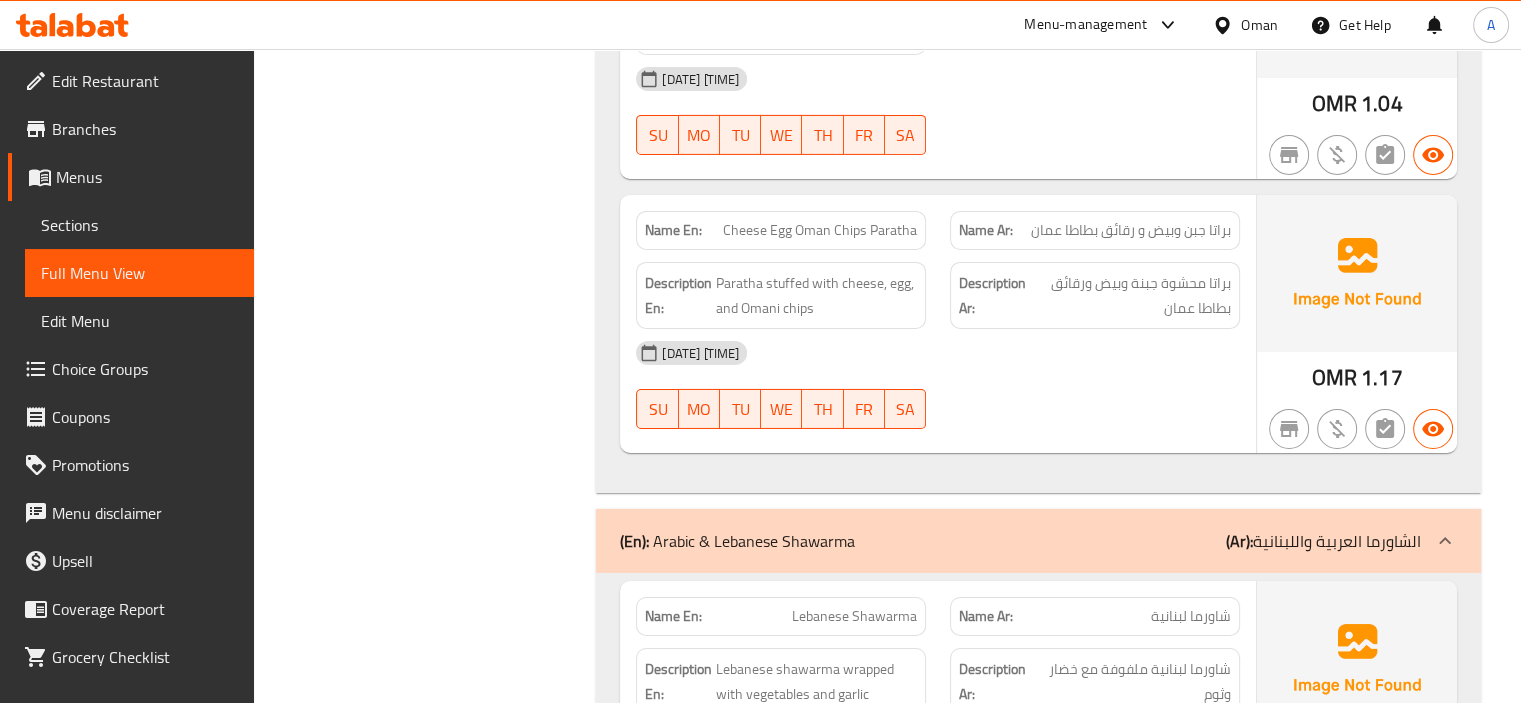 click on "براتا جبن وبيض و رقائق بطاطا عمان" at bounding box center (1203, -4926) 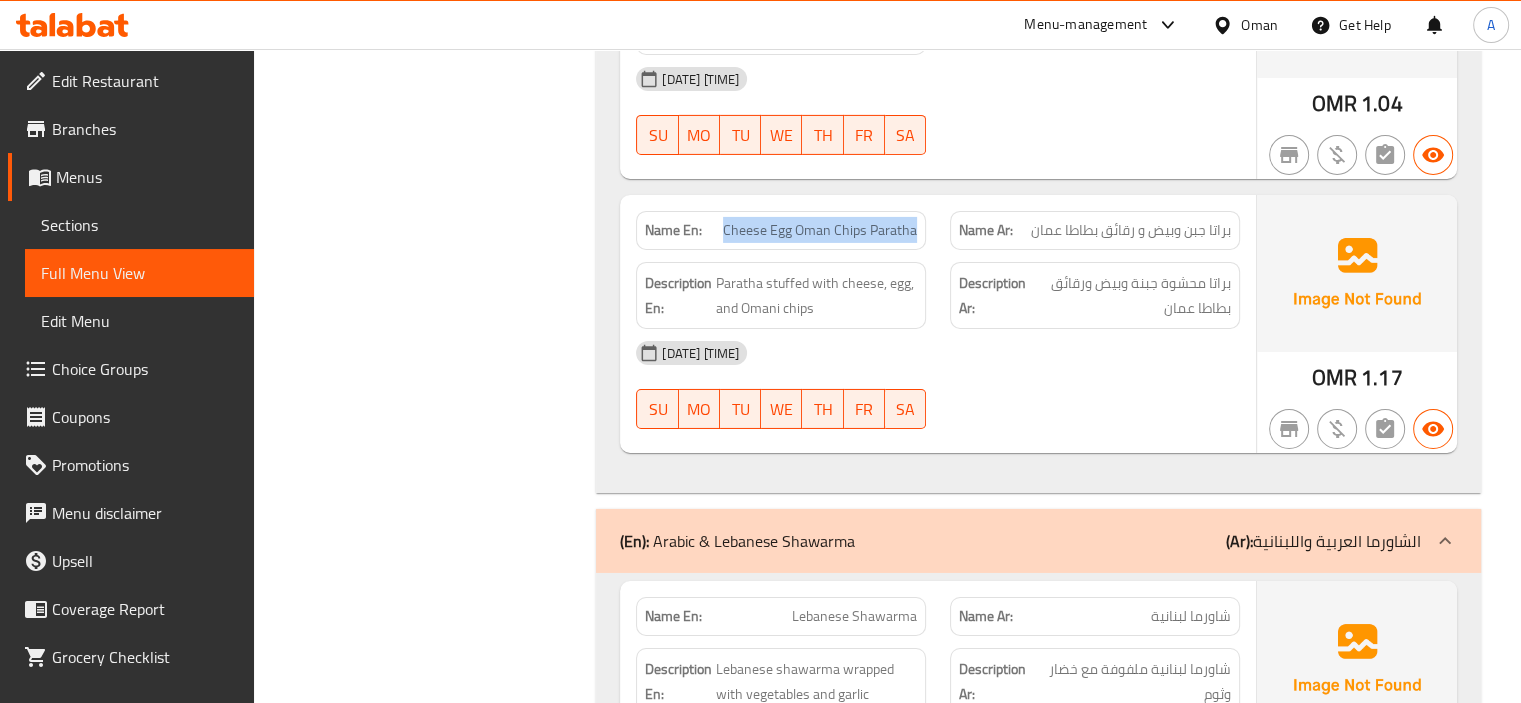 drag, startPoint x: 725, startPoint y: 214, endPoint x: 920, endPoint y: 223, distance: 195.20758 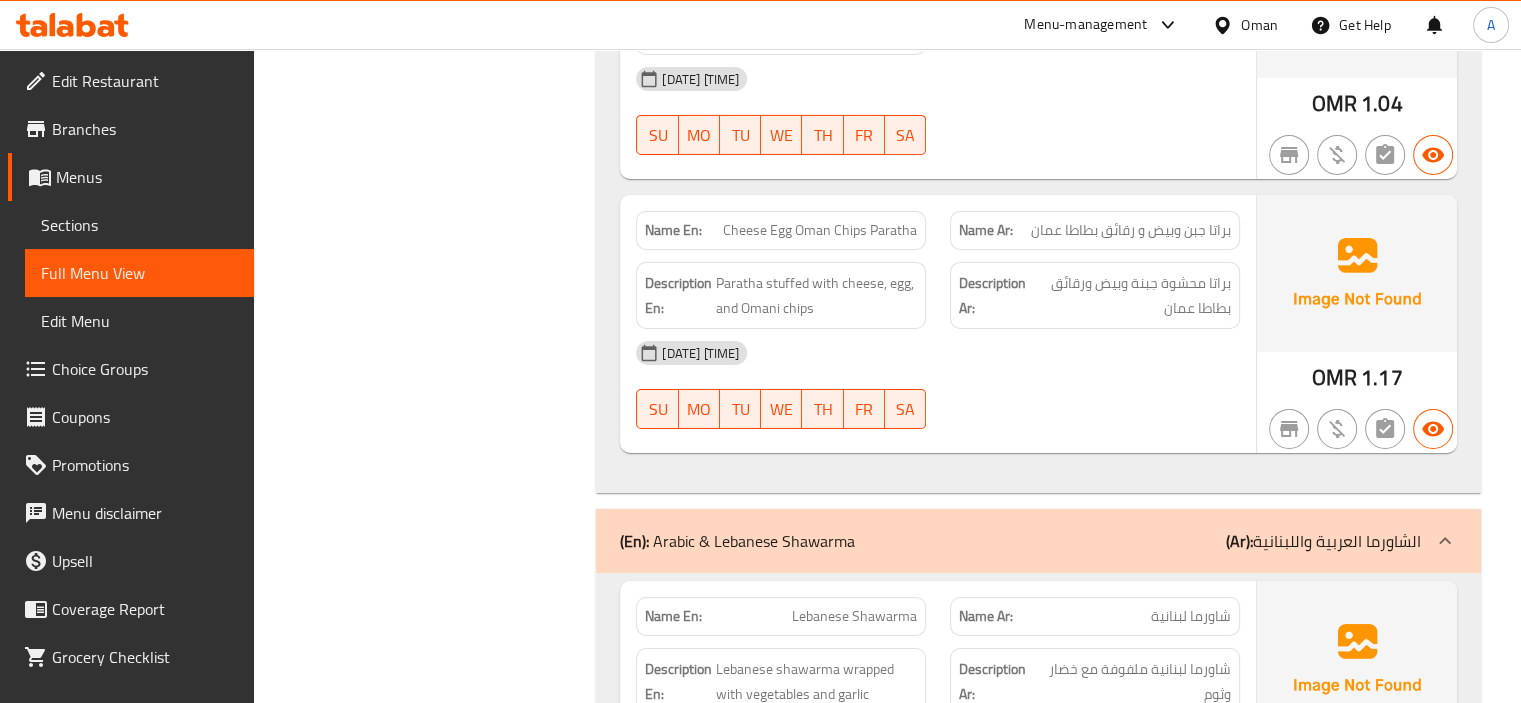 click on "Filter Branches Branches Popular filters Free items Branch specific items Has choices Upsell items Availability filters Available Not available View filters Collapse sections Collapse categories Collapse Choices" at bounding box center [433, -2517] 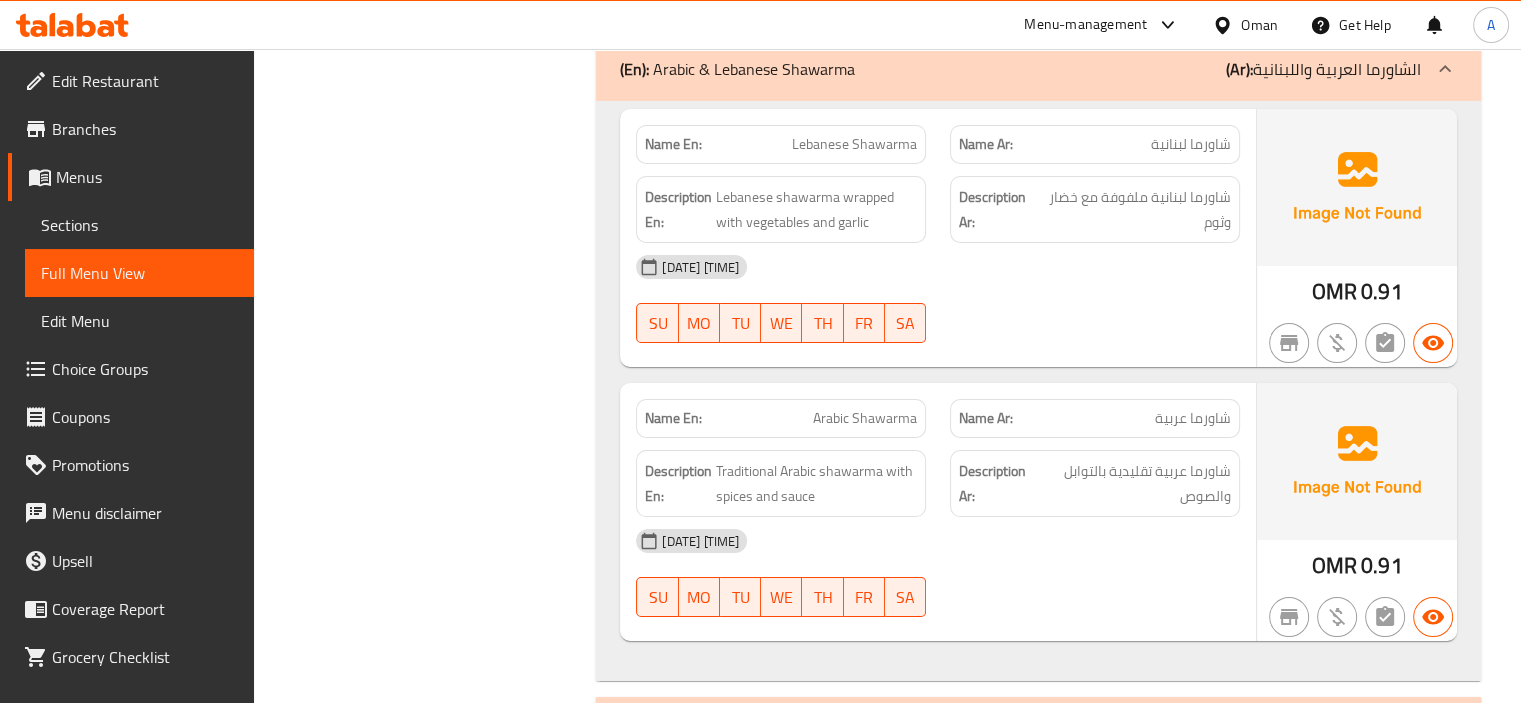 scroll, scrollTop: 7360, scrollLeft: 0, axis: vertical 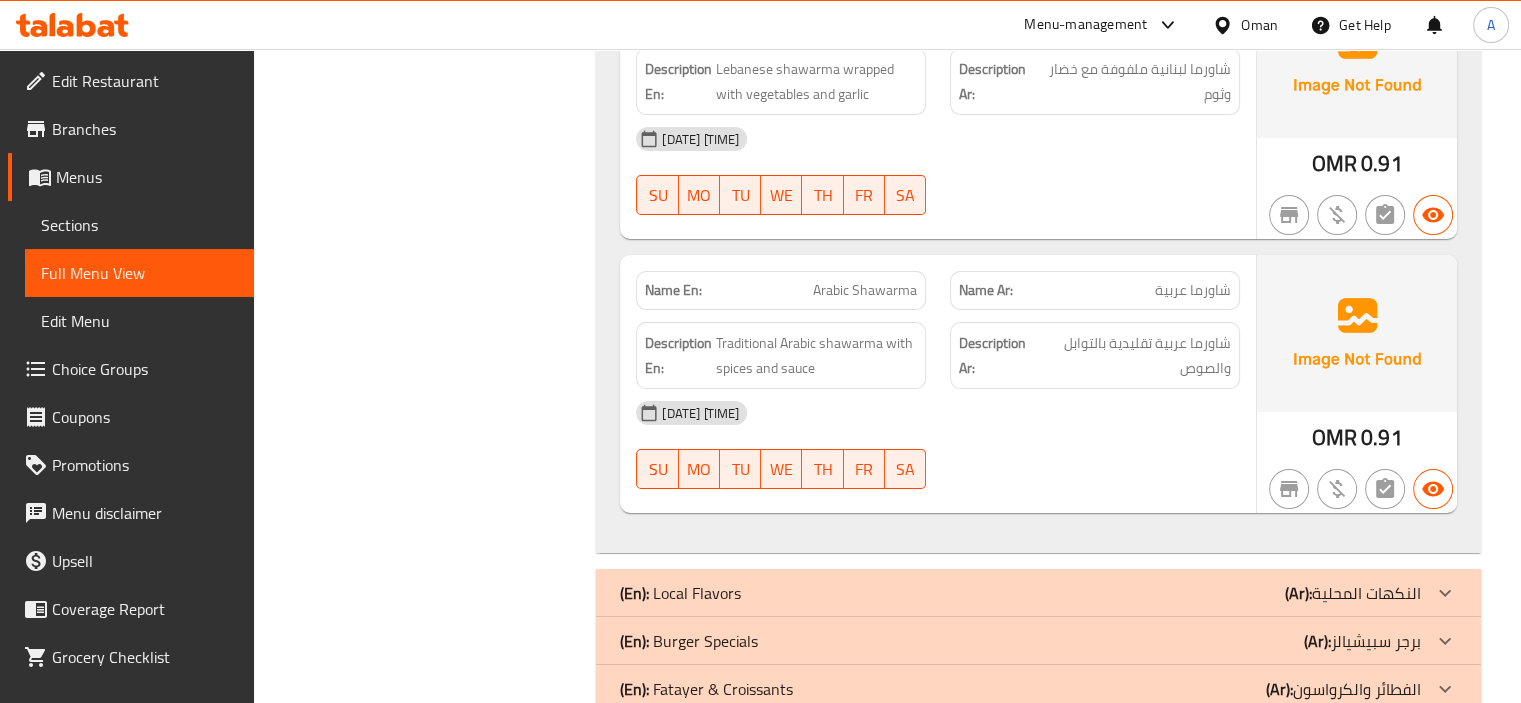 click on "Sections" at bounding box center (139, 225) 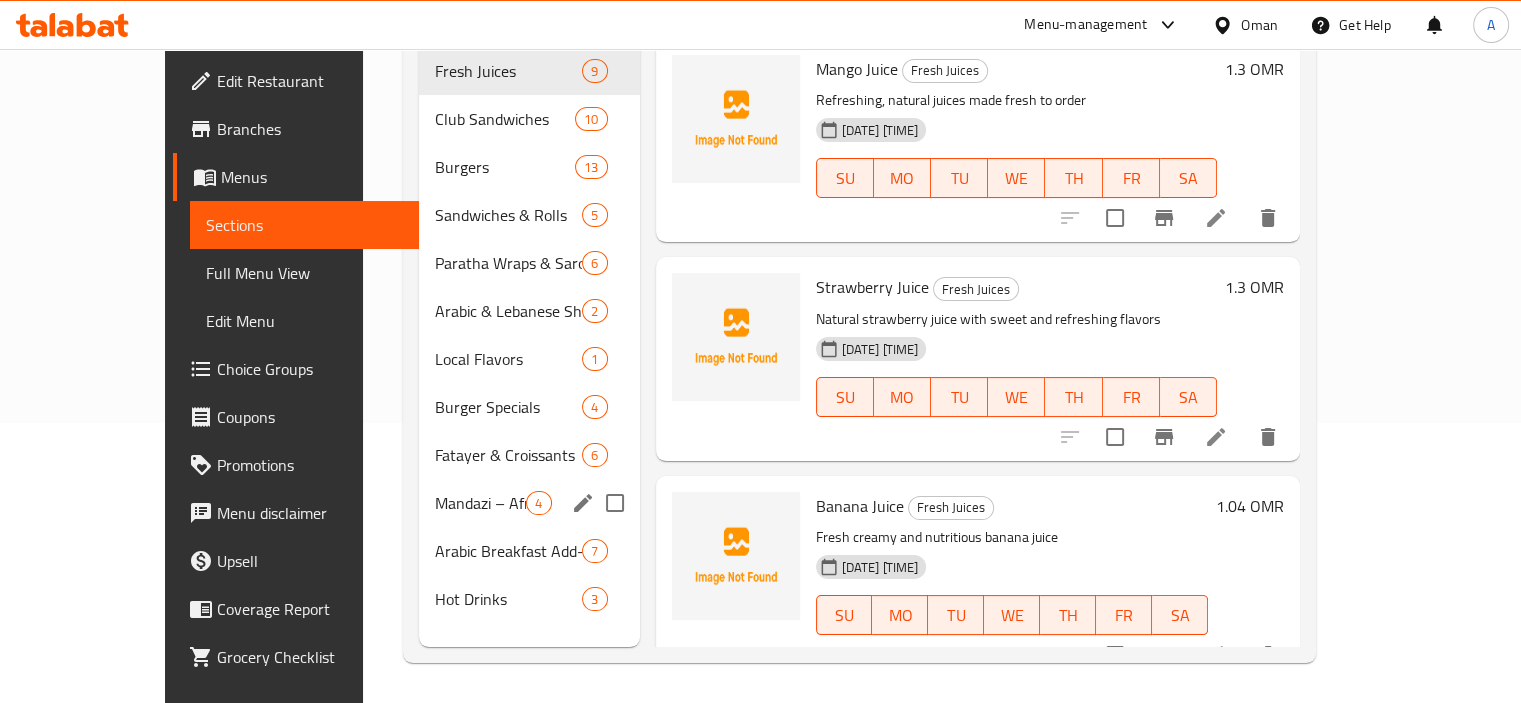 scroll, scrollTop: 0, scrollLeft: 0, axis: both 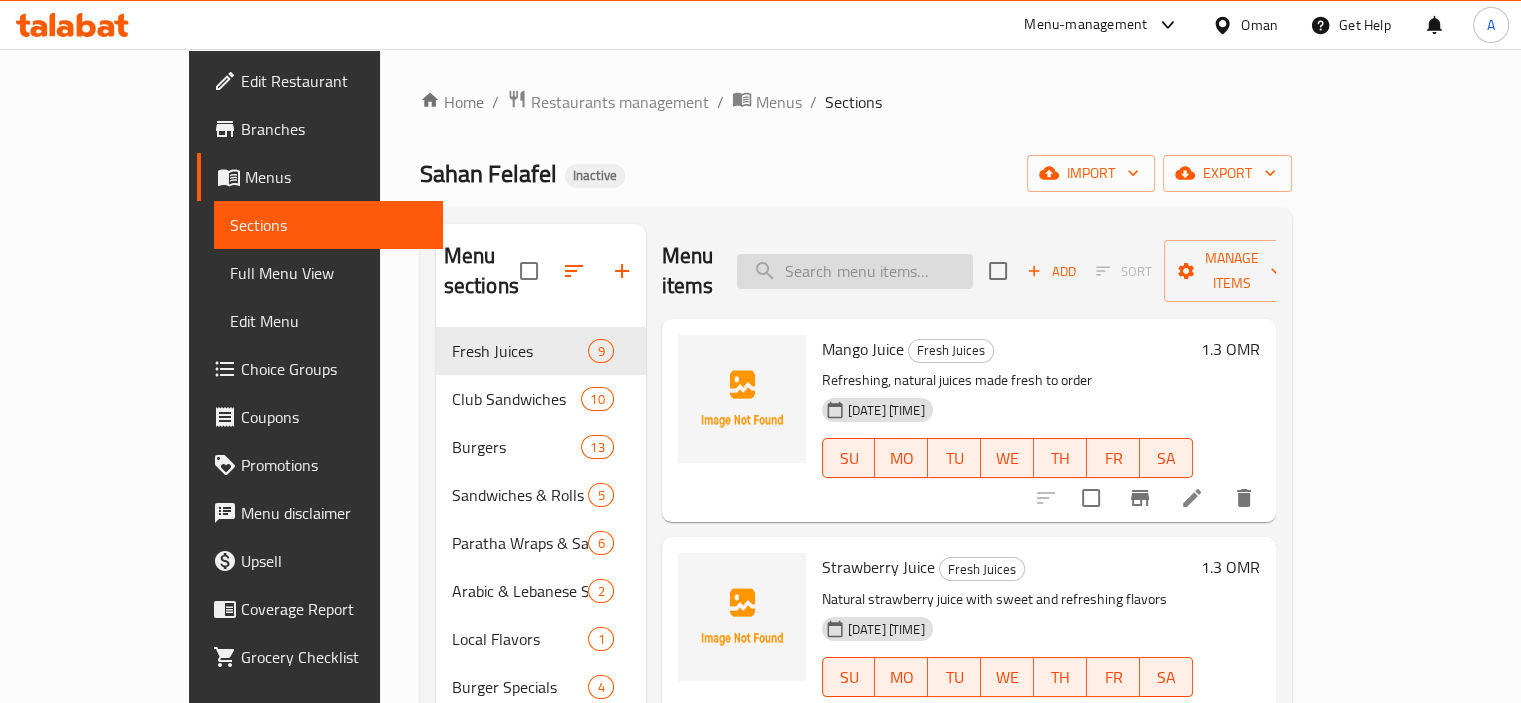 click at bounding box center [855, 271] 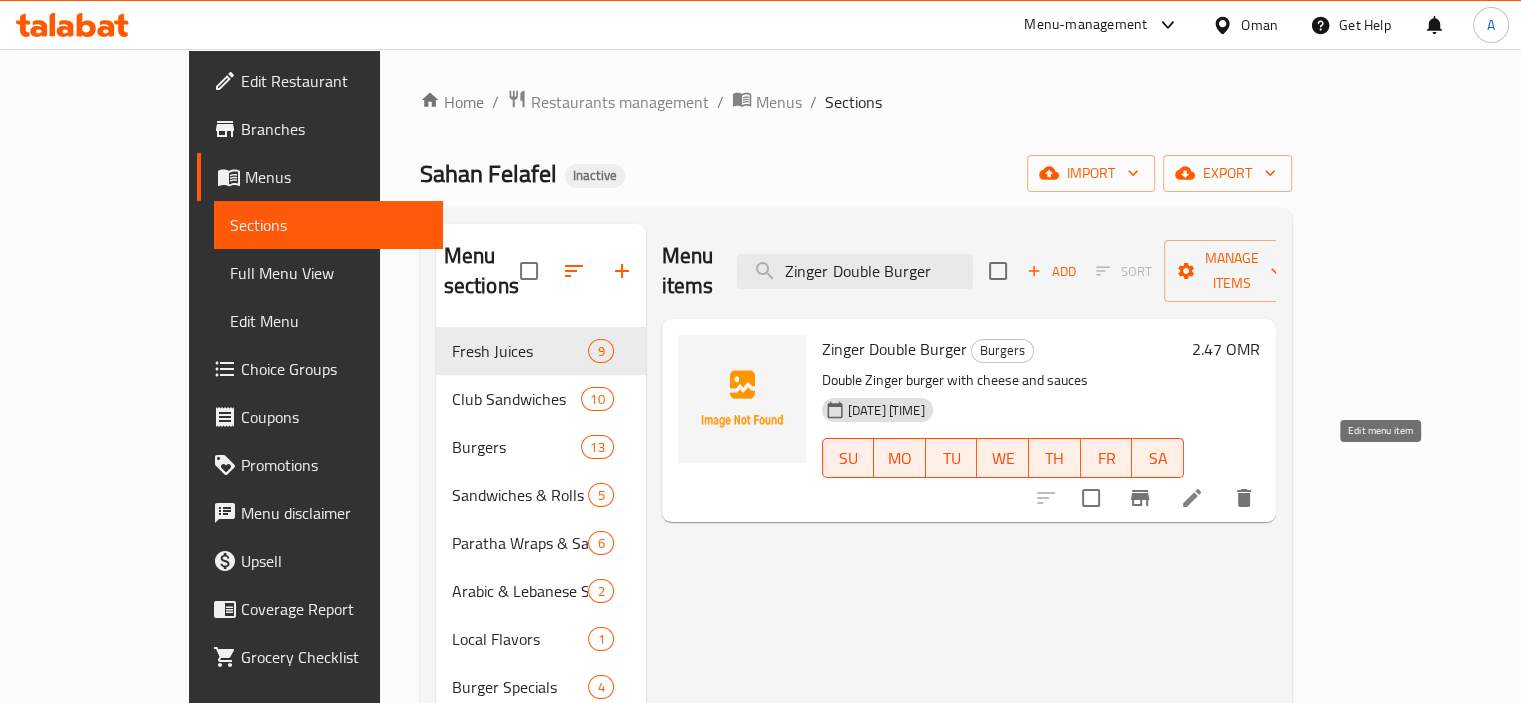 type on "Zinger Double Burger" 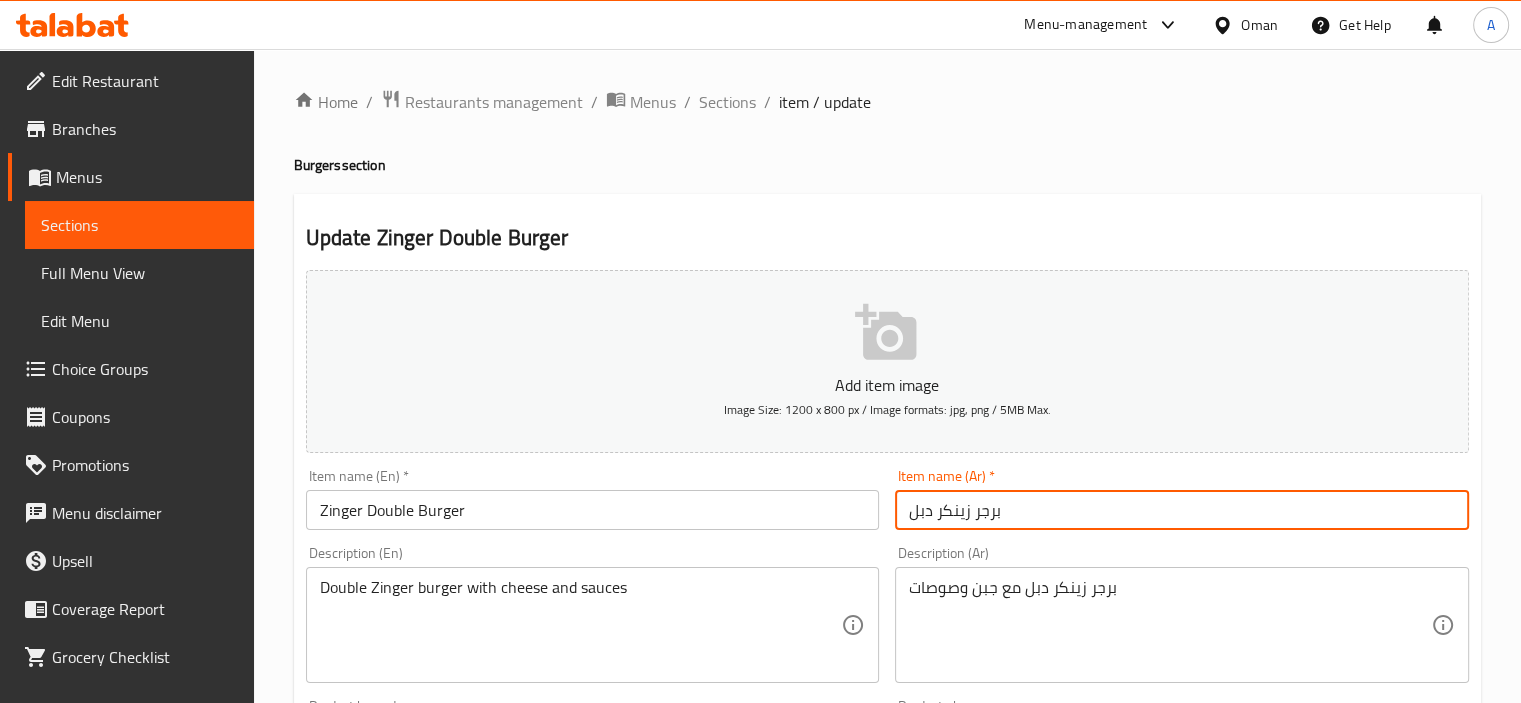 click on "برجر زينكر دبل" at bounding box center (1182, 510) 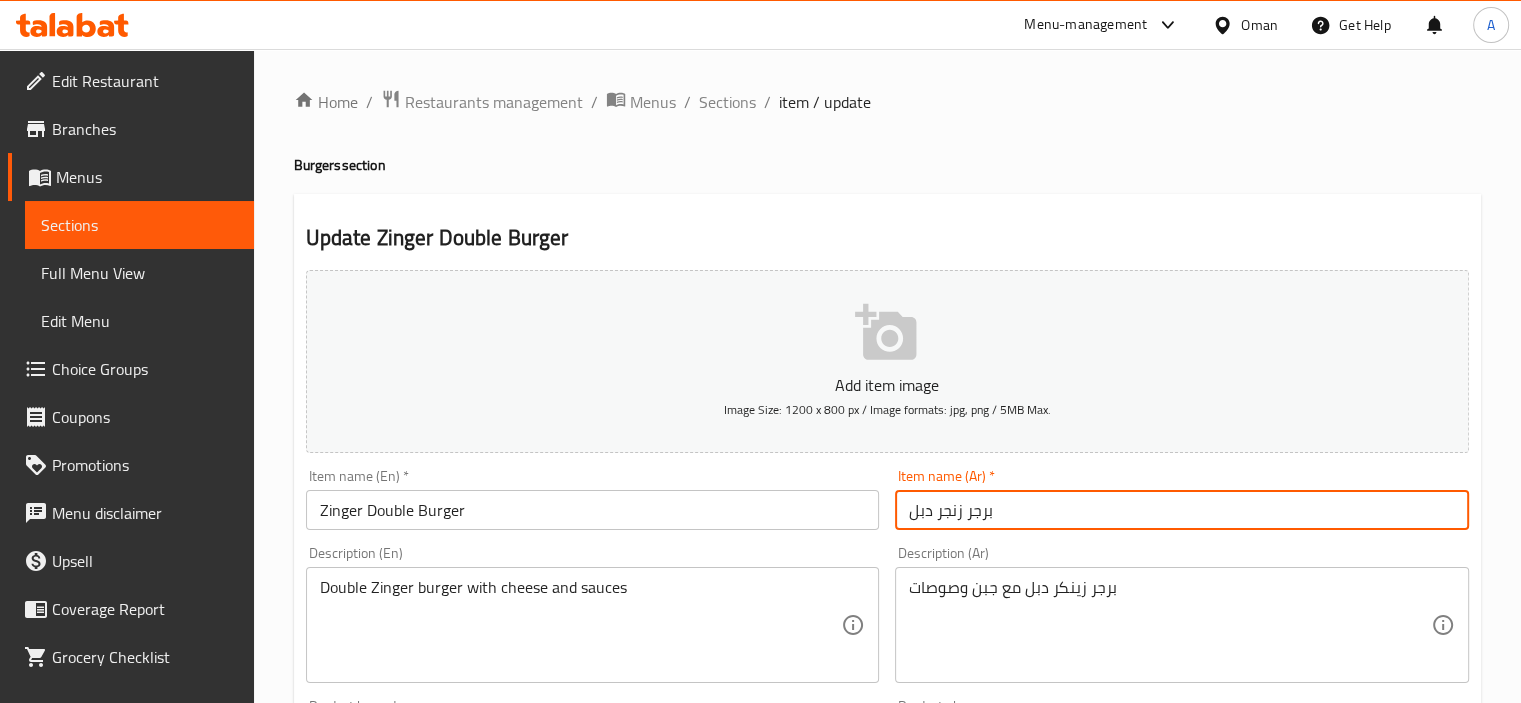 type on "برجر زنجر دبل" 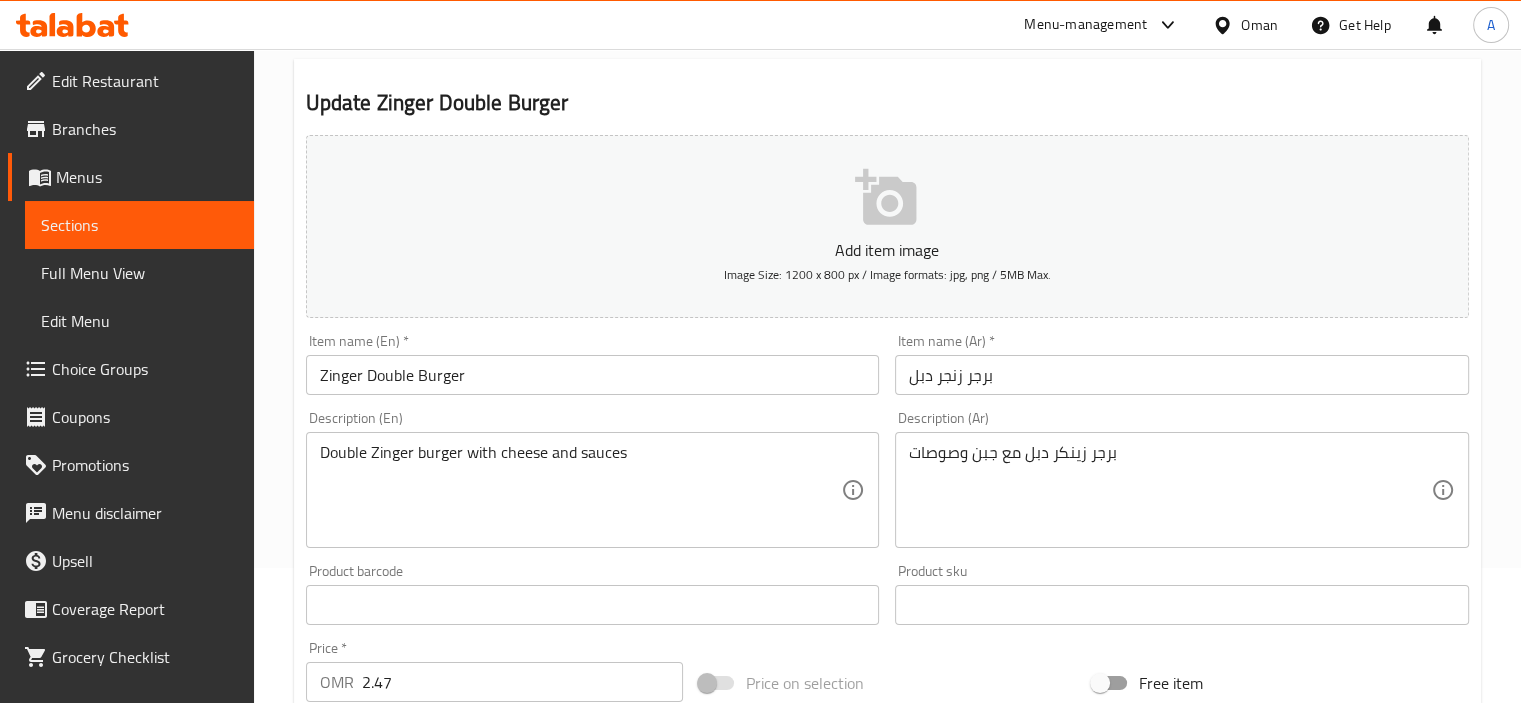 scroll, scrollTop: 200, scrollLeft: 0, axis: vertical 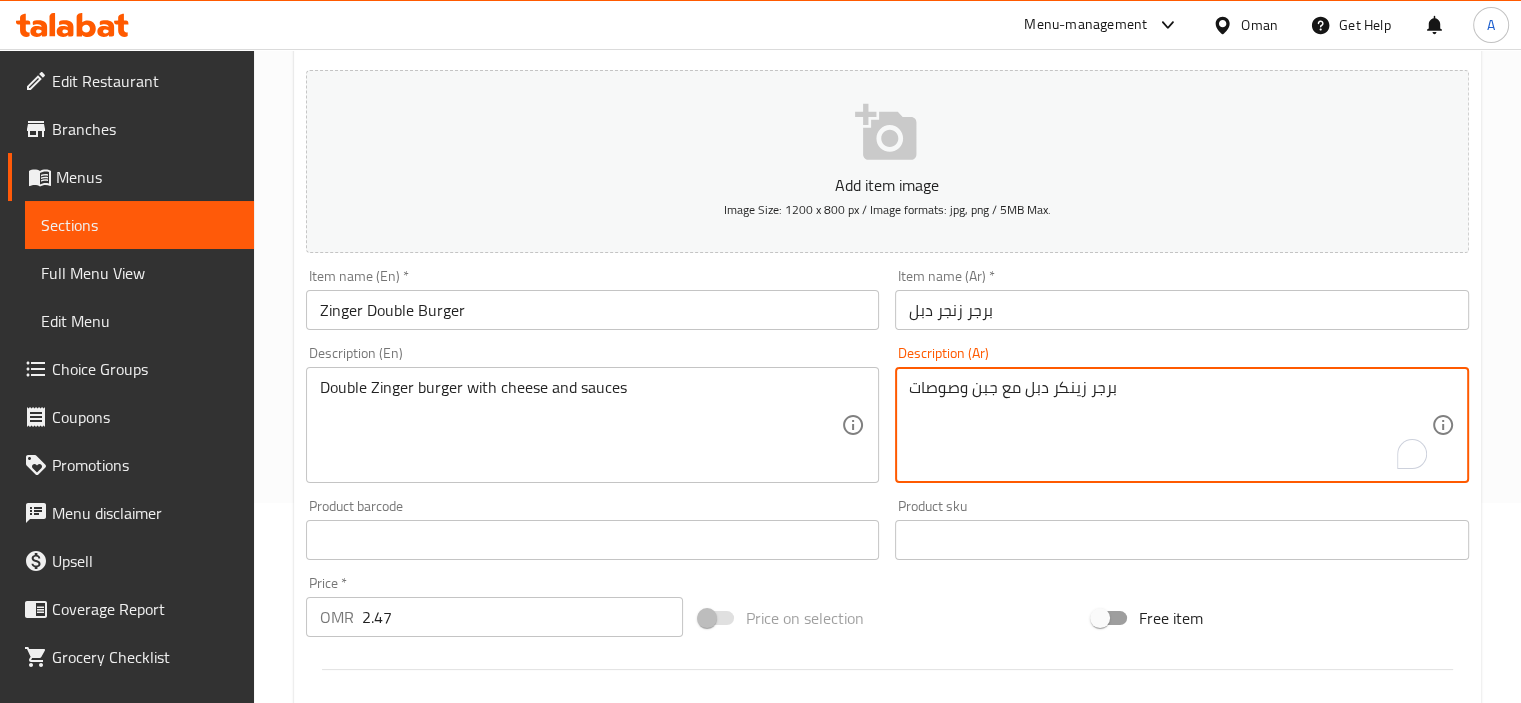 click on "برجر زنجر دبل" at bounding box center (1182, 310) 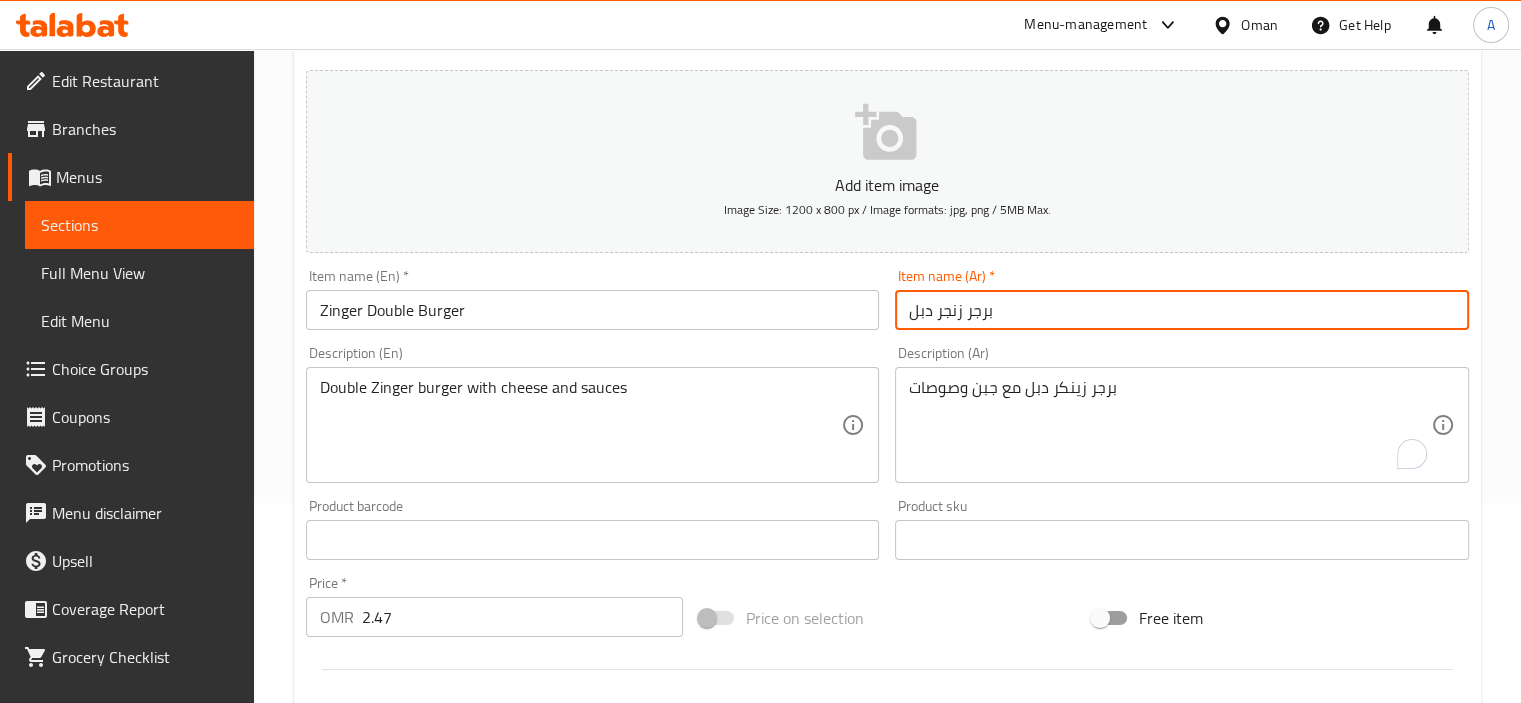 click on "برجر زنجر دبل" at bounding box center (1182, 310) 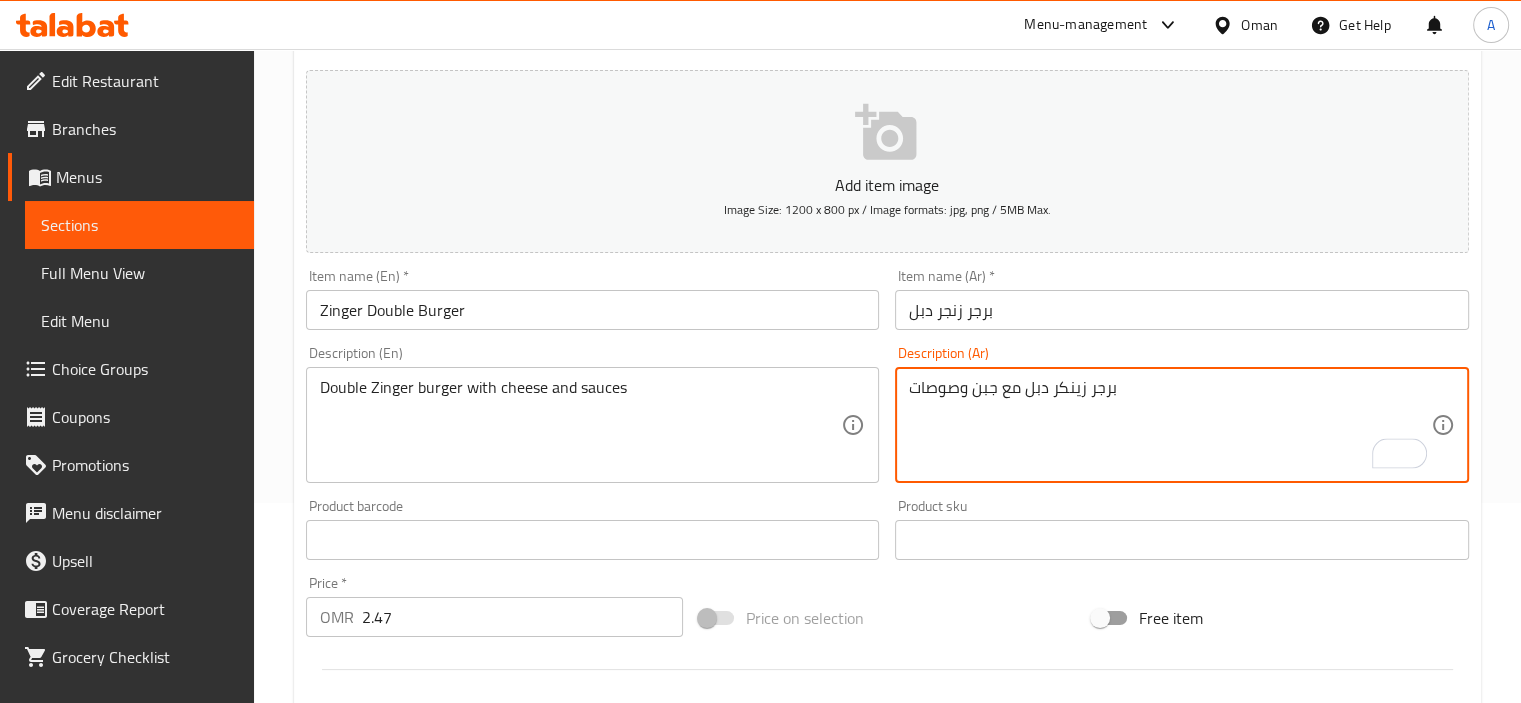 click on "برجر زينكر دبل مع جبن وصوصات" at bounding box center [1170, 425] 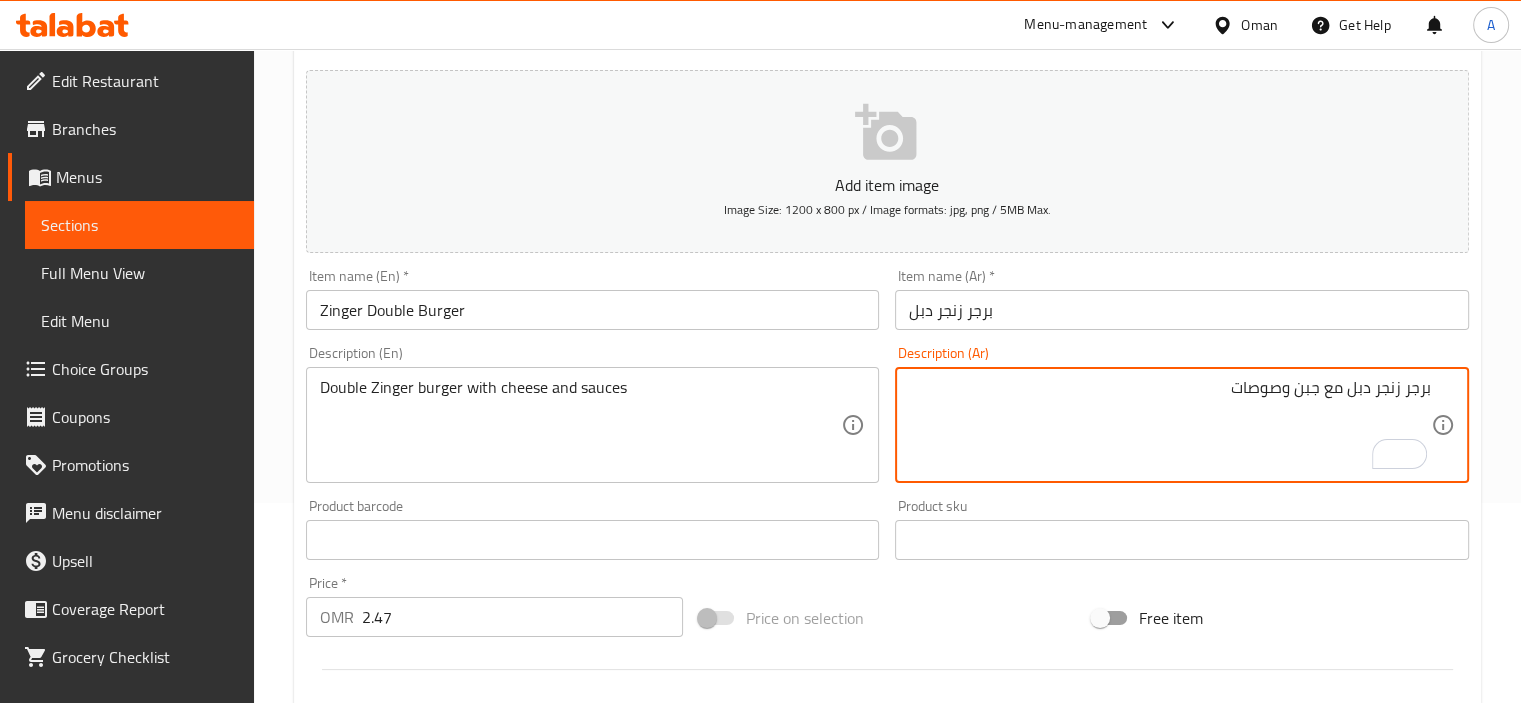 type on "برجر زنجر دبل مع جبن وصوصات" 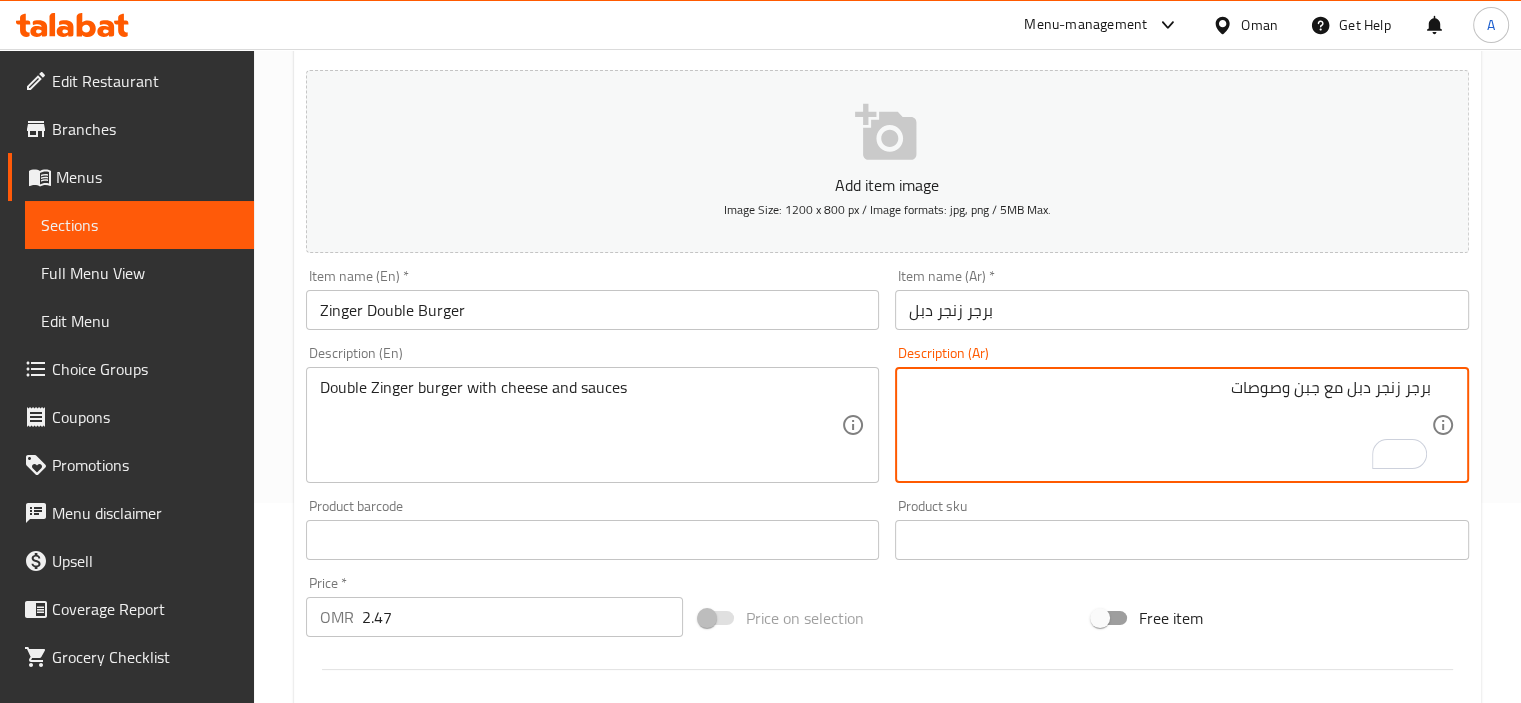 click on "برجر زنجر دبل" at bounding box center [1182, 310] 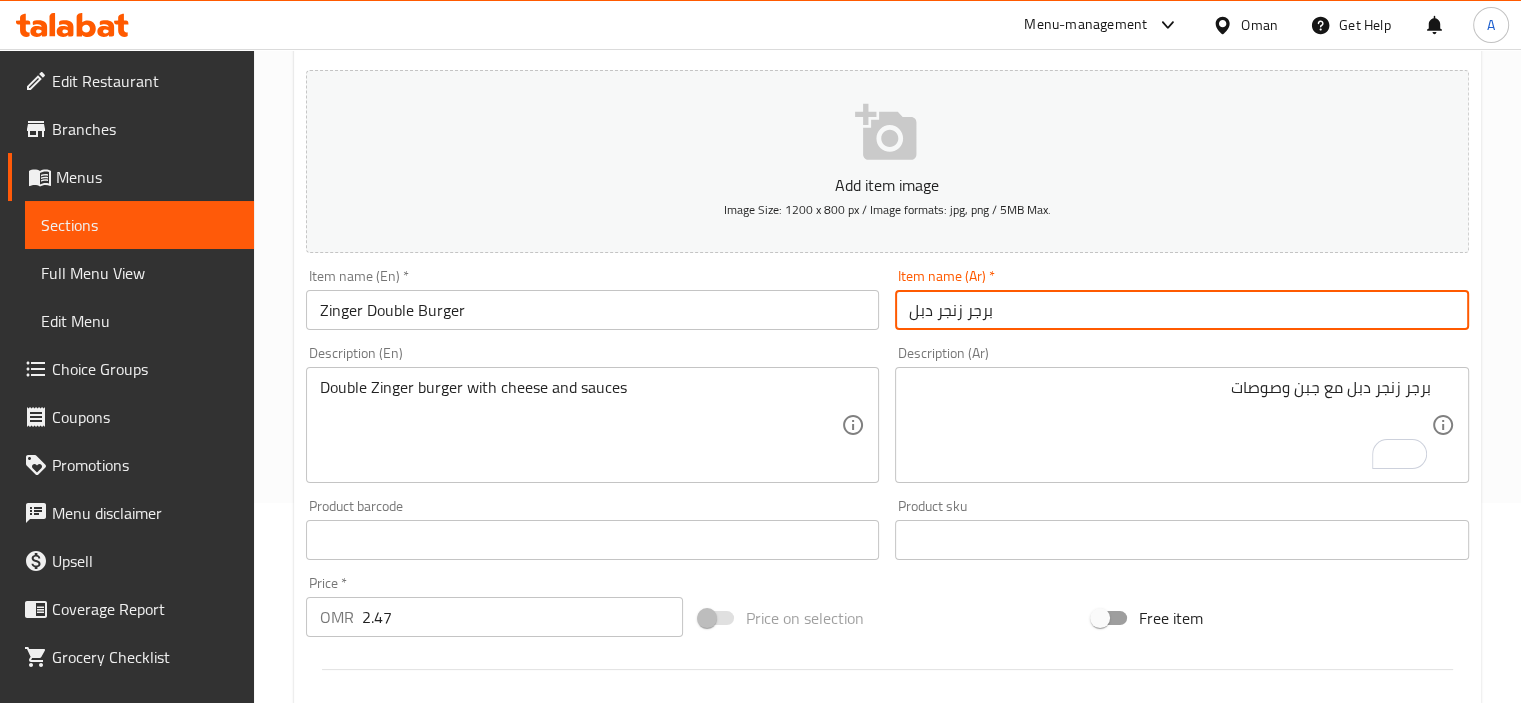 click on "Update" at bounding box center [445, 1126] 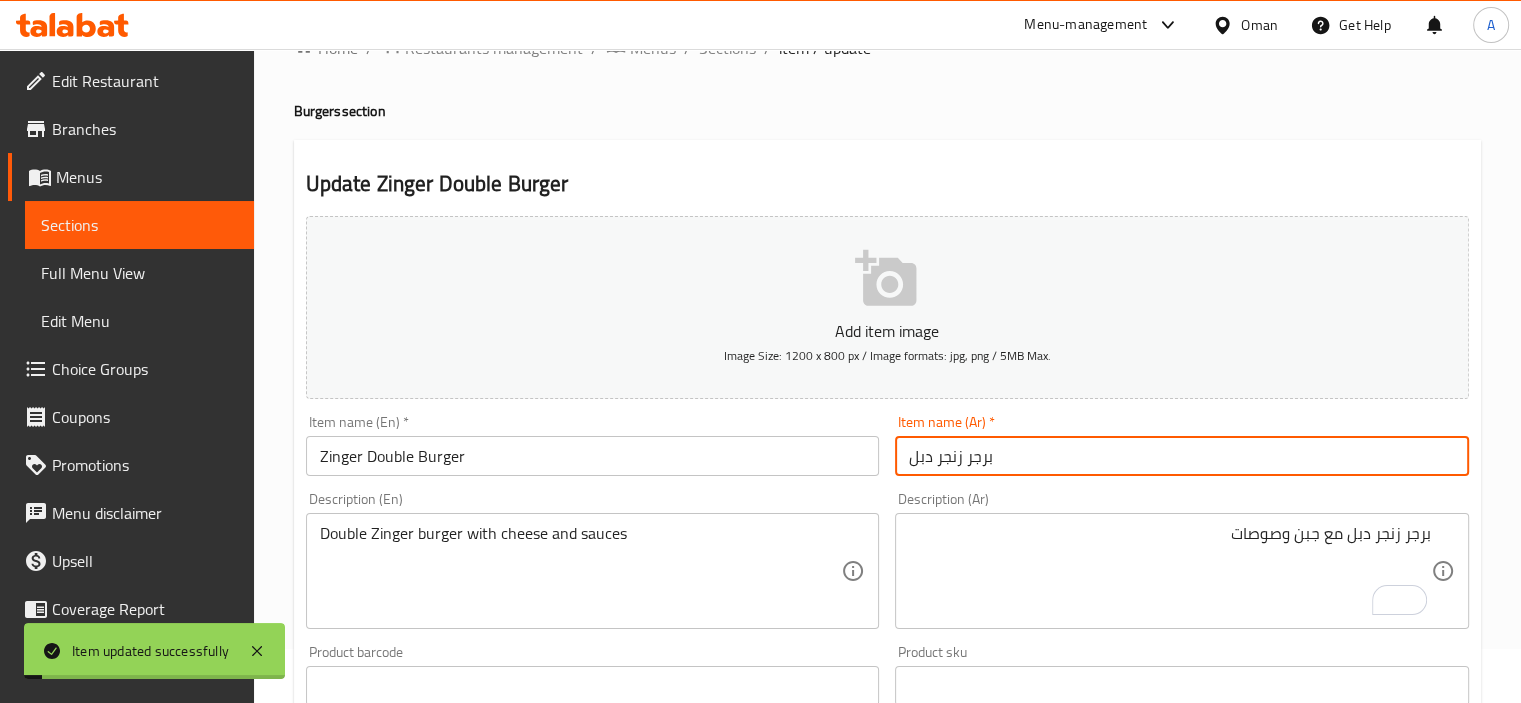 scroll, scrollTop: 0, scrollLeft: 0, axis: both 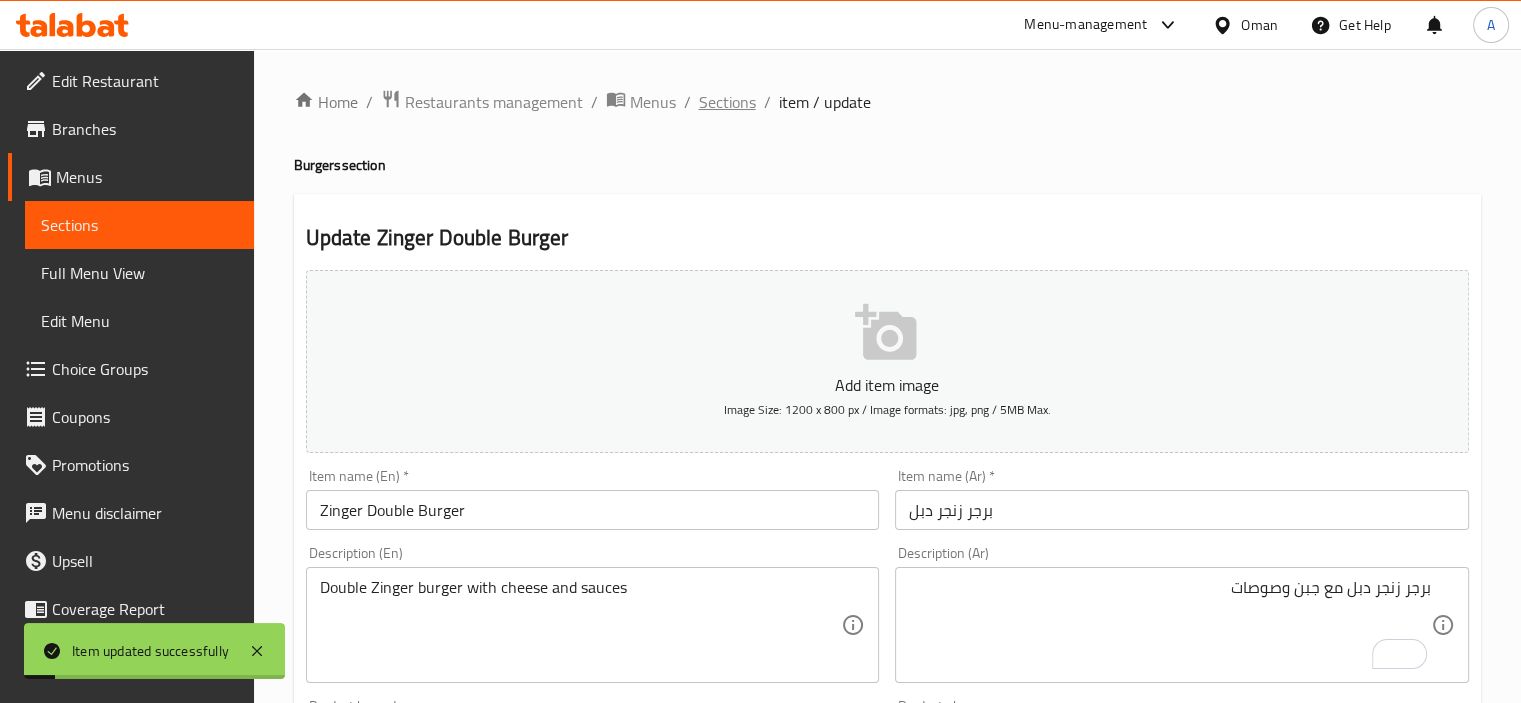 click on "Sections" at bounding box center [727, 102] 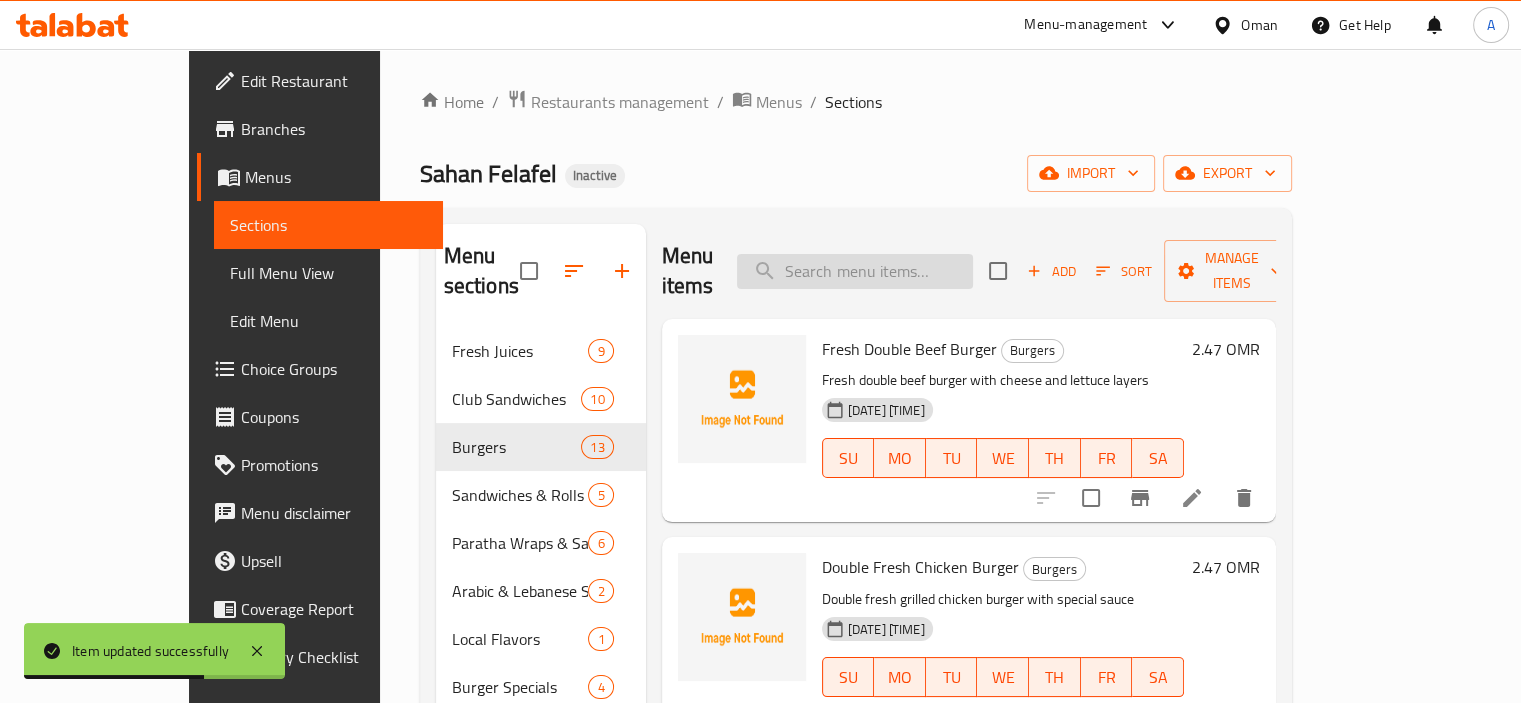 click at bounding box center [855, 271] 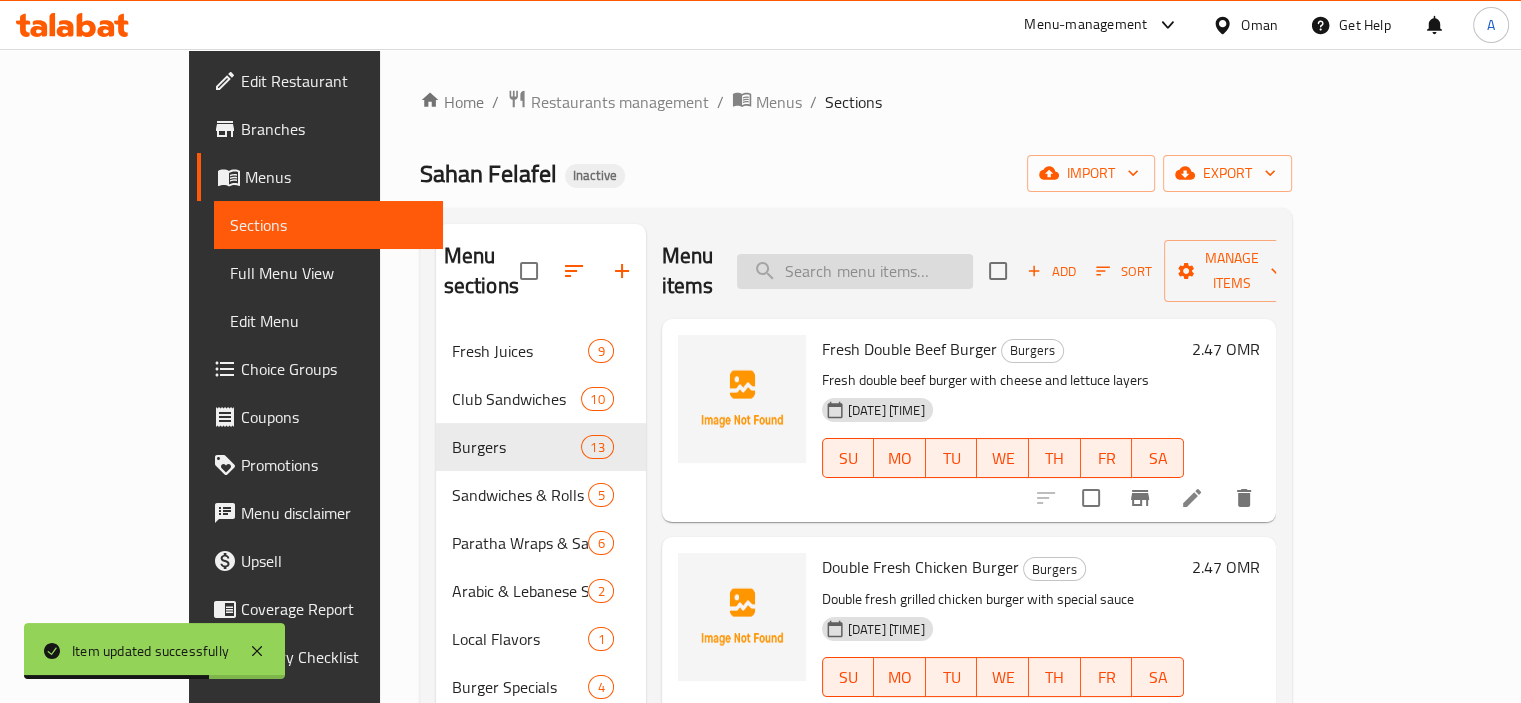 paste on "Oman Chips" 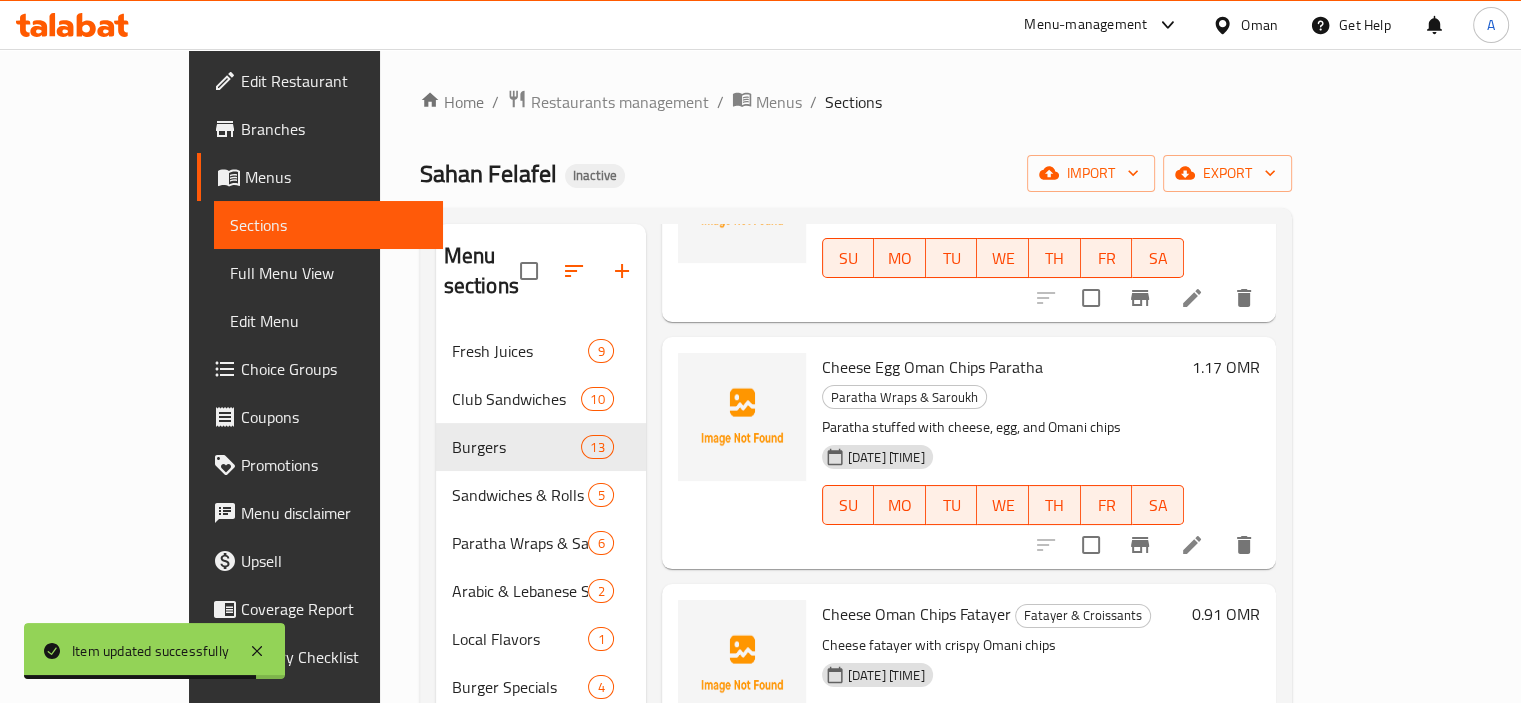 scroll, scrollTop: 220, scrollLeft: 0, axis: vertical 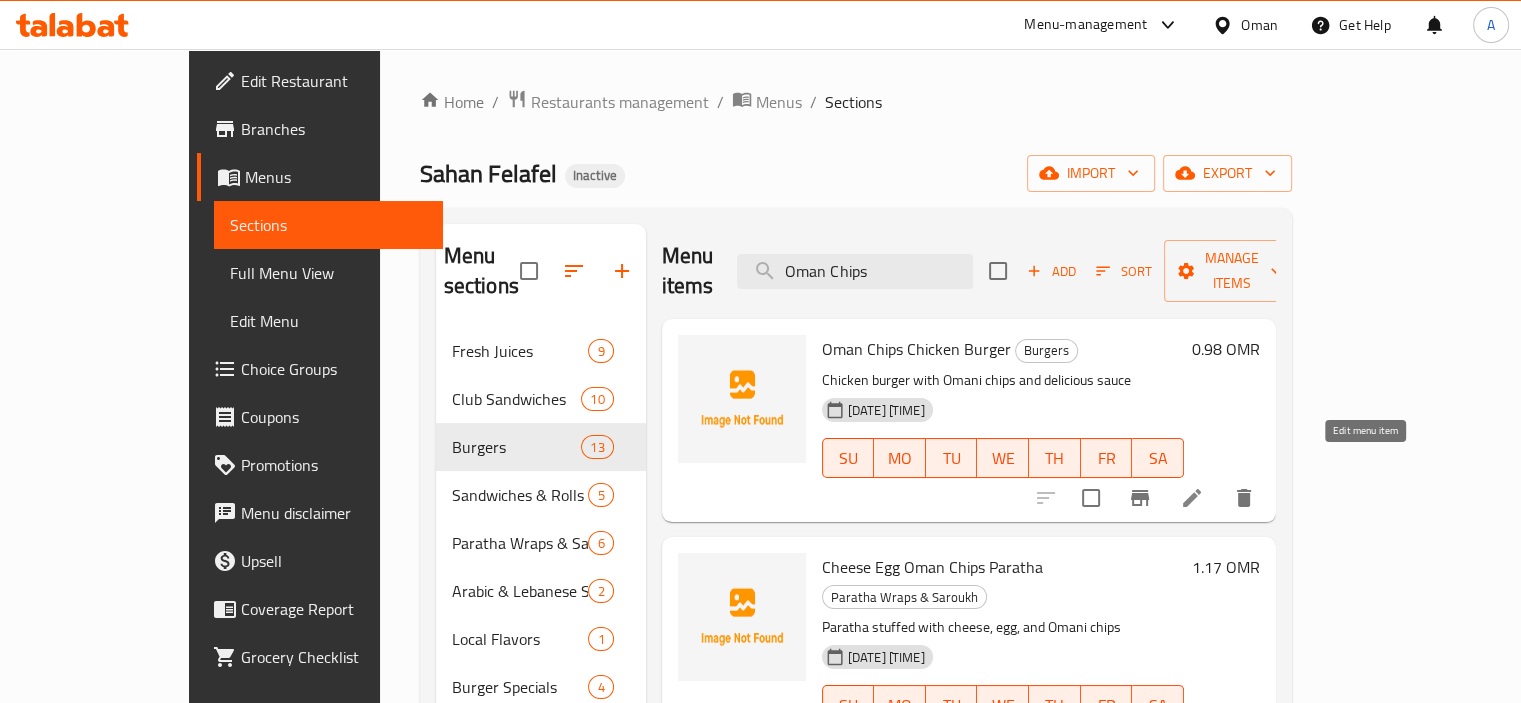 type on "Oman Chips" 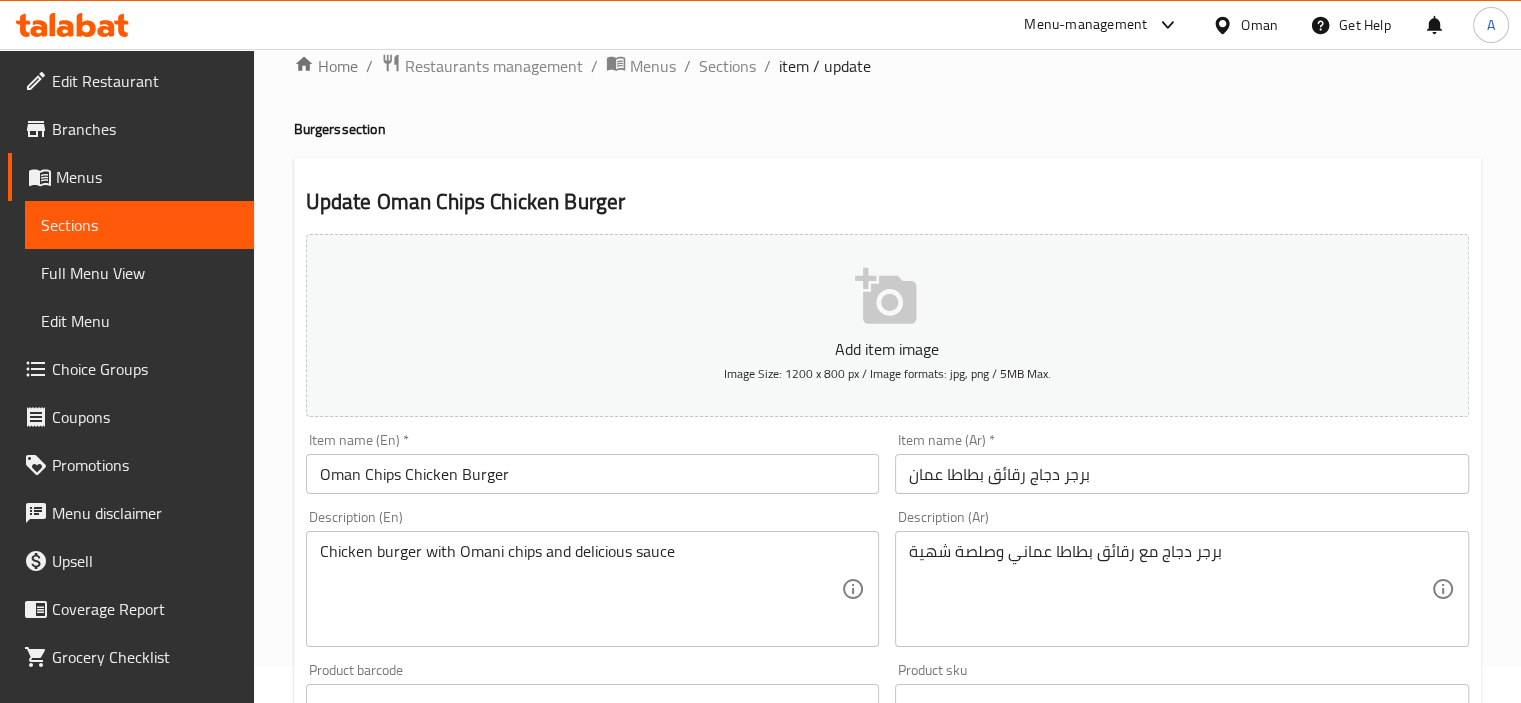 scroll, scrollTop: 100, scrollLeft: 0, axis: vertical 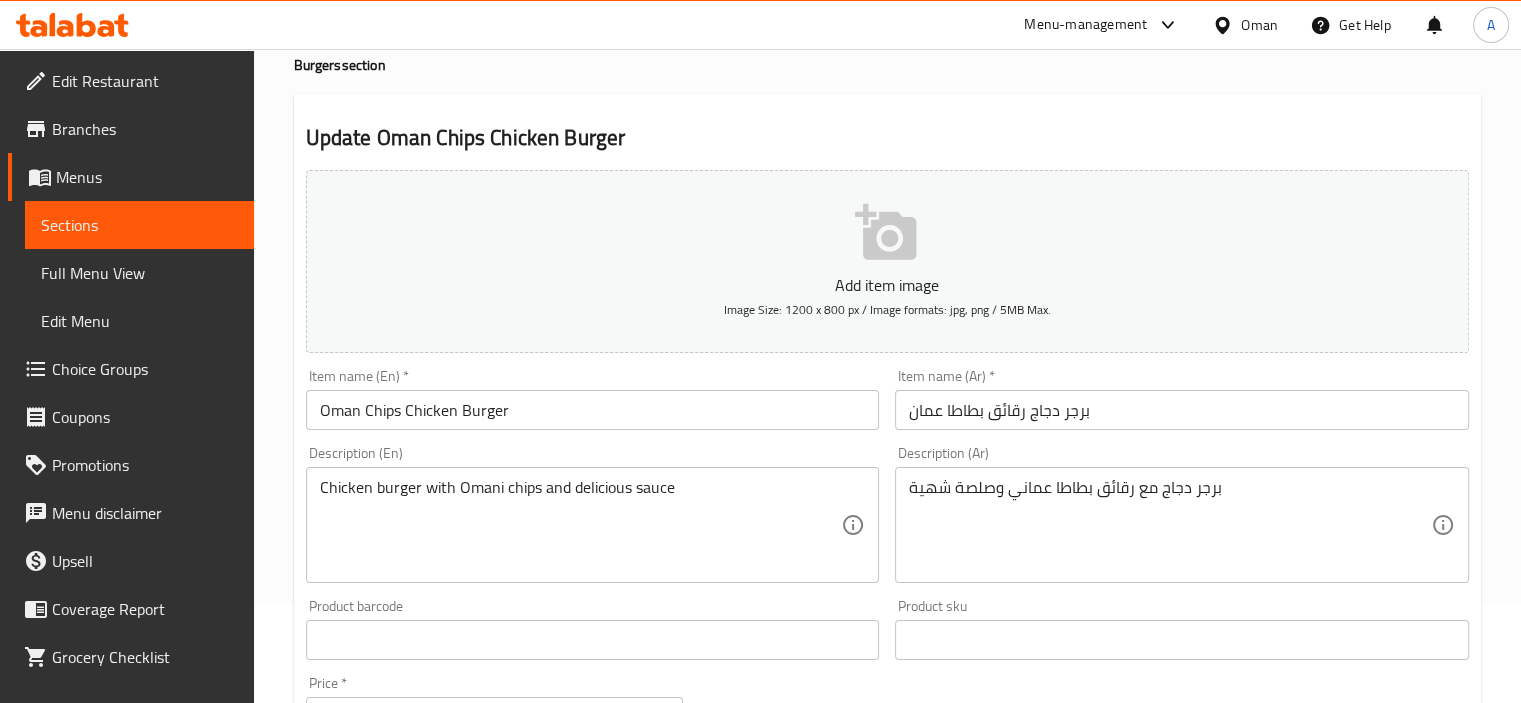 click on "برجر دجاج رقائق بطاطا عمان" at bounding box center [1182, 410] 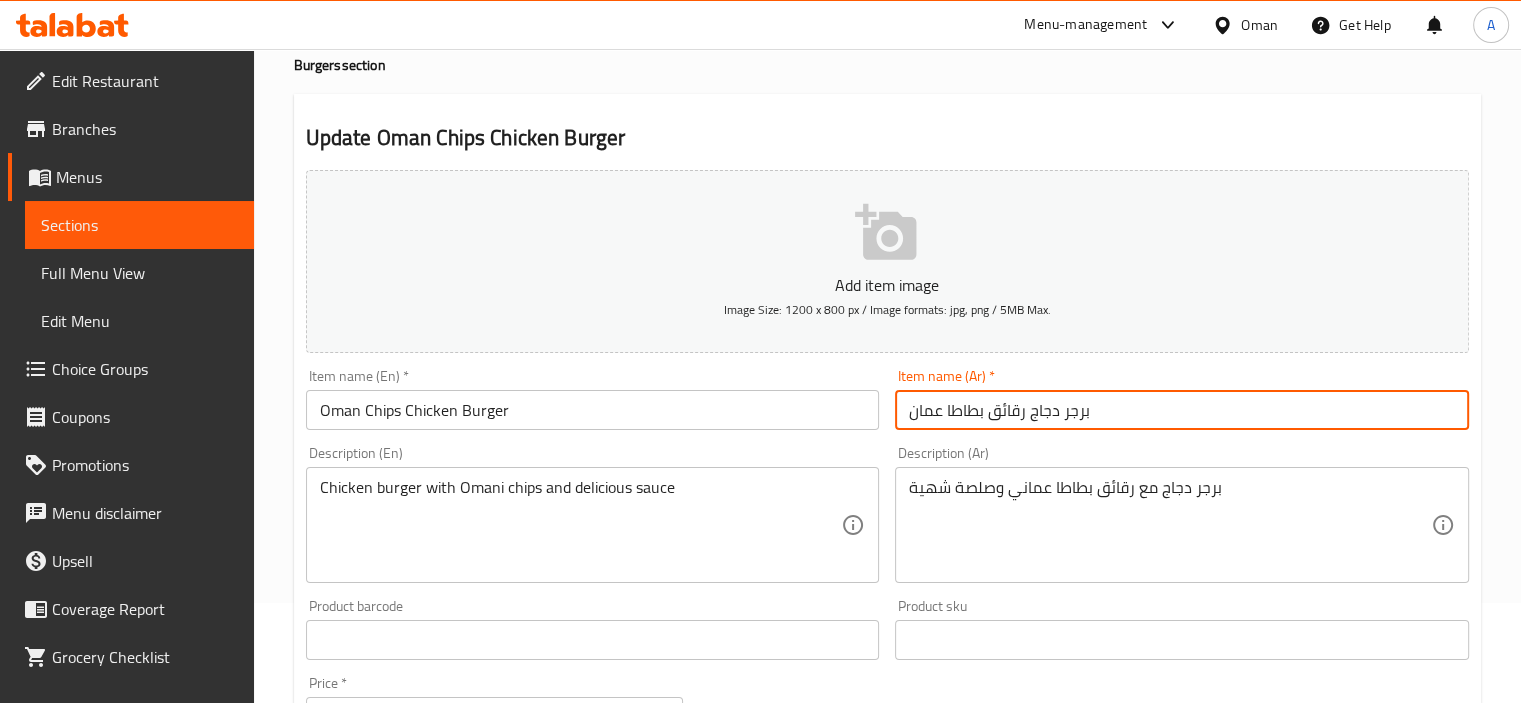 drag, startPoint x: 1027, startPoint y: 414, endPoint x: 868, endPoint y: 411, distance: 159.0283 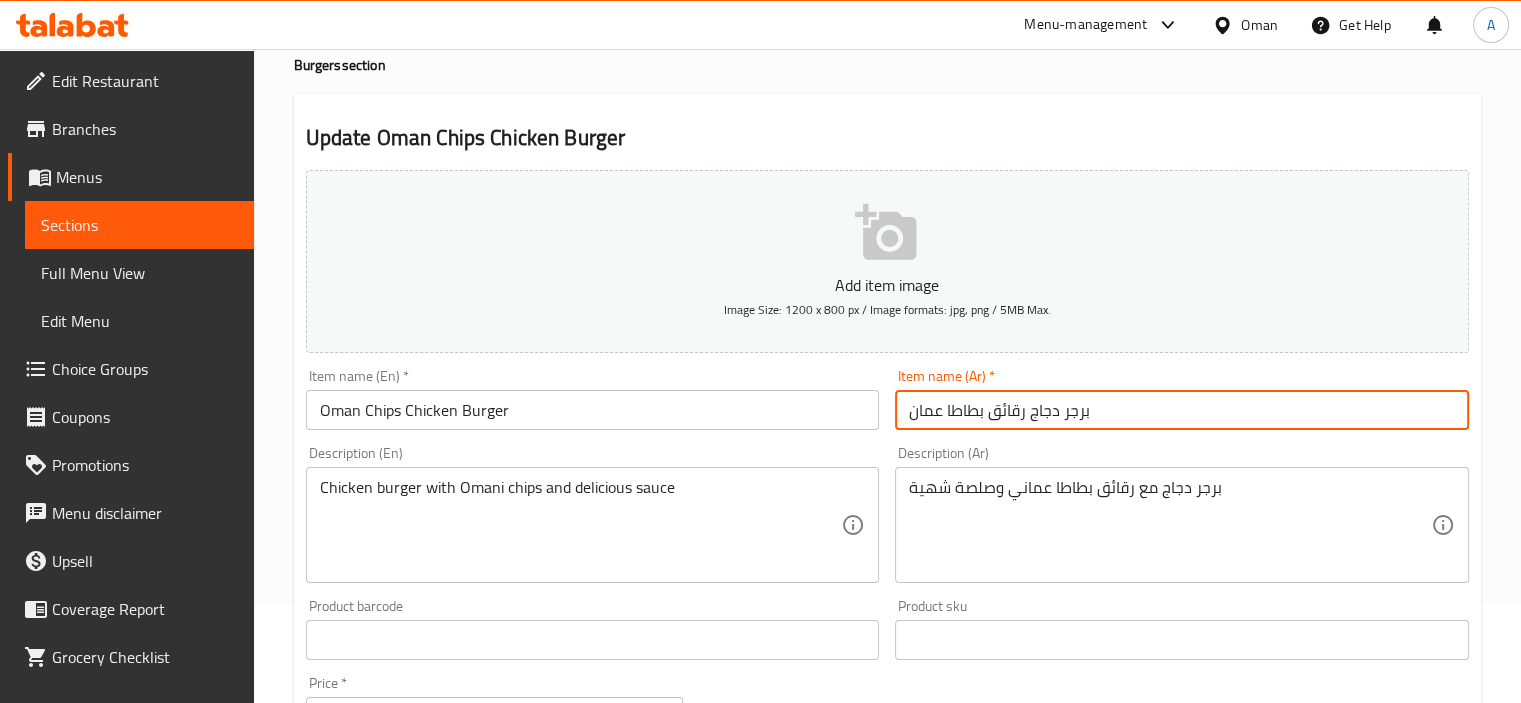 click on "Add item image Image Size: 1200 x 800 px / Image formats: jpg, png / 5MB Max. Item name (En)   * Oman Chips Chicken Burger Item name (En)  * Item name (Ar)   * برجر دجاج رقائق بطاطا عمان Item name (Ar)  * Description (En) Chicken burger with Omani chips and delicious sauce Description (En) Description (Ar) برجر دجاج مع رقائق بطاطا عماني وصلصة شهية Description (Ar) Product barcode Product barcode Product sku Product sku Price   * OMR 0.98 Price  * Price on selection Free item Start Date Start Date End Date End Date Available Days SU MO TU WE TH FR SA Available from ​ ​ Available to ​ ​ Status Active Inactive Exclude from GEM" at bounding box center (887, 593) 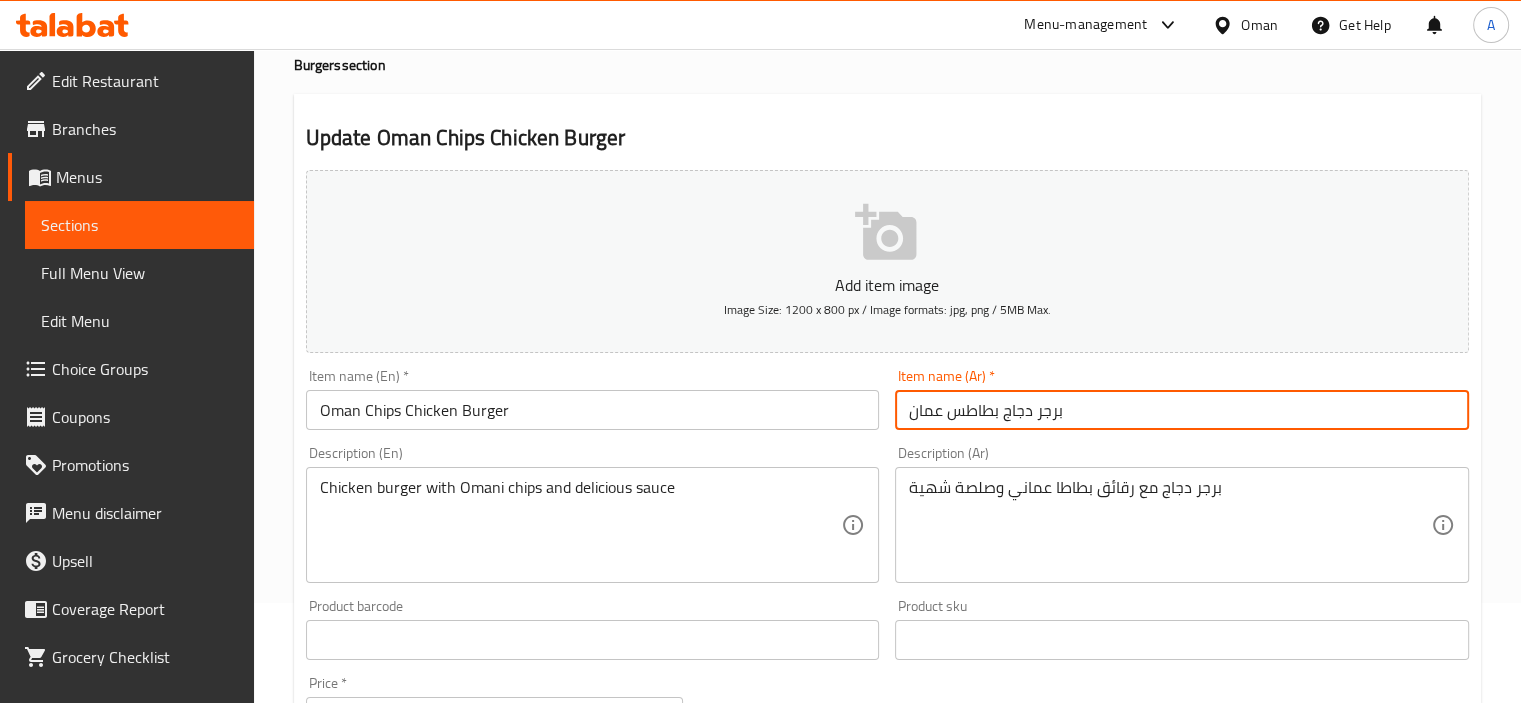 type on "برجر دجاج بطاطس عمان" 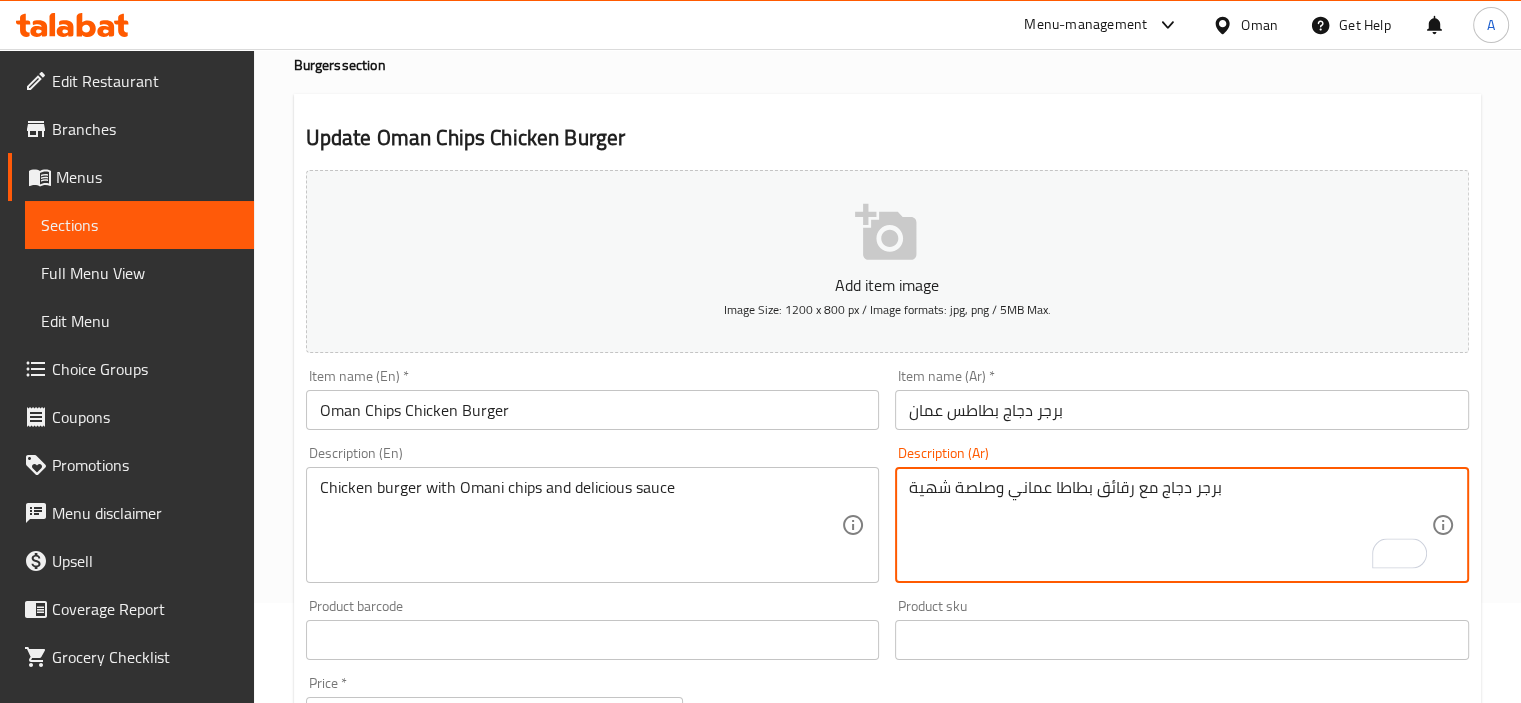 drag, startPoint x: 1006, startPoint y: 495, endPoint x: 1134, endPoint y: 495, distance: 128 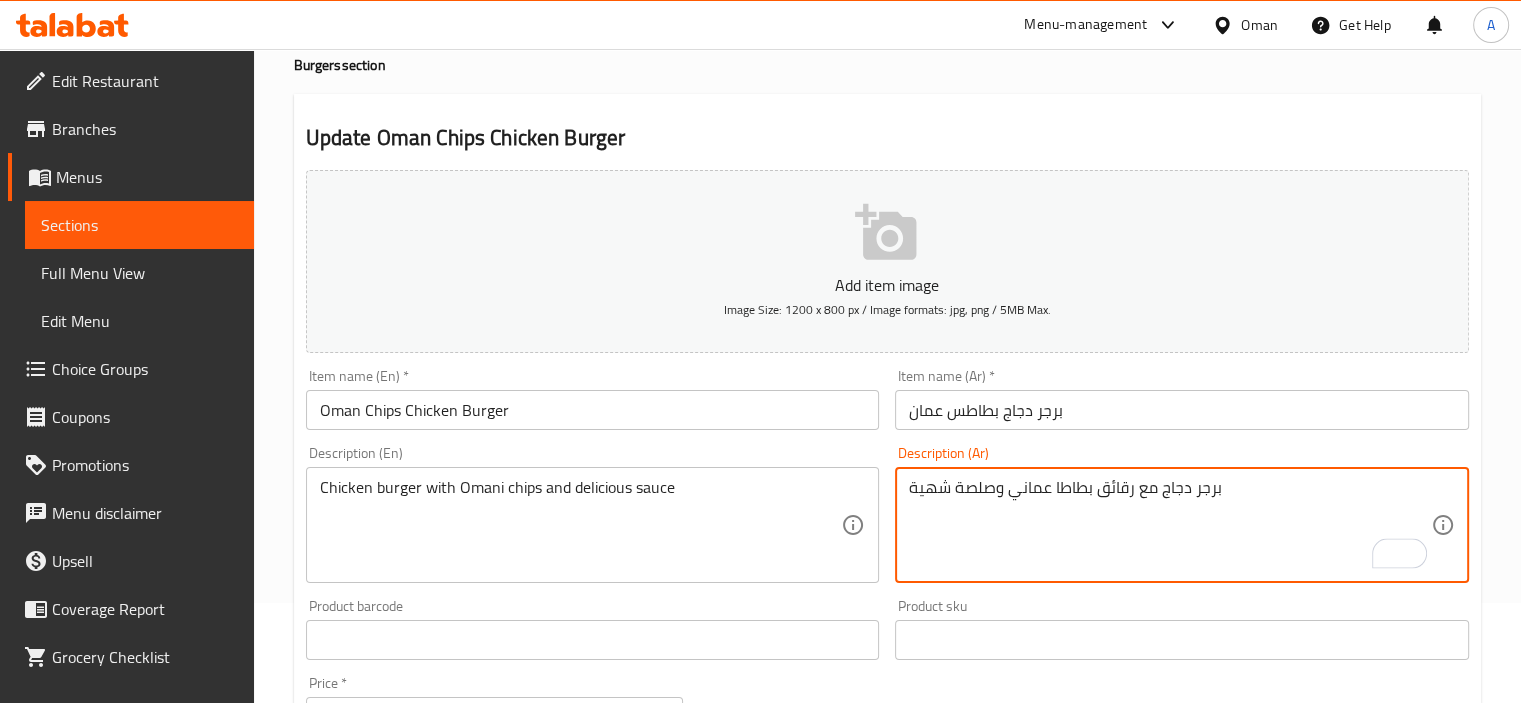 click on "برجر دجاج مع رقائق بطاطا عماني وصلصة شهية" at bounding box center (1170, 525) 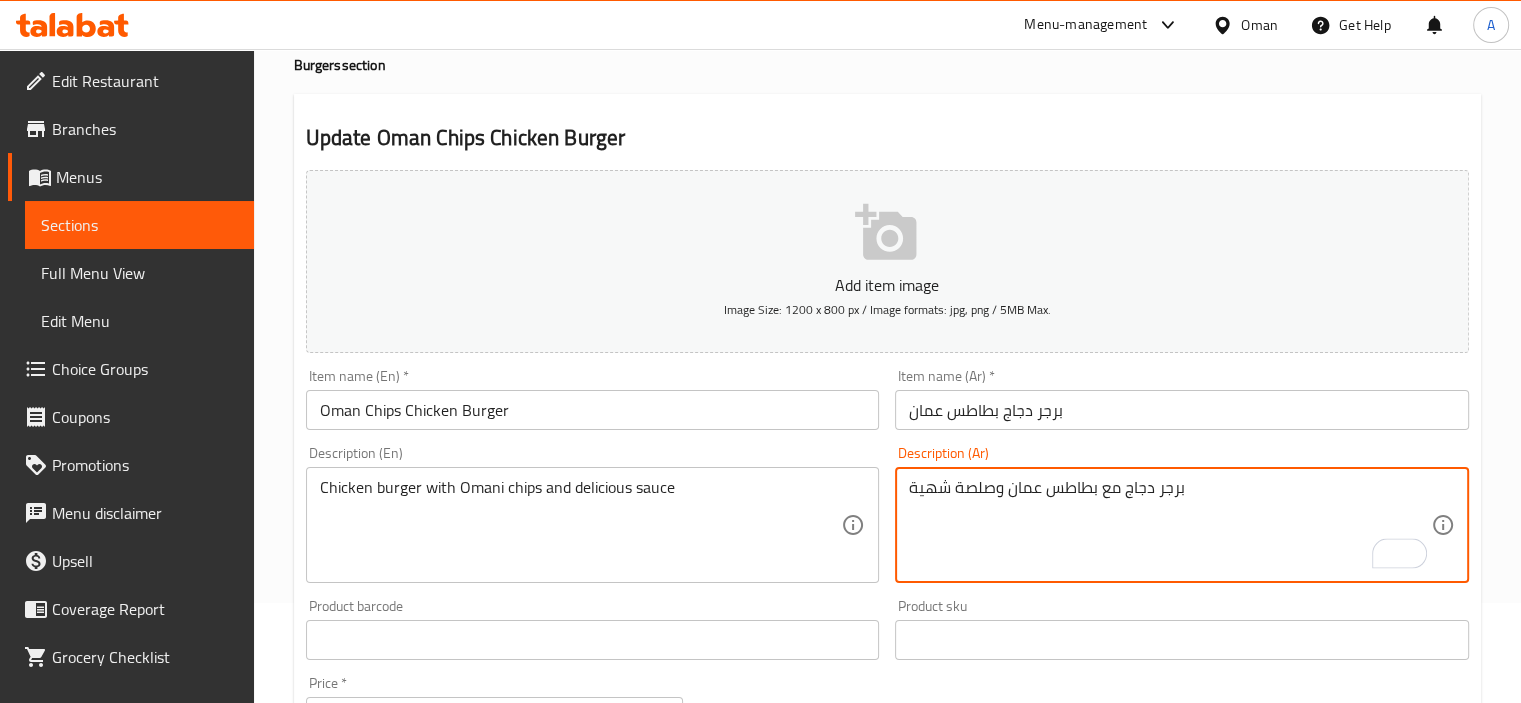 type on "برجر دجاج مع بطاطس عمان وصلصة شهية" 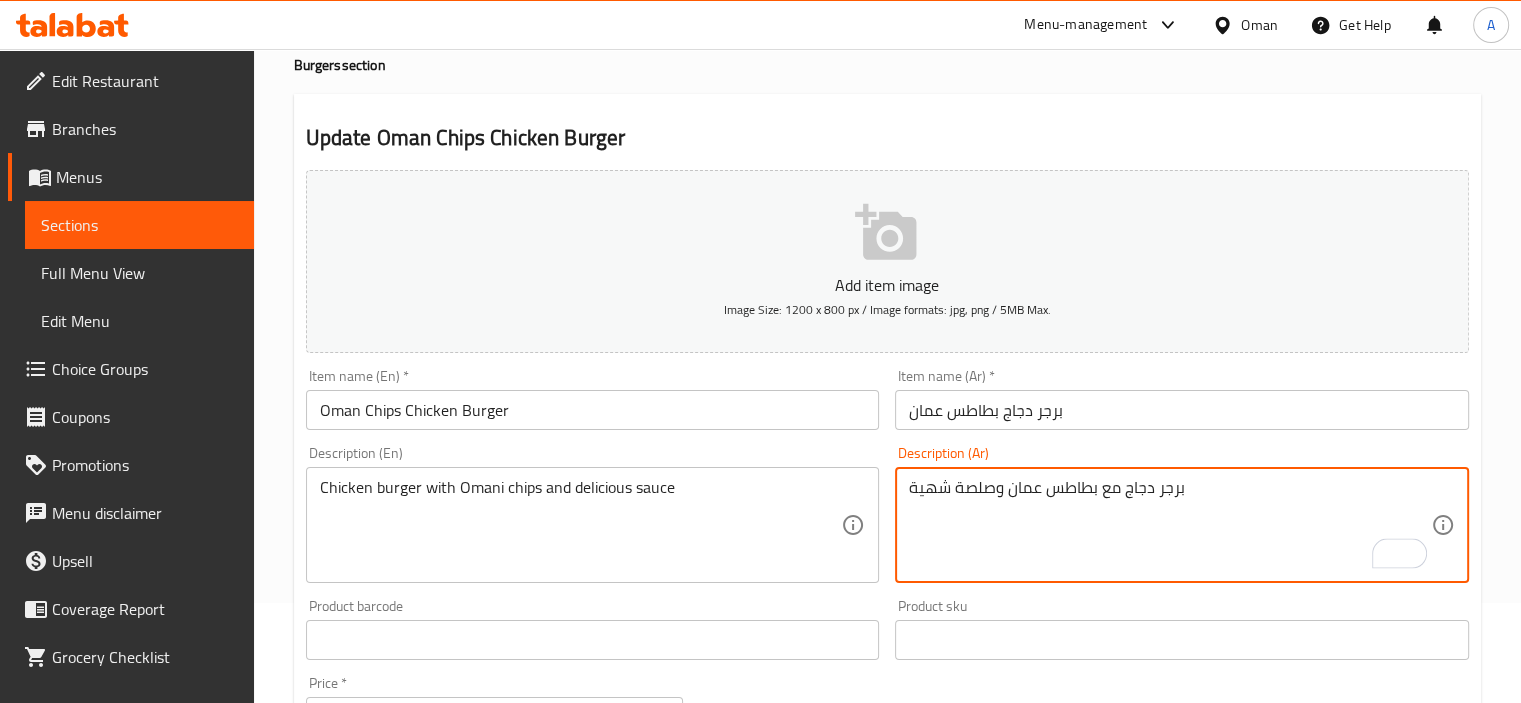 click on "برجر دجاج بطاطس عمان" at bounding box center [1182, 410] 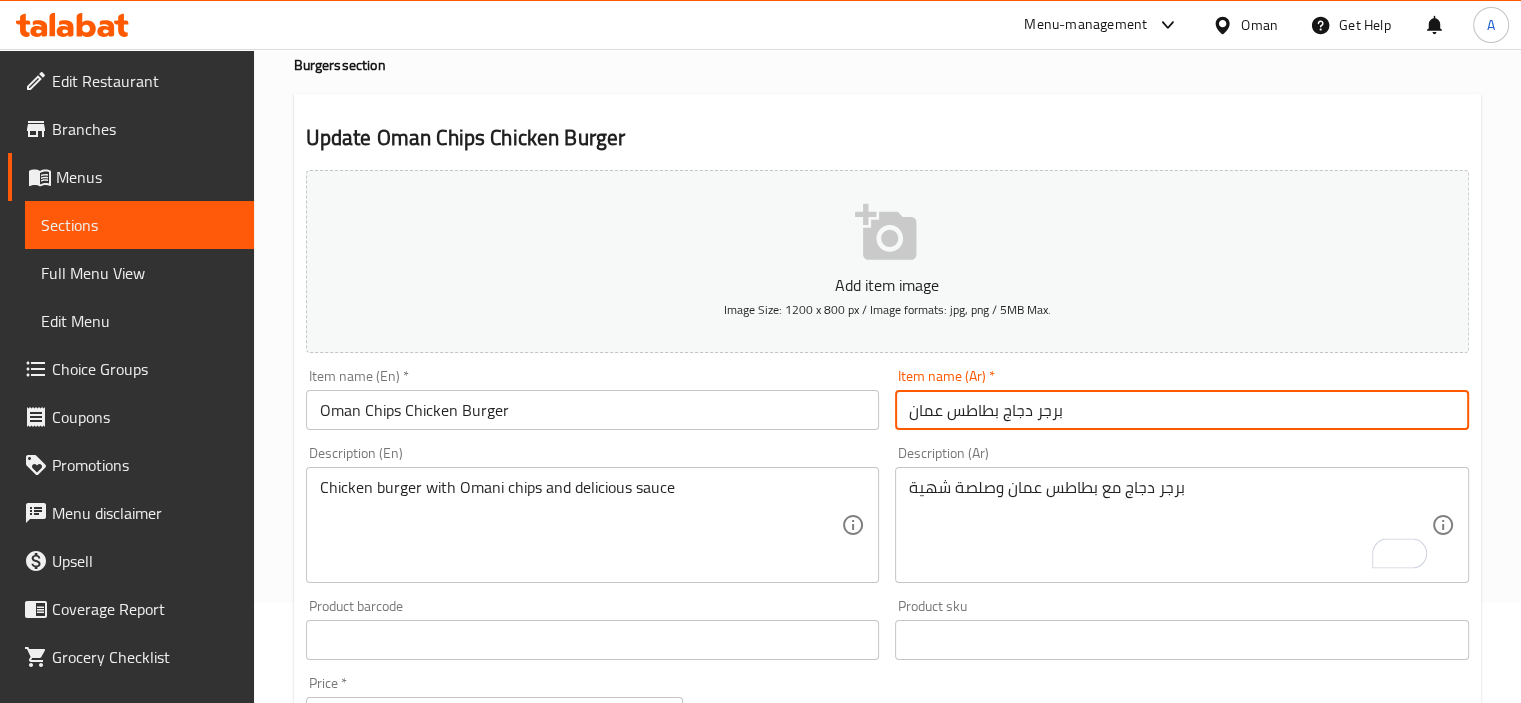click on "Update" at bounding box center [445, 1226] 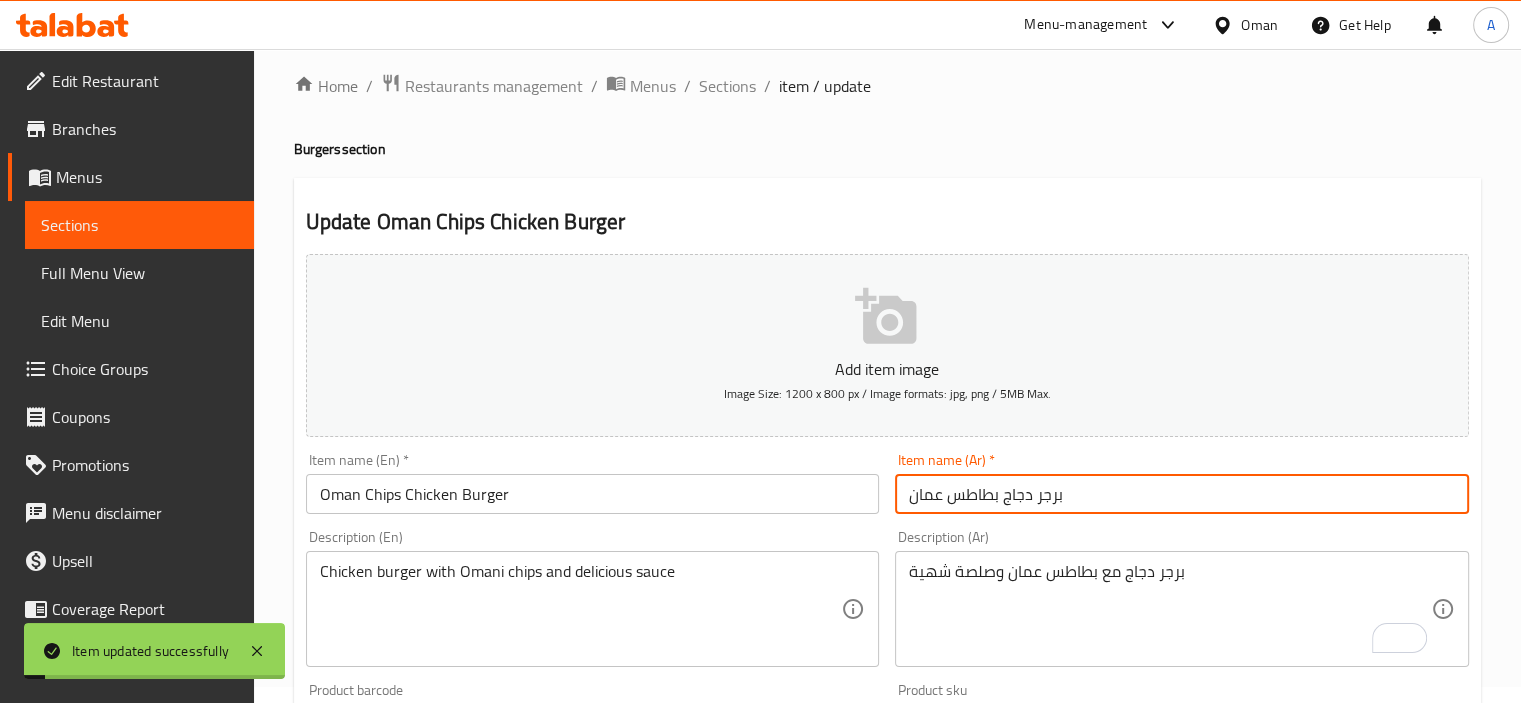 scroll, scrollTop: 0, scrollLeft: 0, axis: both 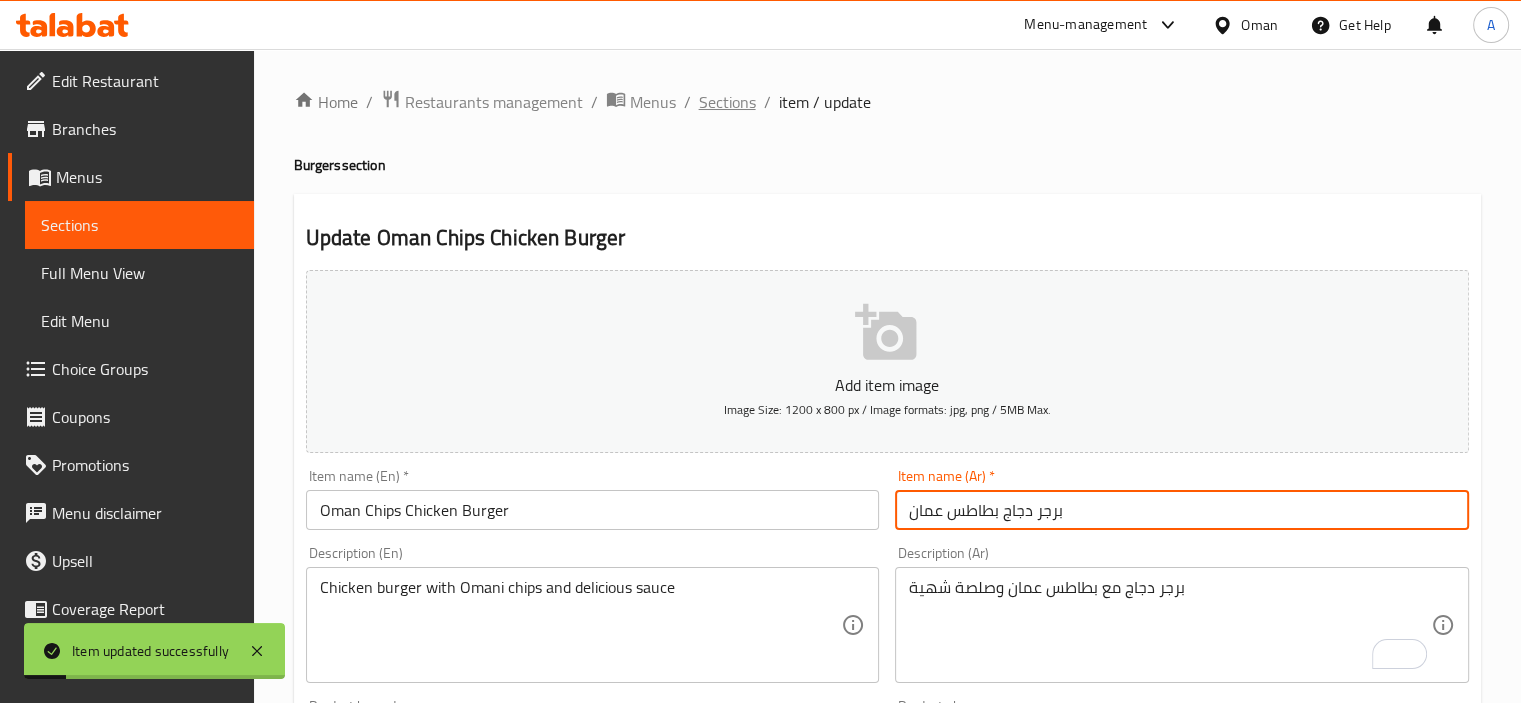 click on "Sections" at bounding box center (727, 102) 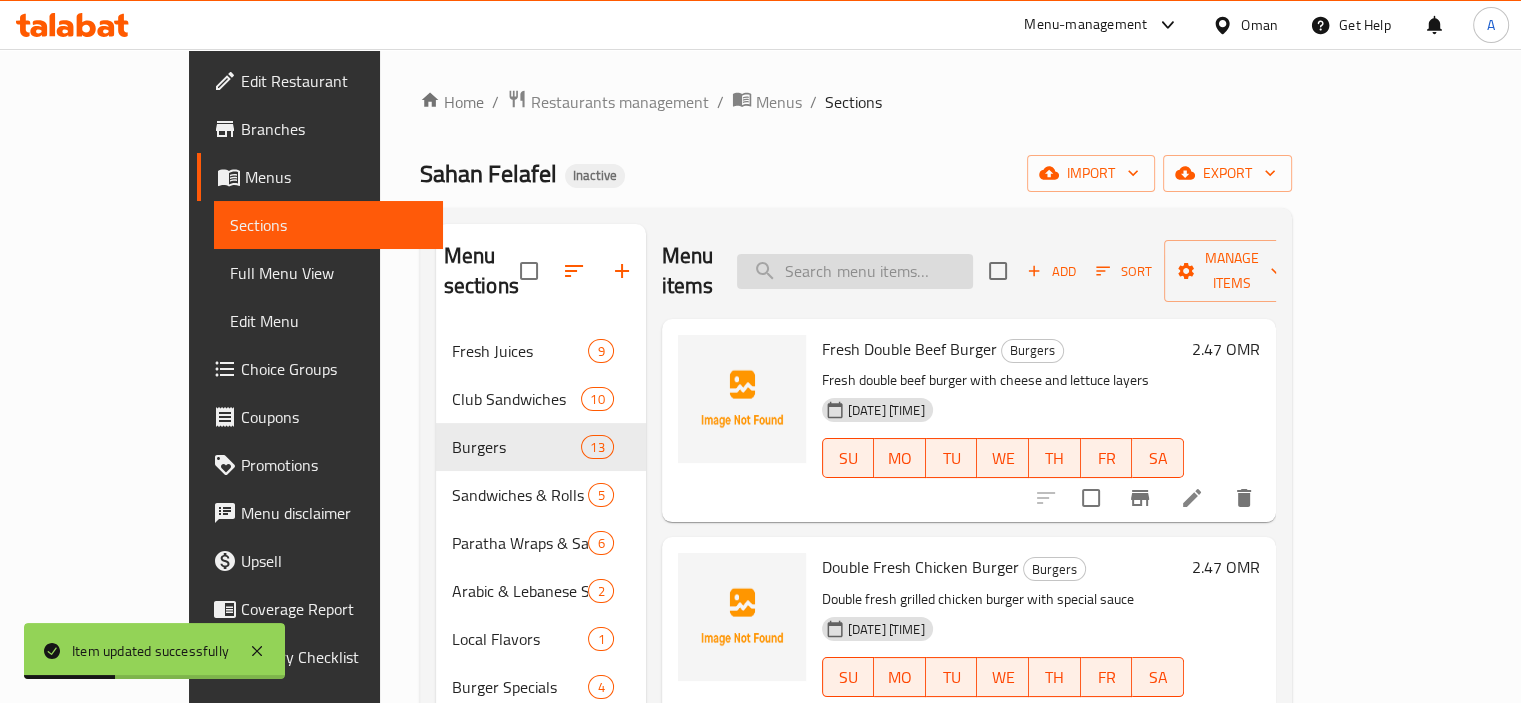 click at bounding box center [855, 271] 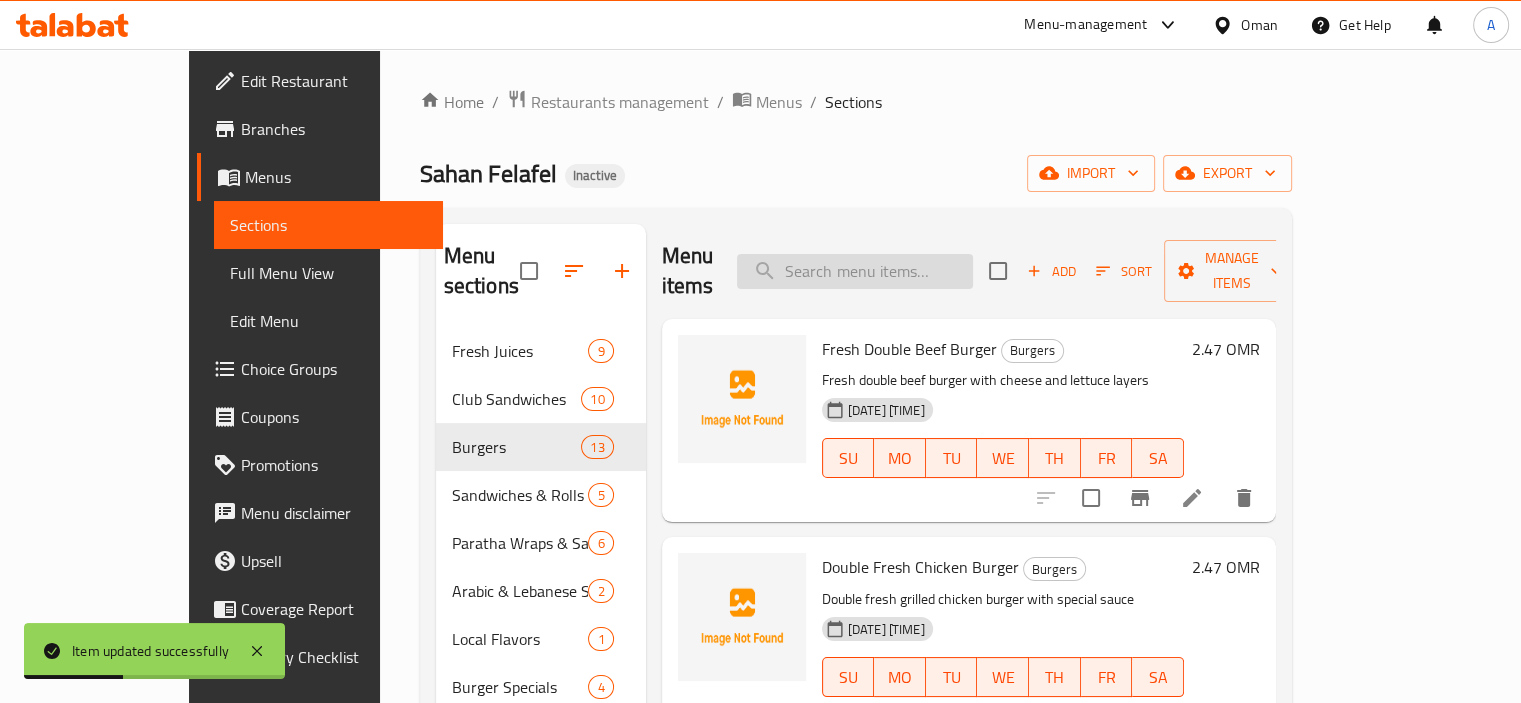 paste on "بطاطس عمان" 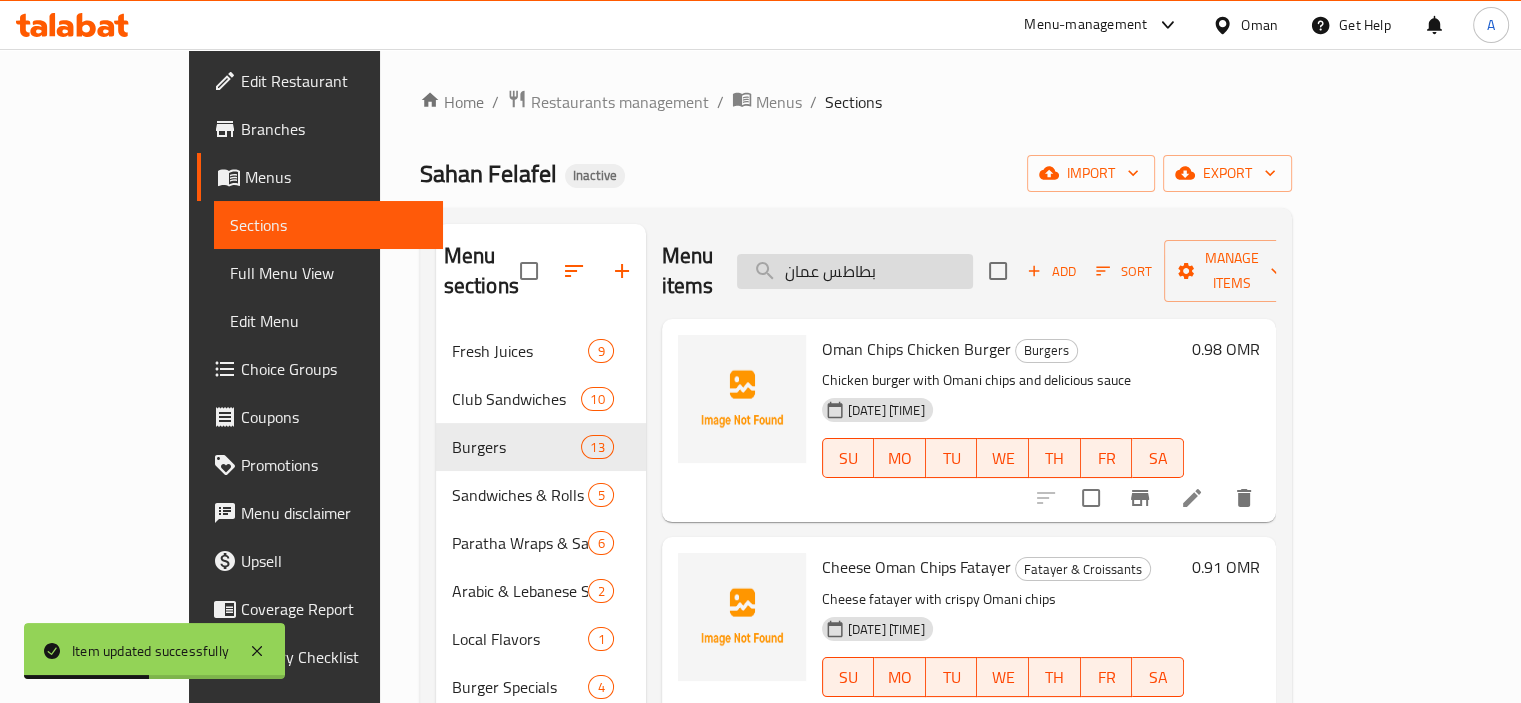 click on "بطاطس عمان" at bounding box center [855, 271] 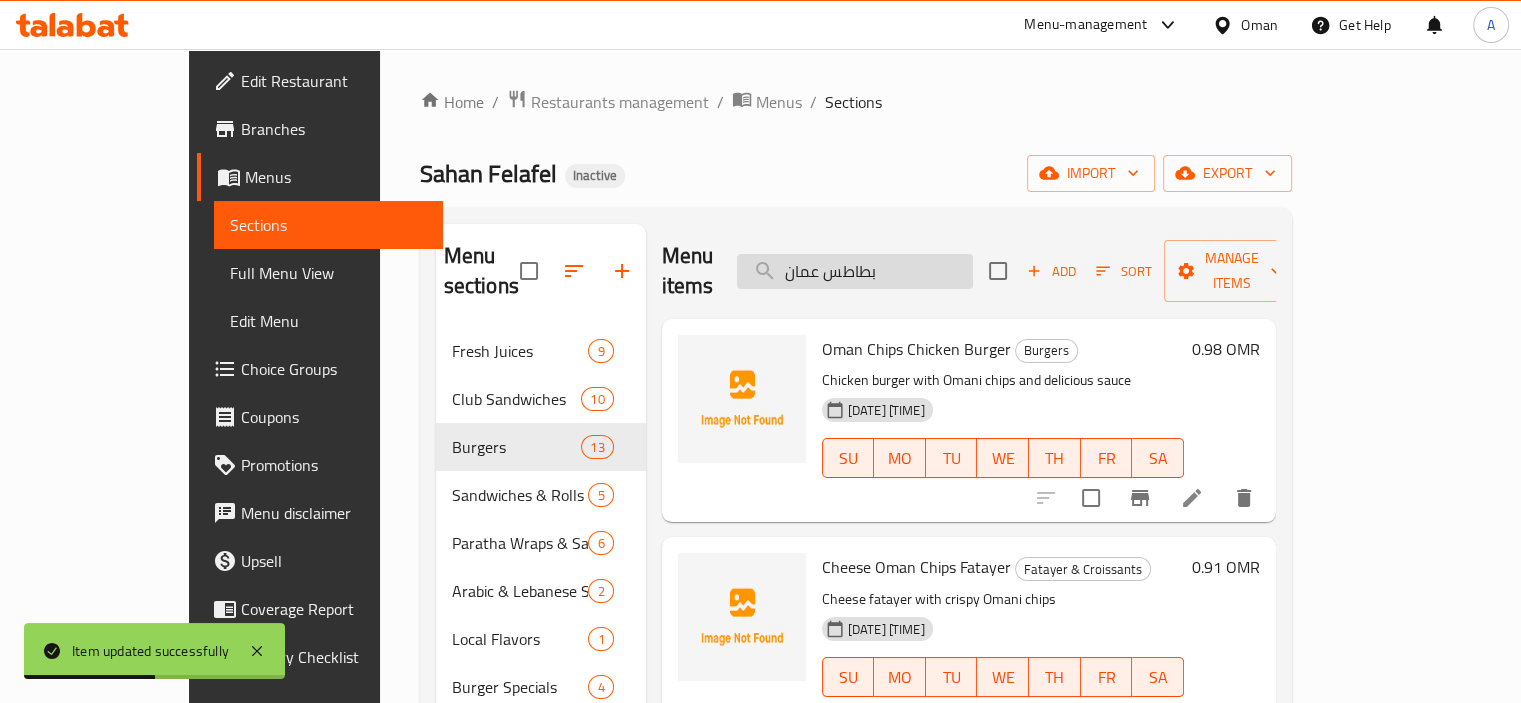 click on "بطاطس عمان" at bounding box center (855, 271) 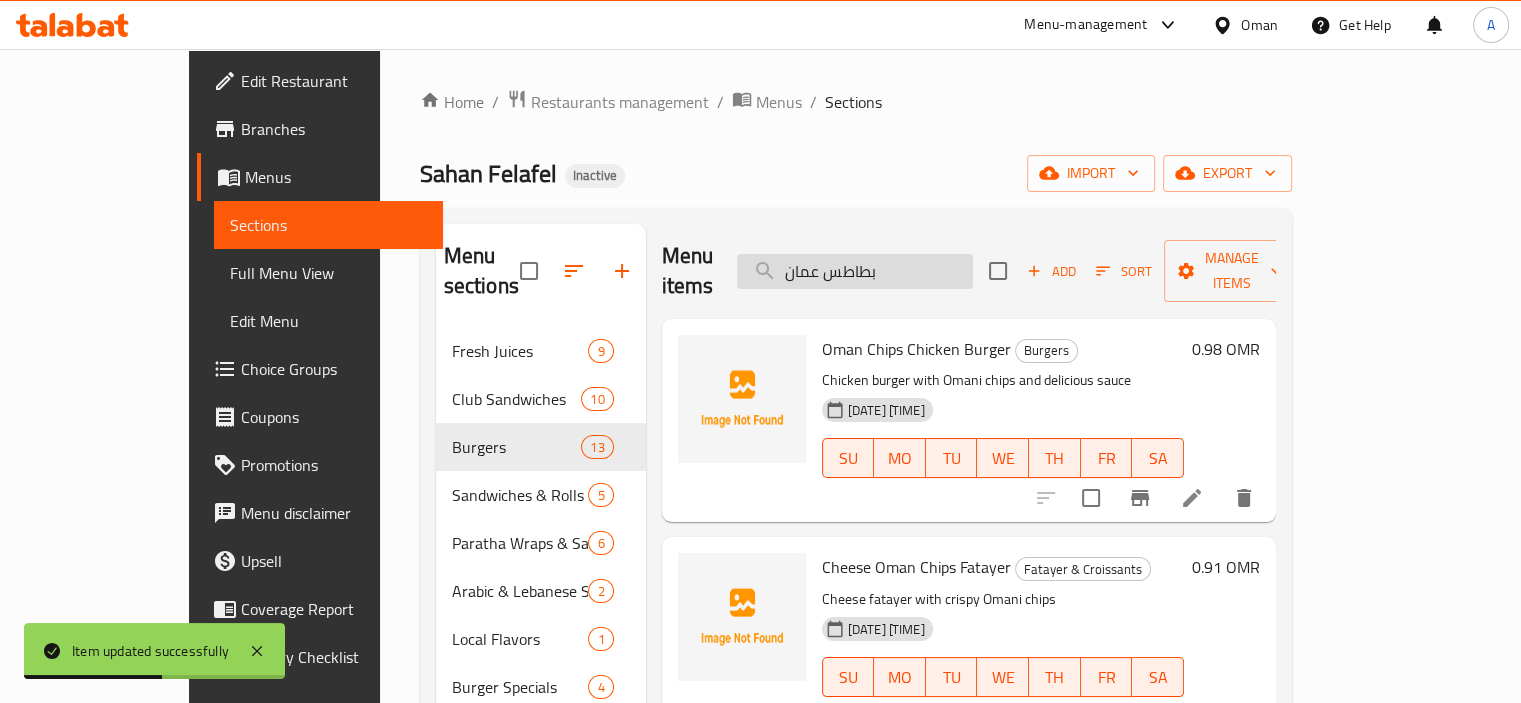 click on "بطاطس عمان" at bounding box center (855, 271) 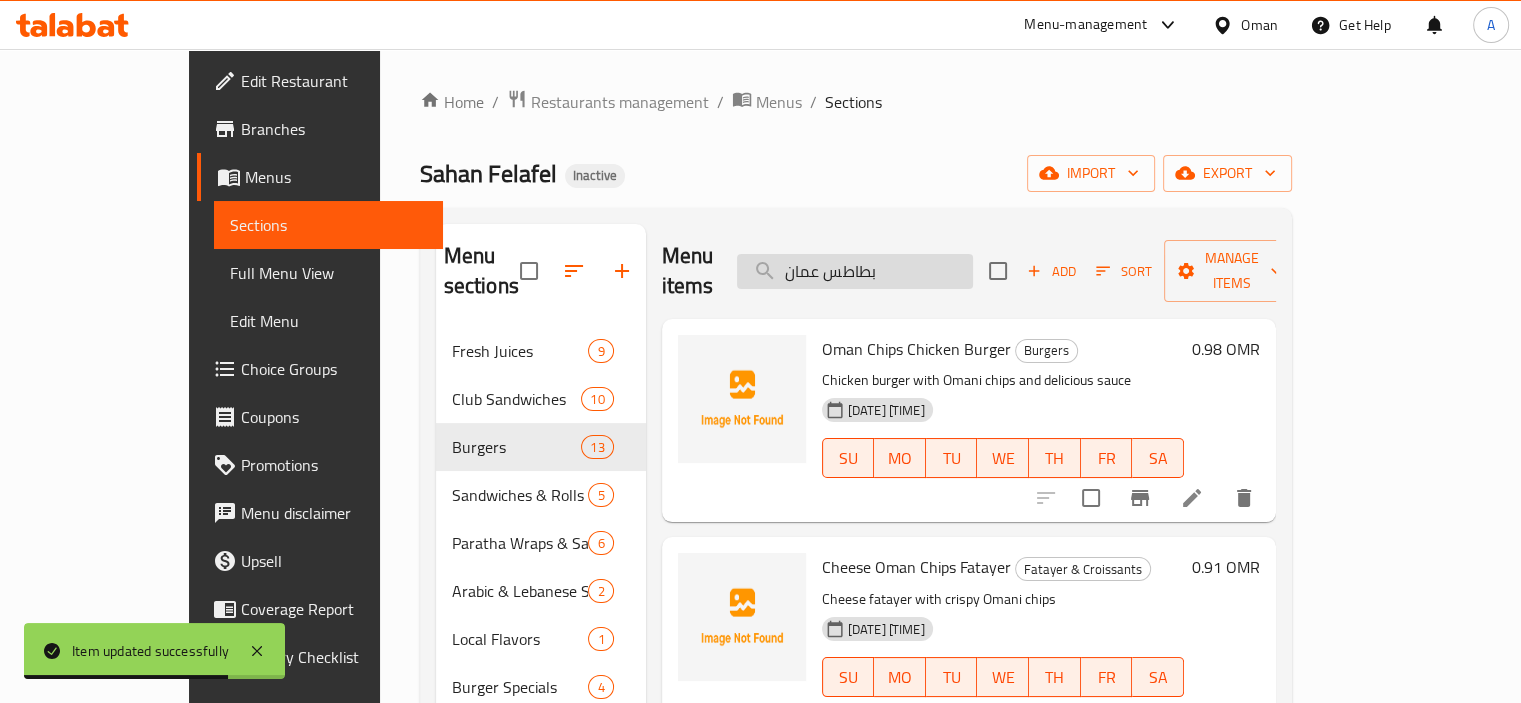 paste on "Oman Chips" 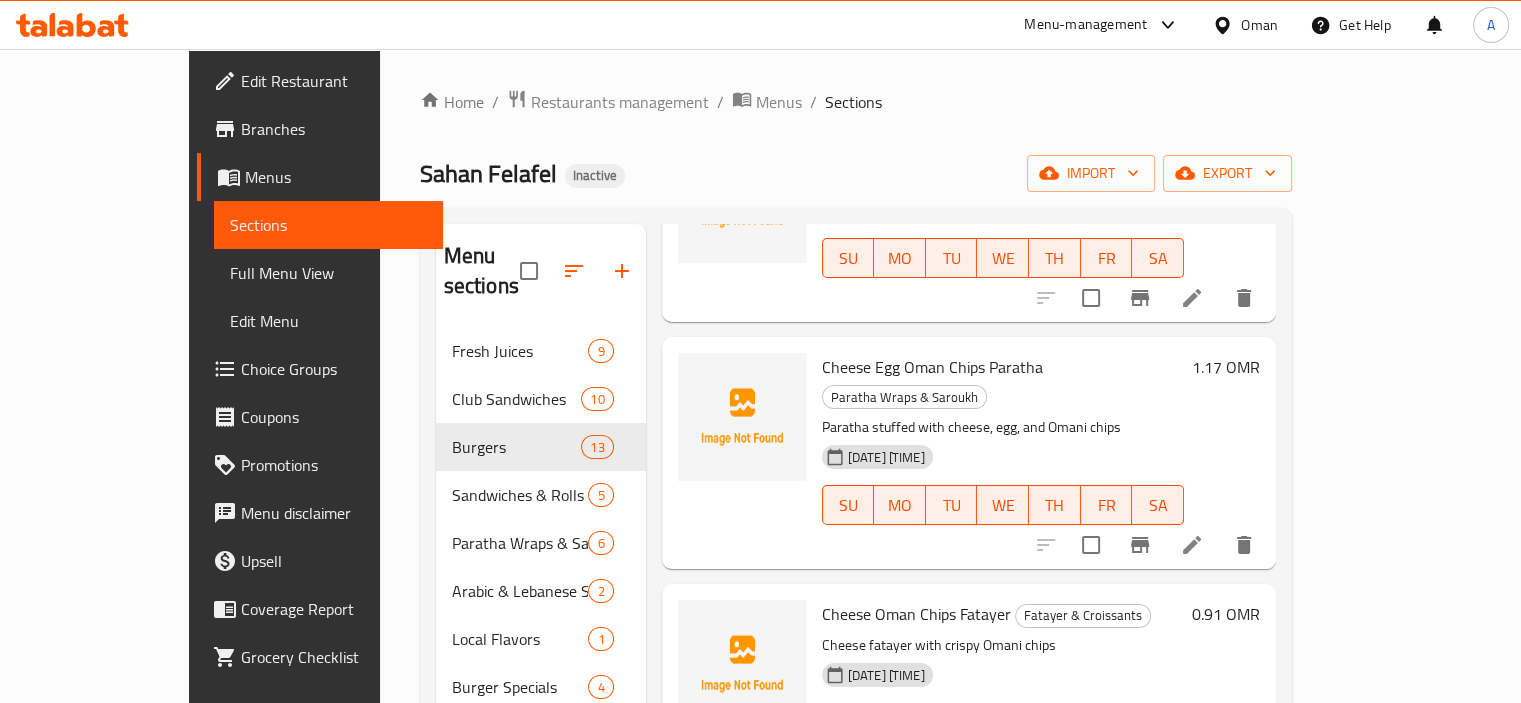 scroll, scrollTop: 100, scrollLeft: 0, axis: vertical 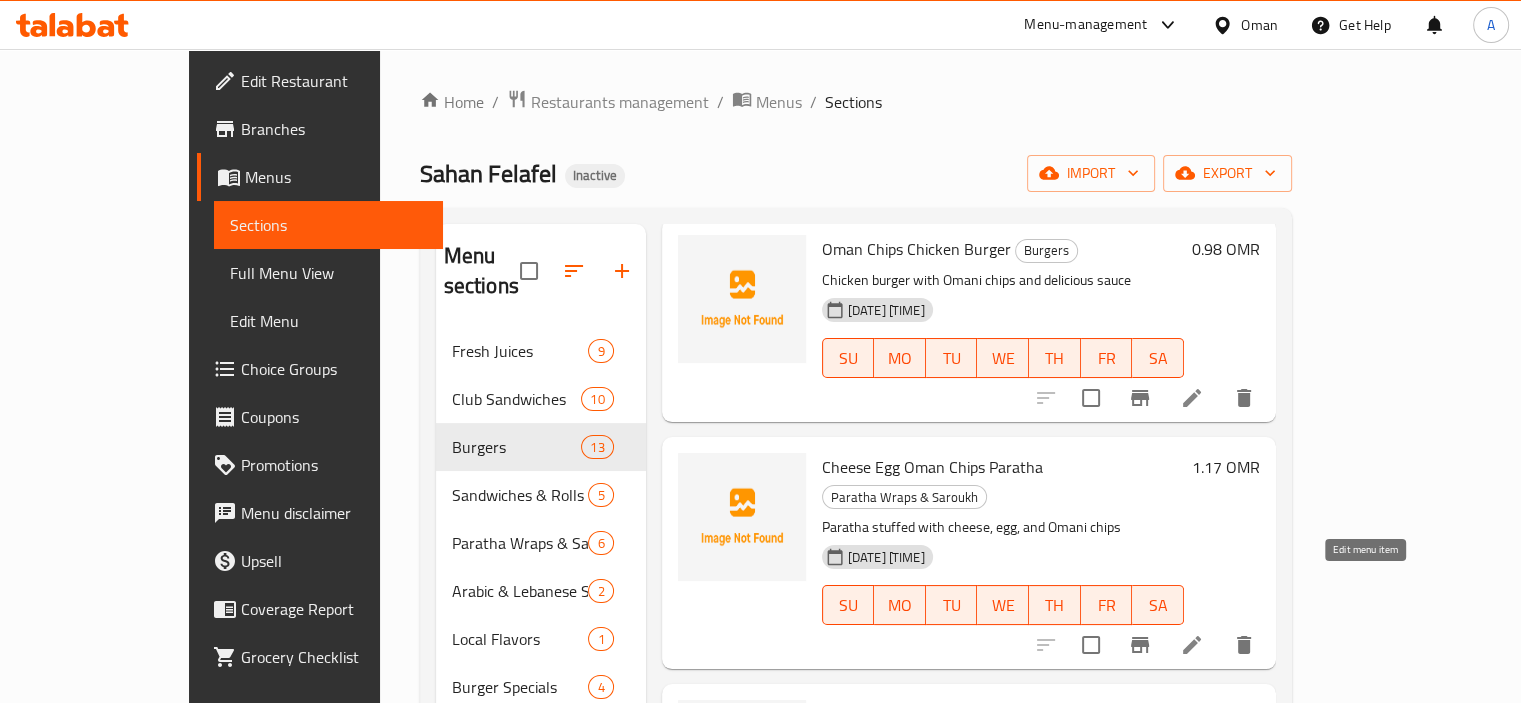 type on "Oman Chips" 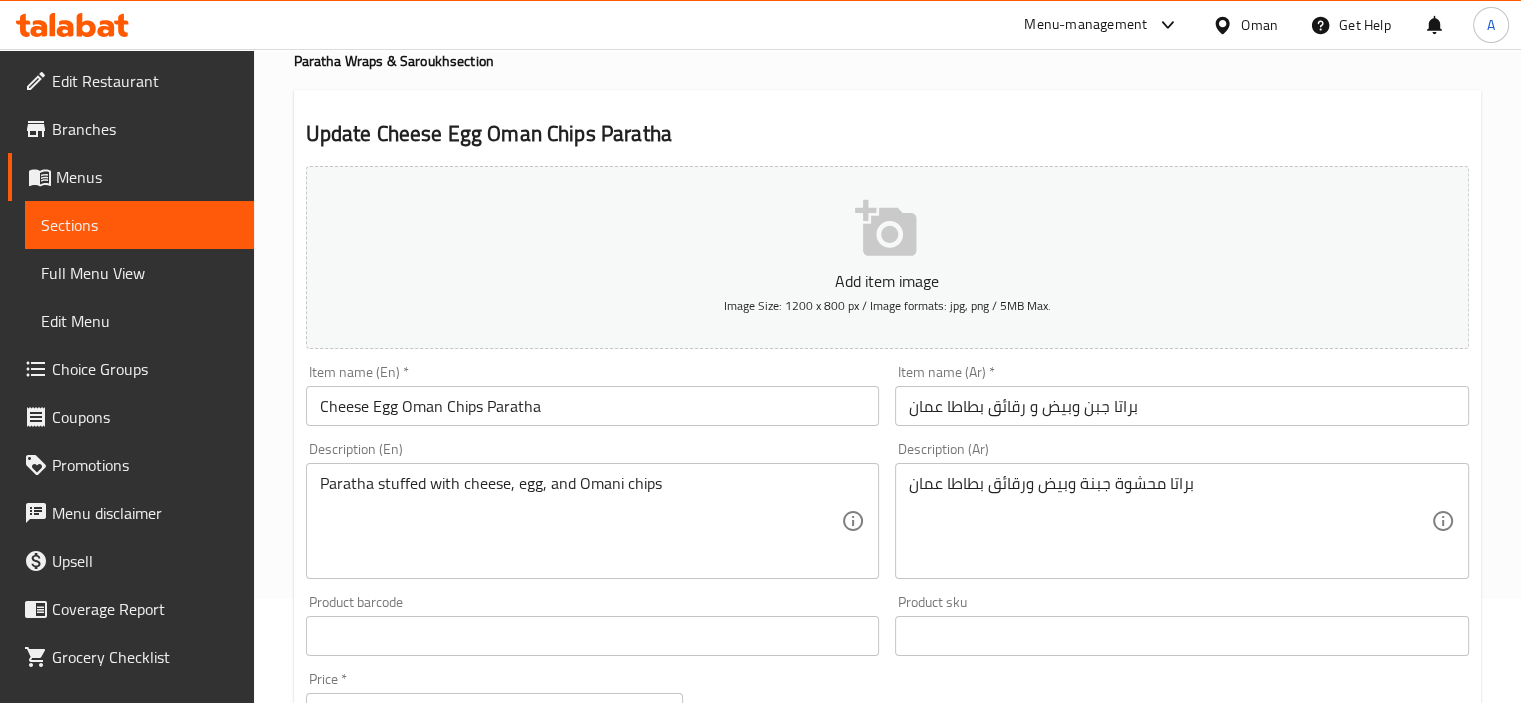 scroll, scrollTop: 200, scrollLeft: 0, axis: vertical 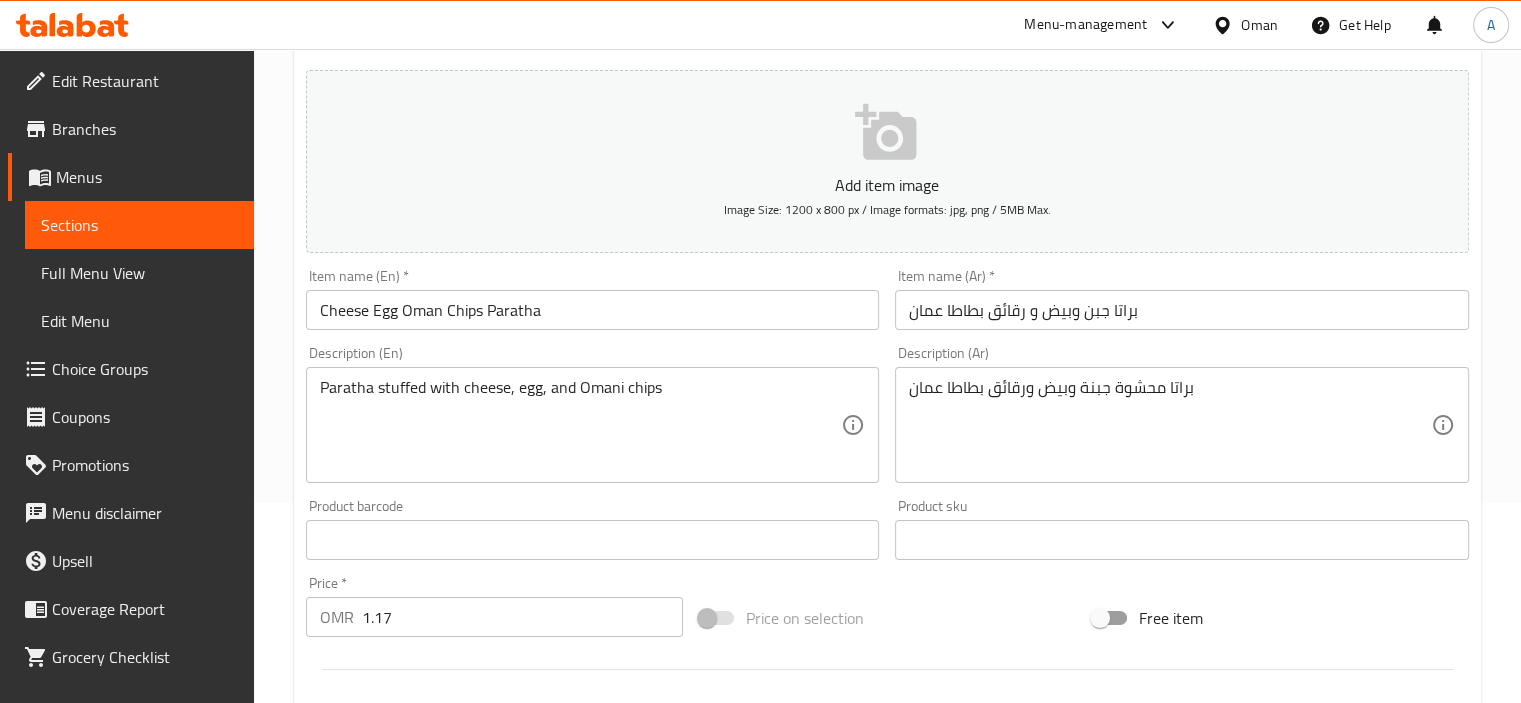 click on "براتا جبن وبيض و رقائق بطاطا عمان" at bounding box center [1182, 310] 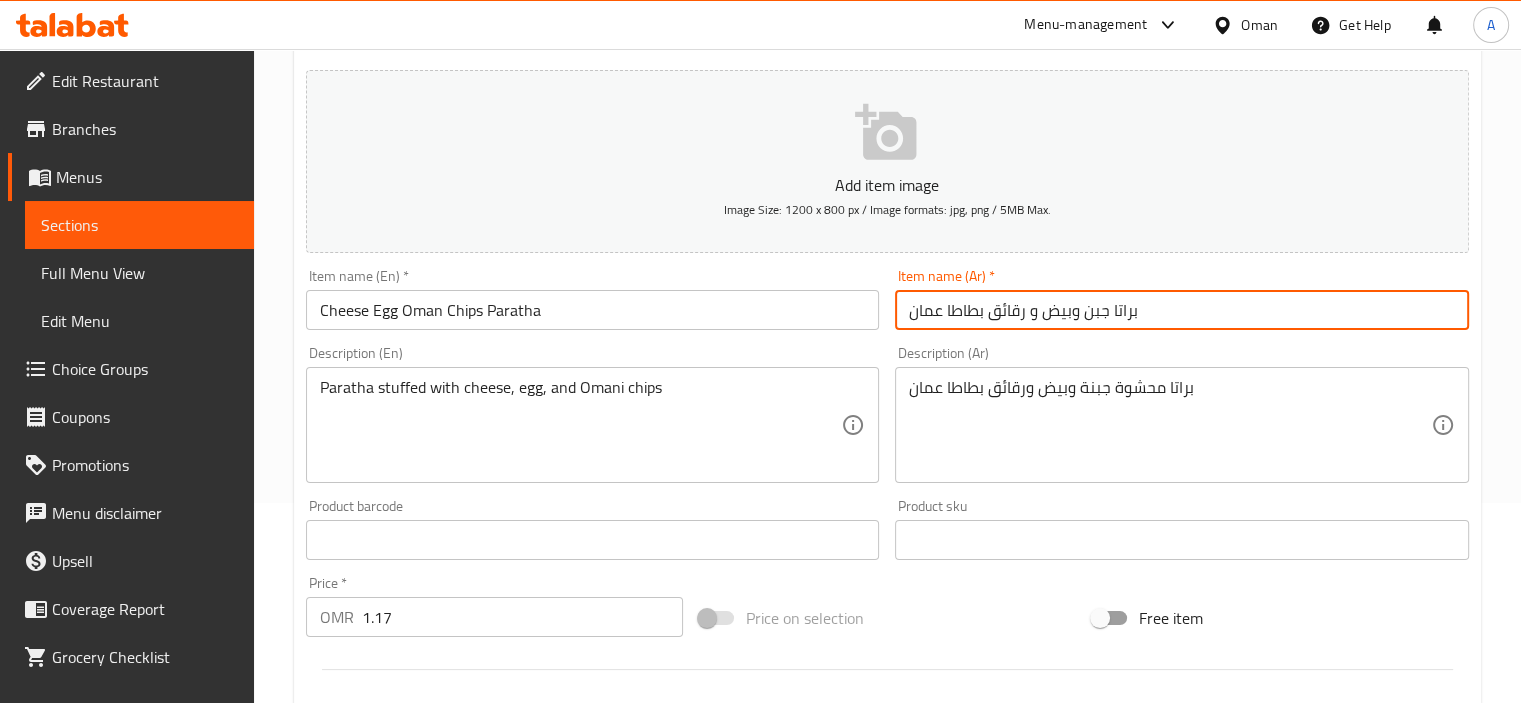 drag, startPoint x: 1026, startPoint y: 313, endPoint x: 892, endPoint y: 312, distance: 134.00374 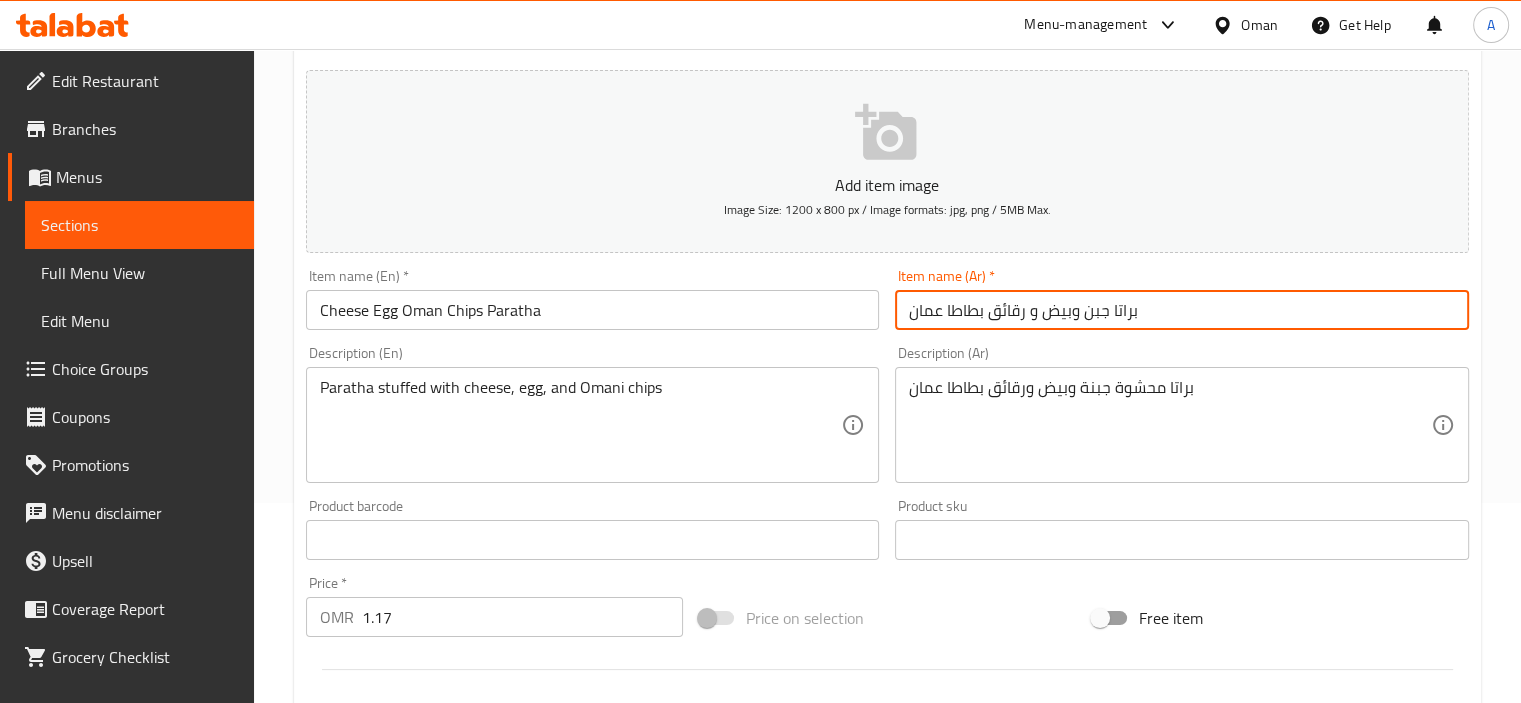 paste on "طاطس" 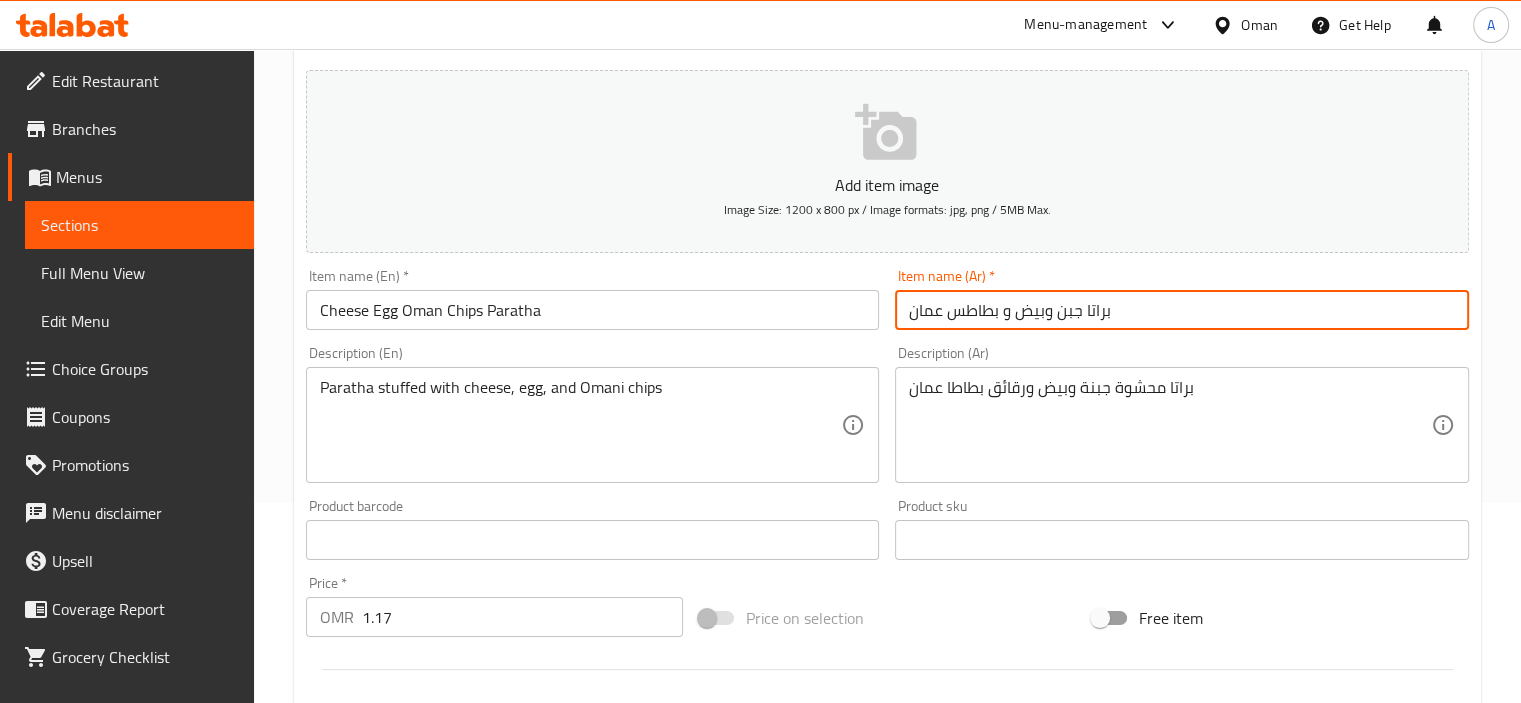 type on "براتا جبن وبيض و بطاطس عمان" 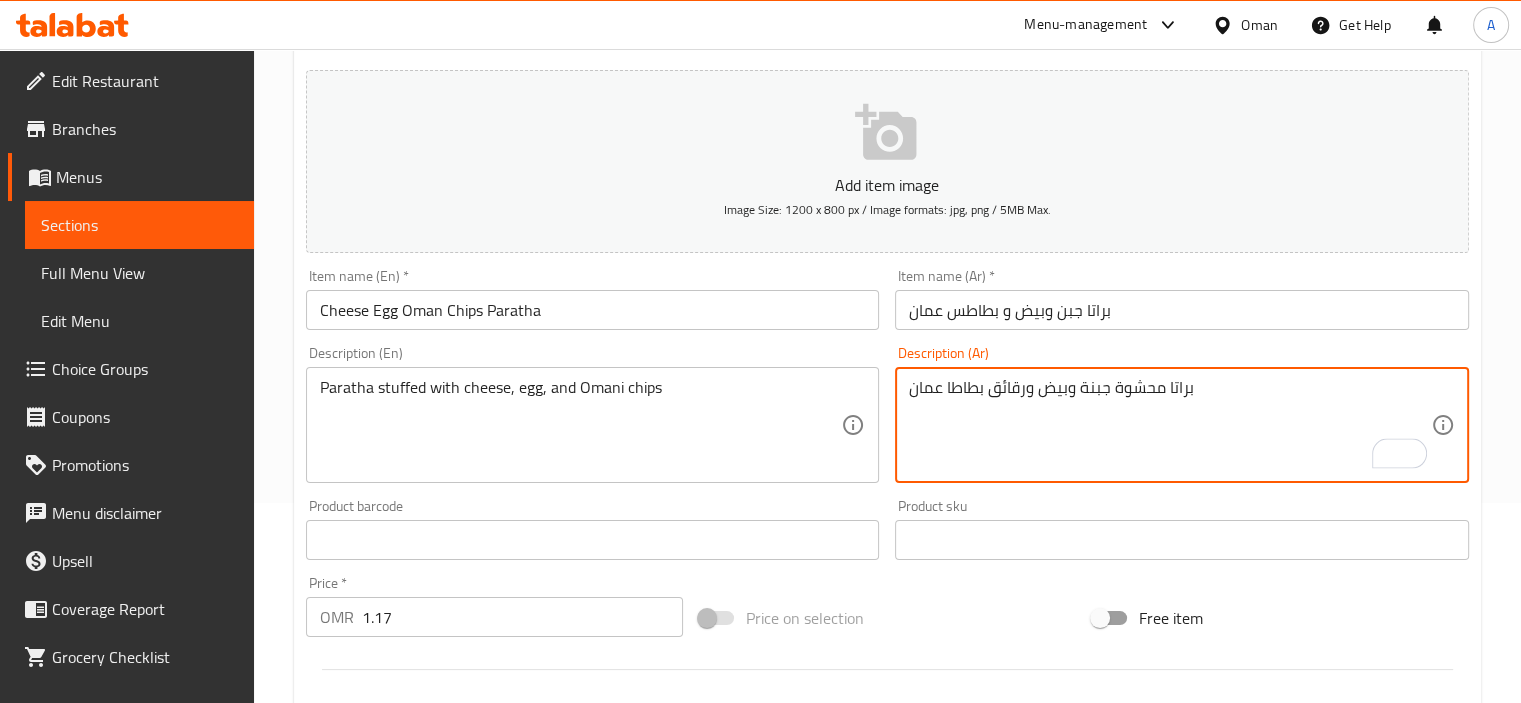 click on "براتا محشوة جبنة وبيض ورقائق بطاطا عمان" at bounding box center [1170, 425] 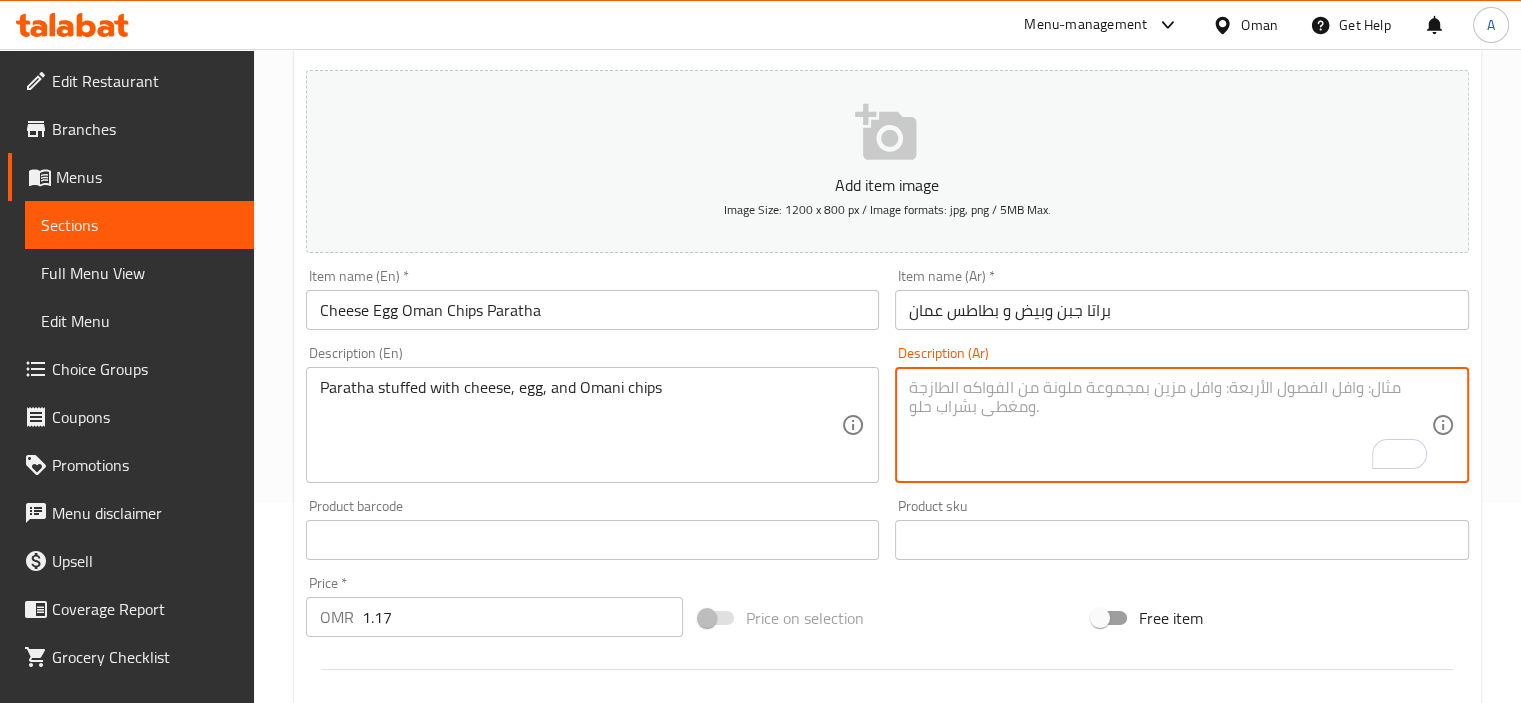 type 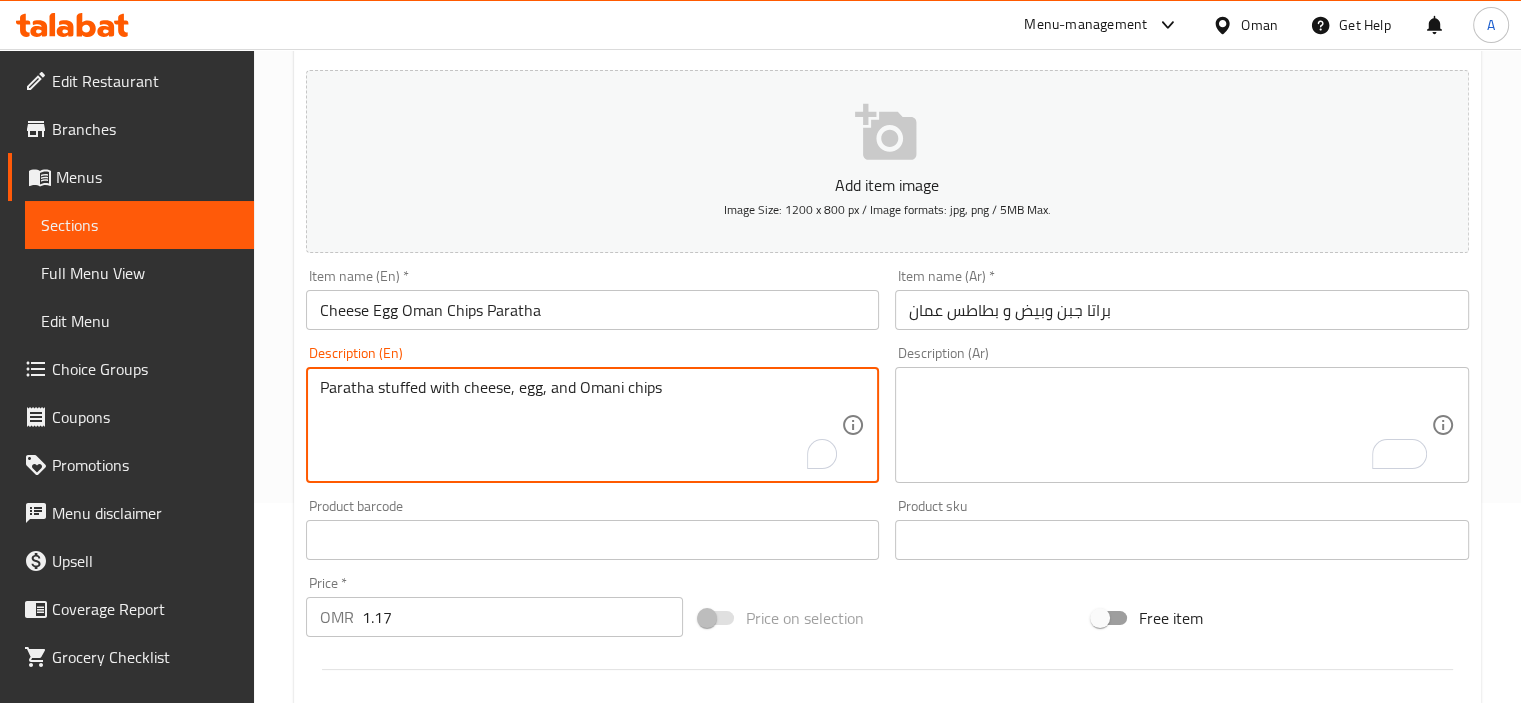 click on "Paratha stuffed with cheese, egg, and Omani chips" at bounding box center [581, 425] 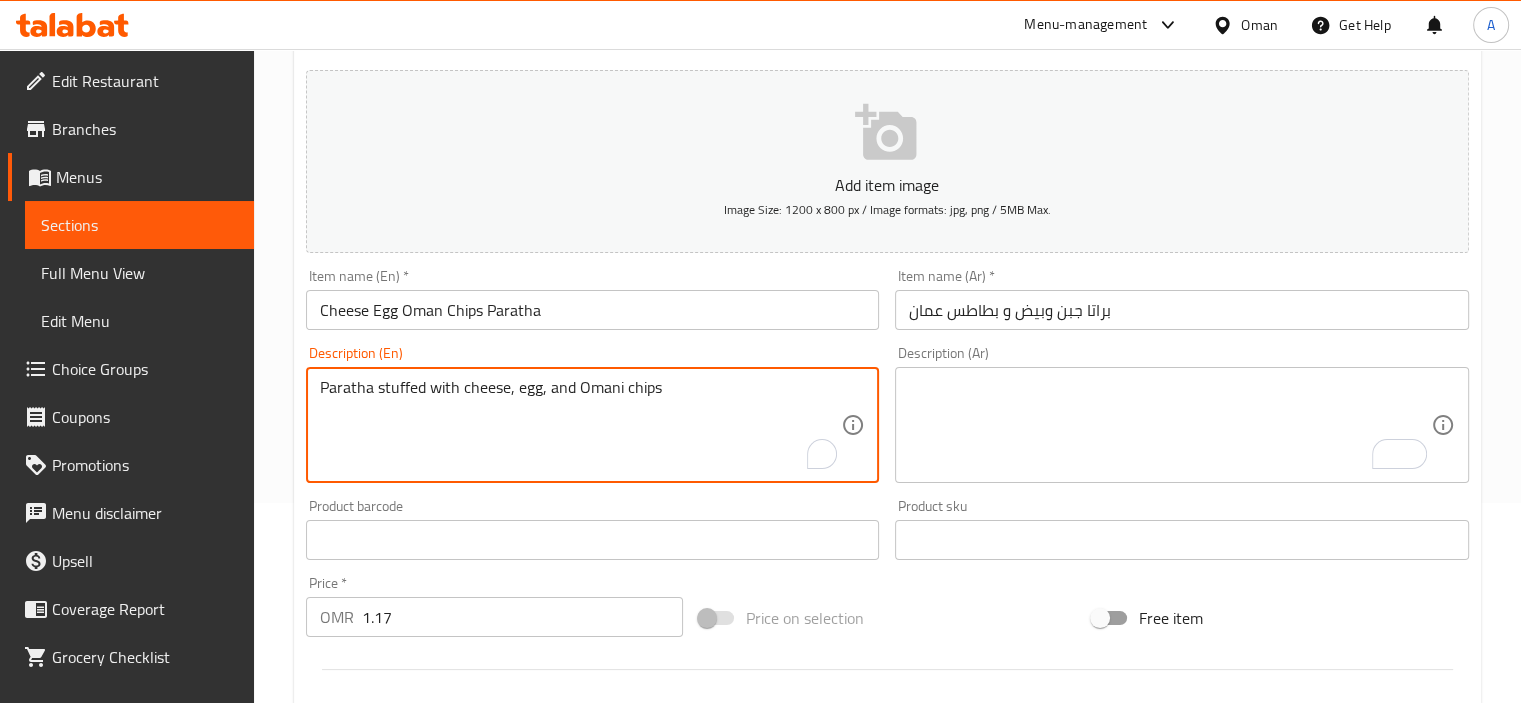 click on "Paratha stuffed with cheese, egg, and Omani chips" at bounding box center (581, 425) 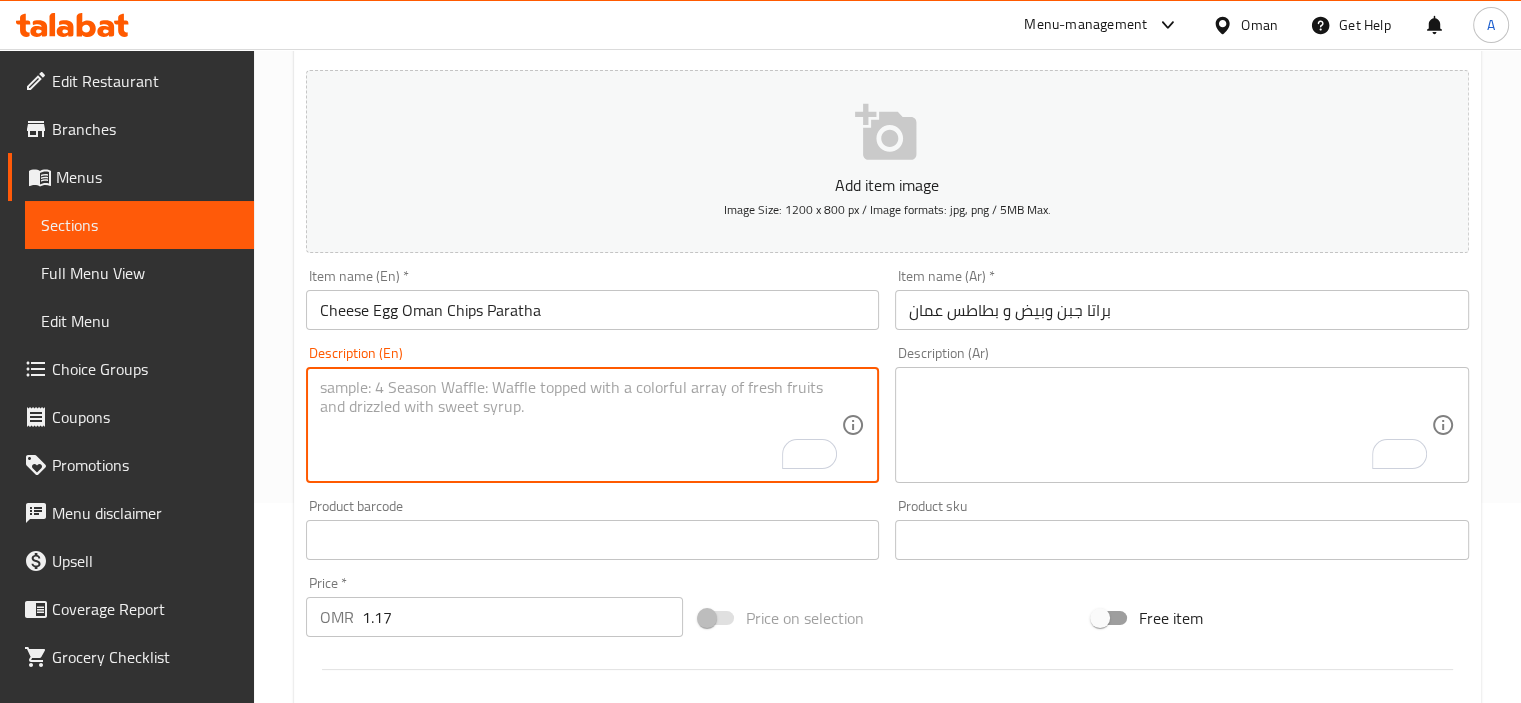 type 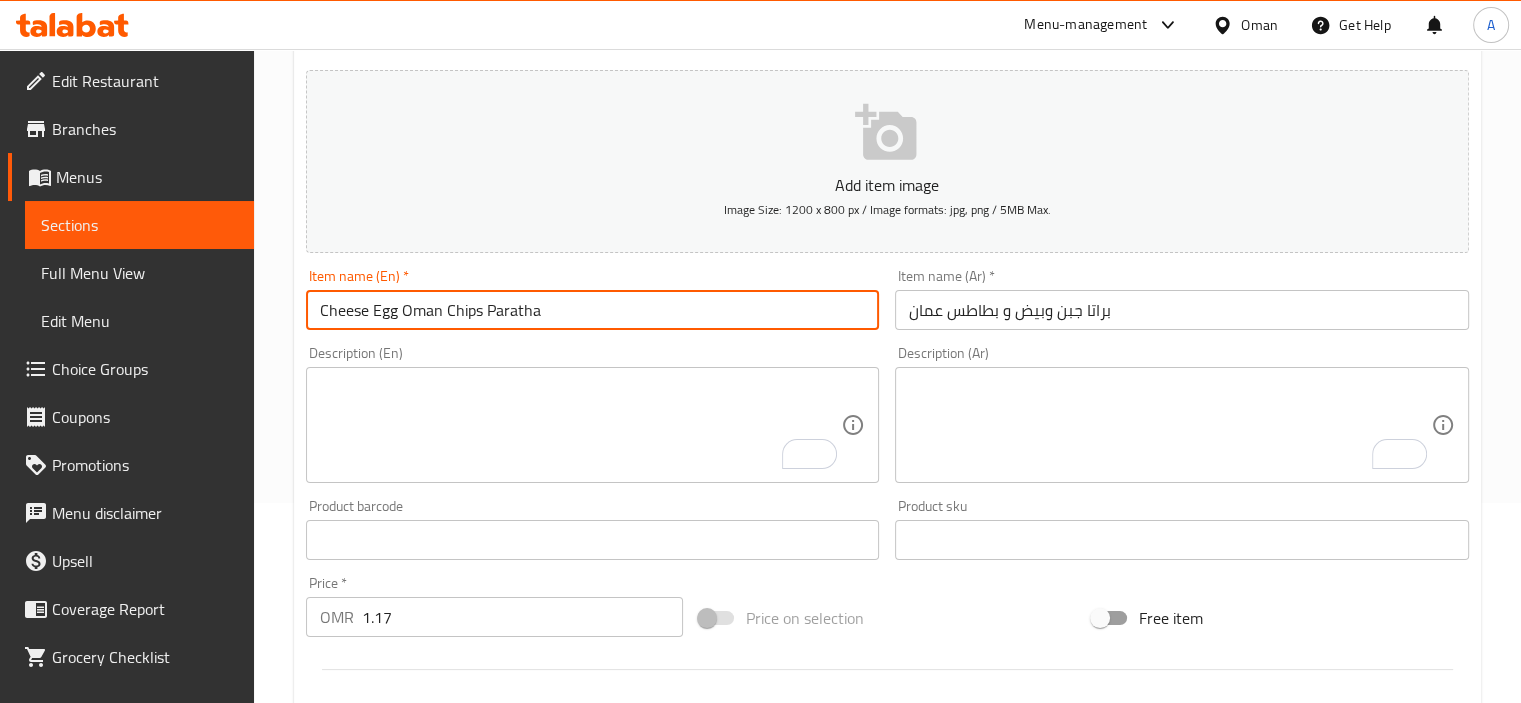 drag, startPoint x: 536, startPoint y: 314, endPoint x: 286, endPoint y: 321, distance: 250.09798 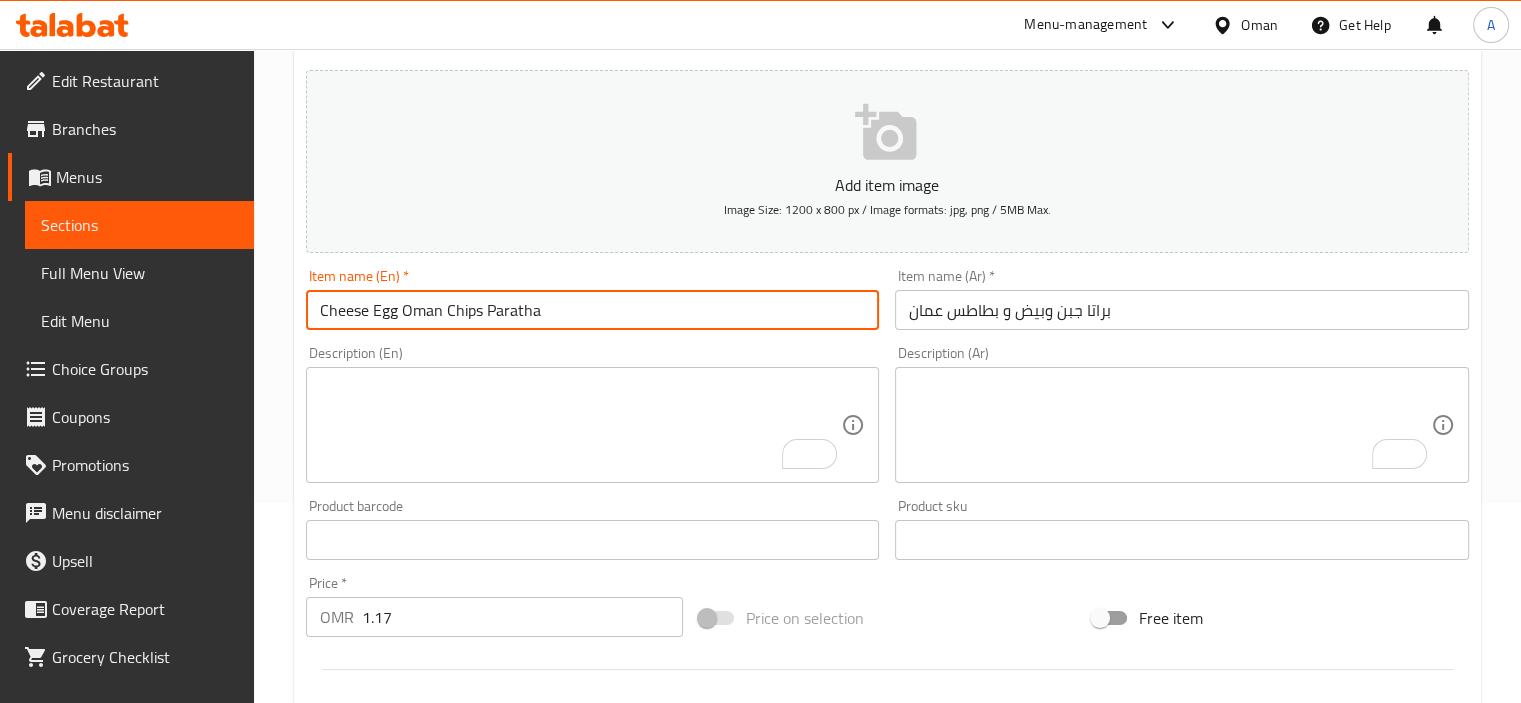 click on "Cheese Egg Oman Chips Paratha" at bounding box center (593, 310) 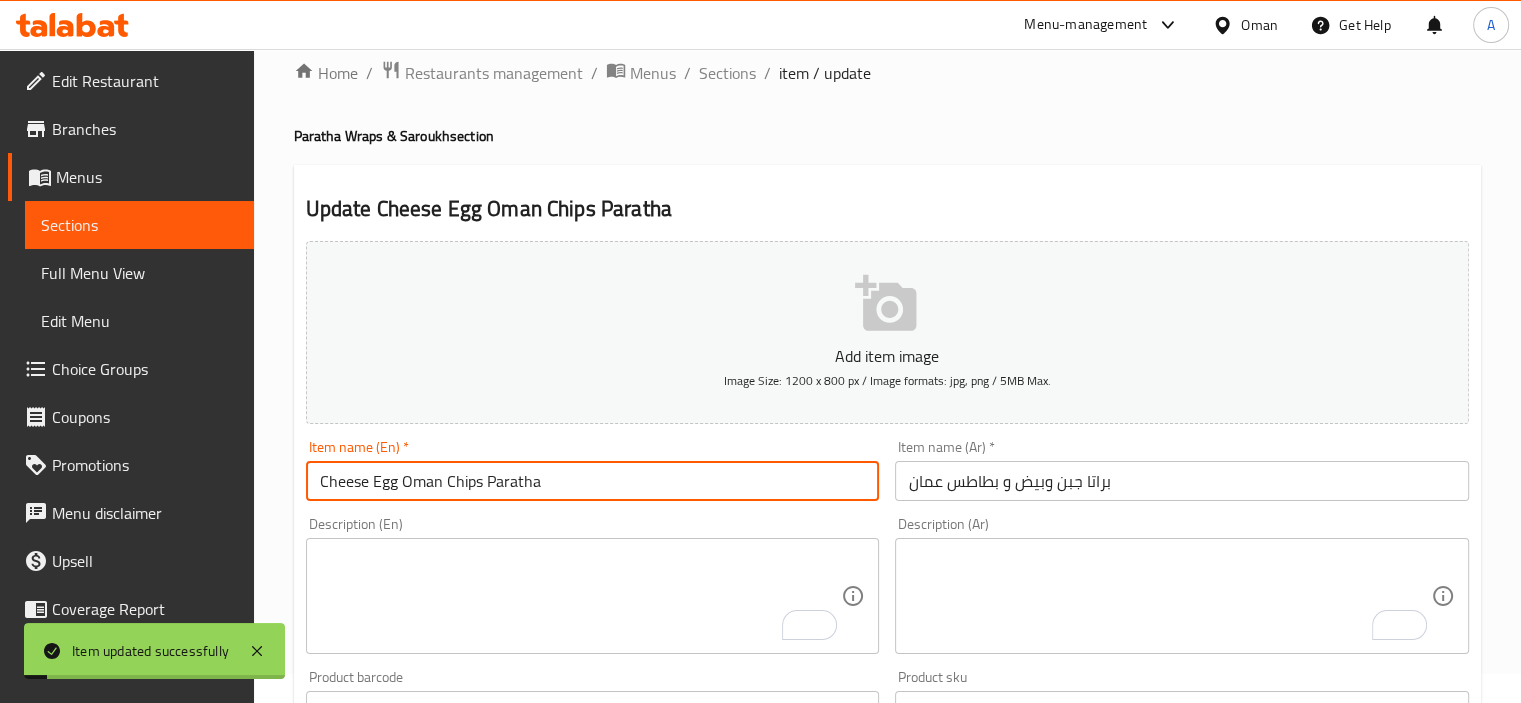 scroll, scrollTop: 0, scrollLeft: 0, axis: both 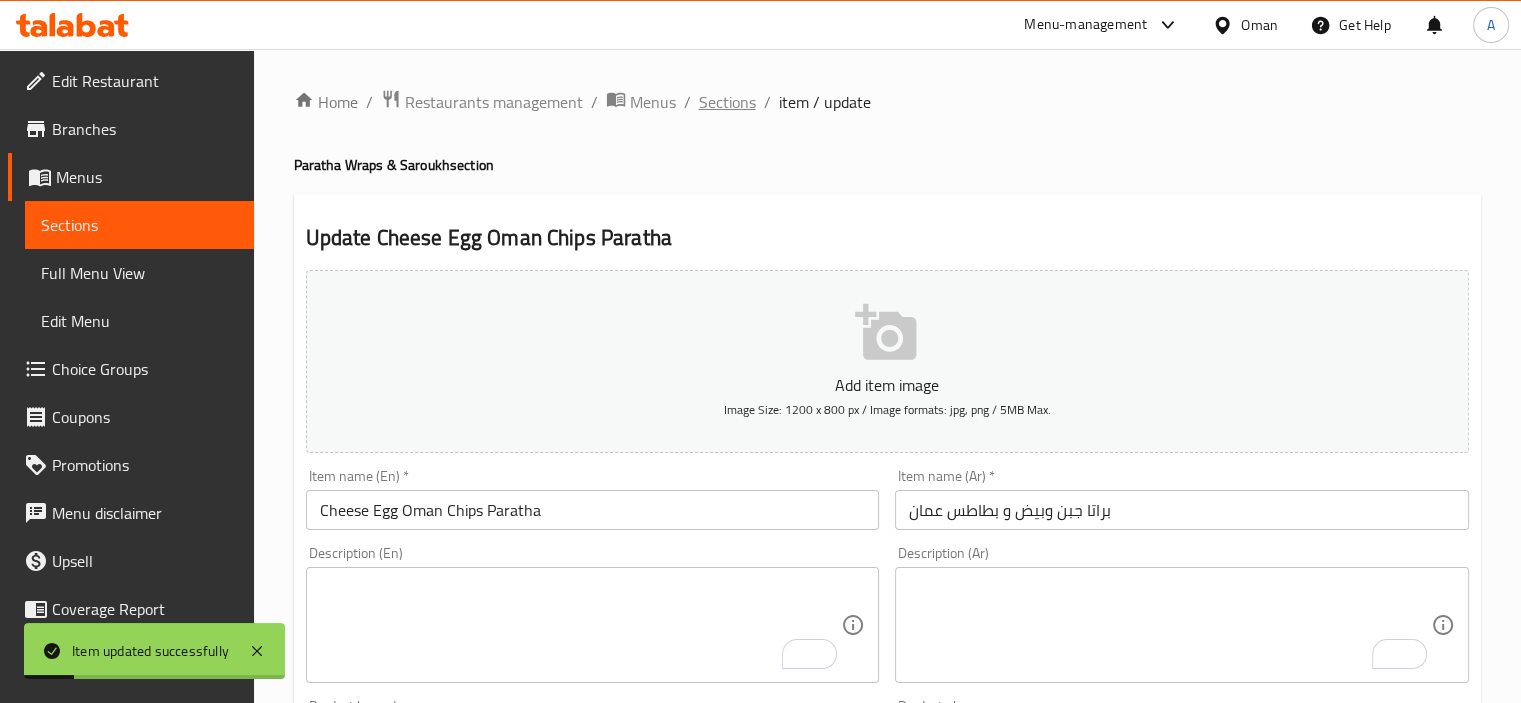 click on "Sections" at bounding box center [727, 102] 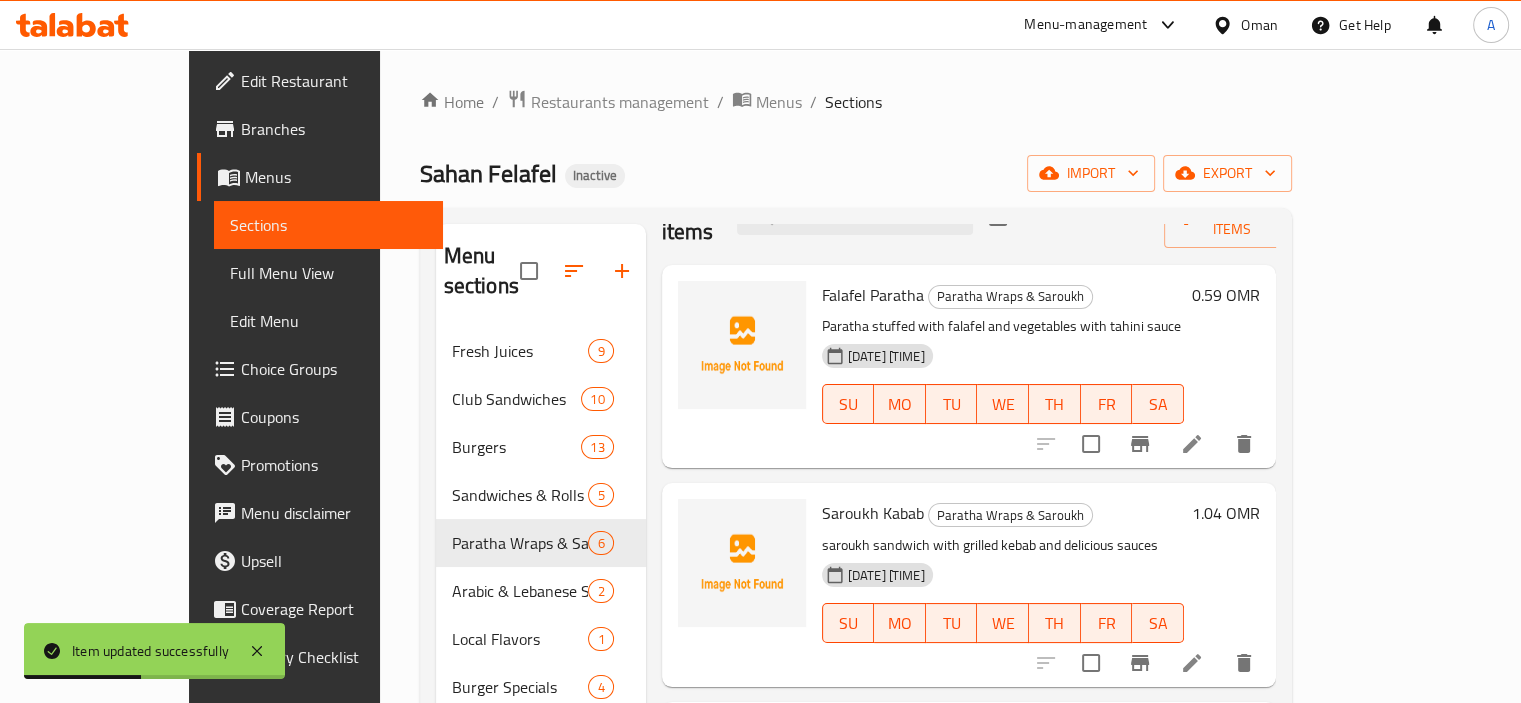 scroll, scrollTop: 0, scrollLeft: 0, axis: both 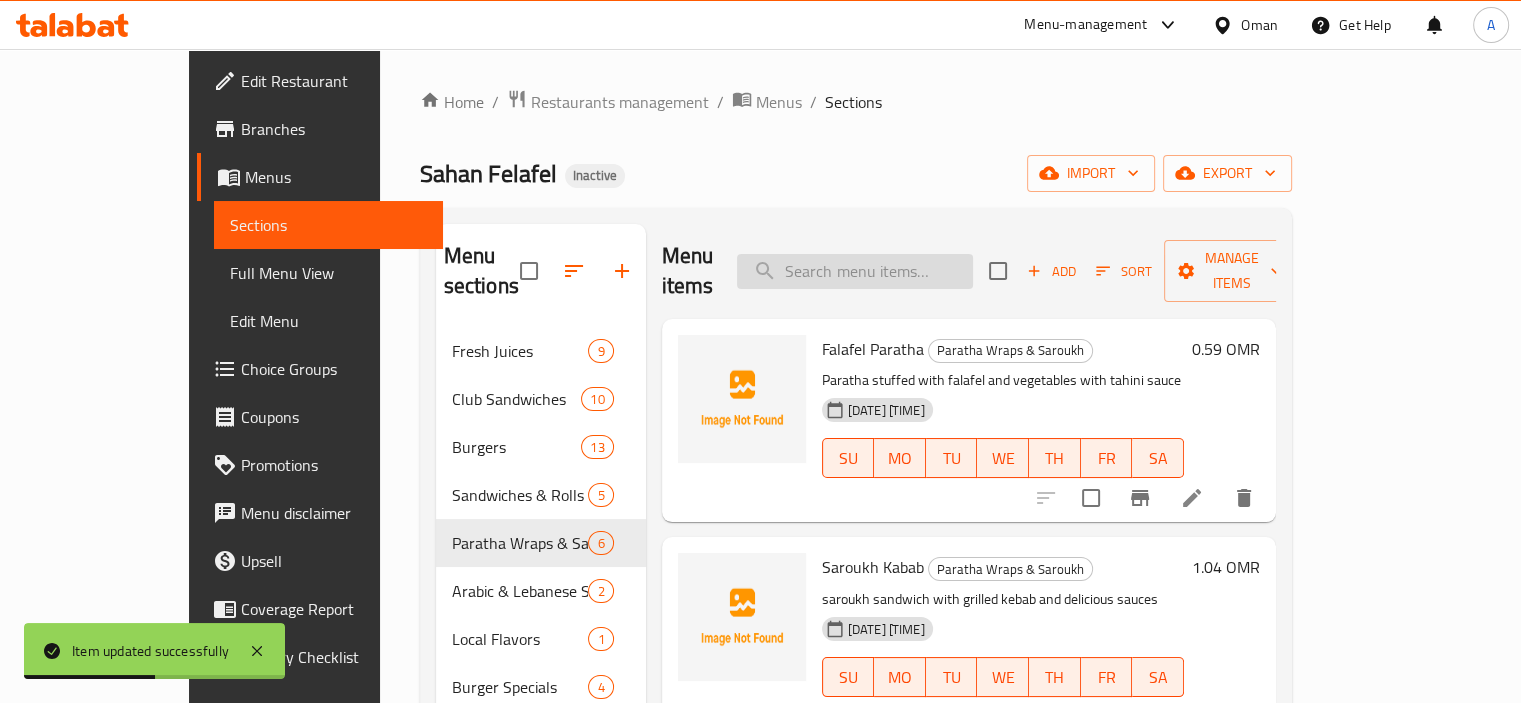 click at bounding box center (855, 271) 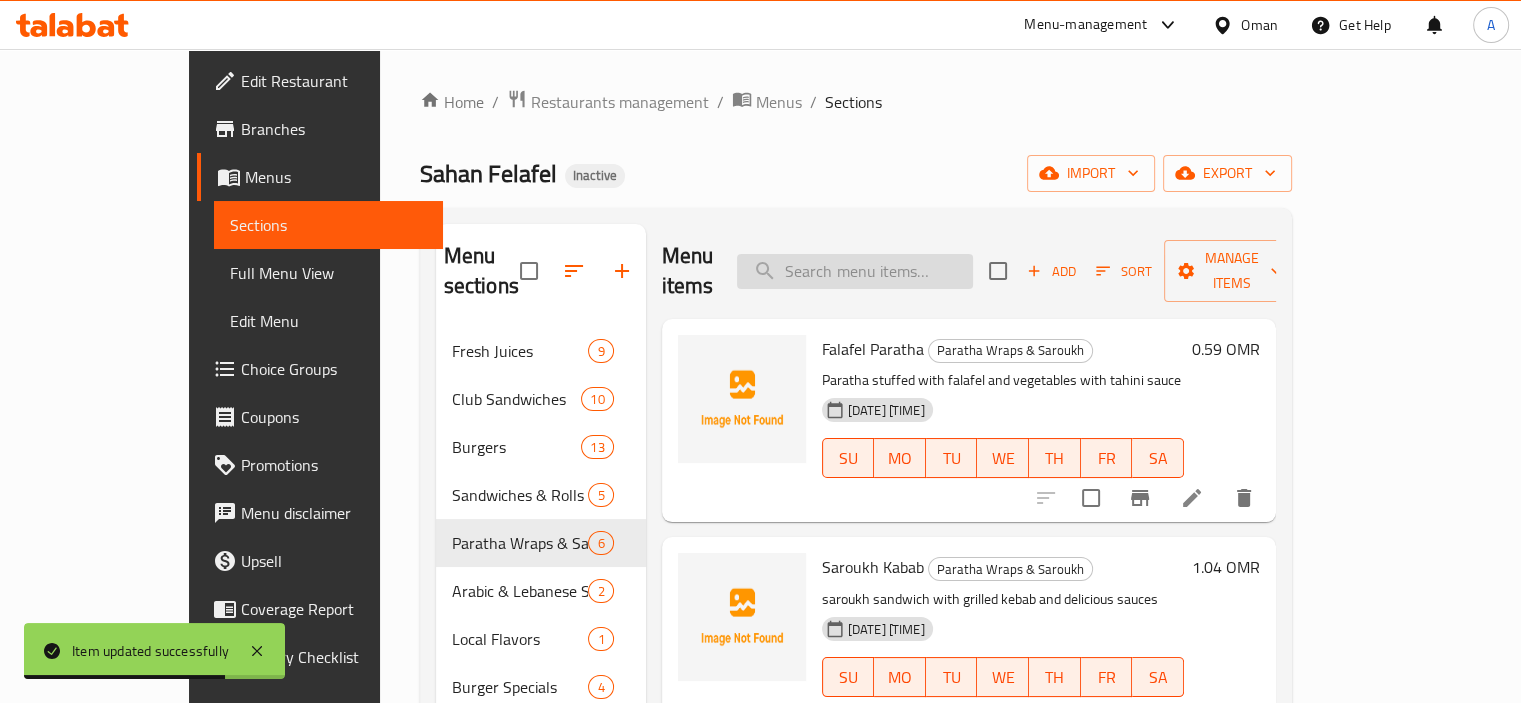 paste on "Oman Chips" 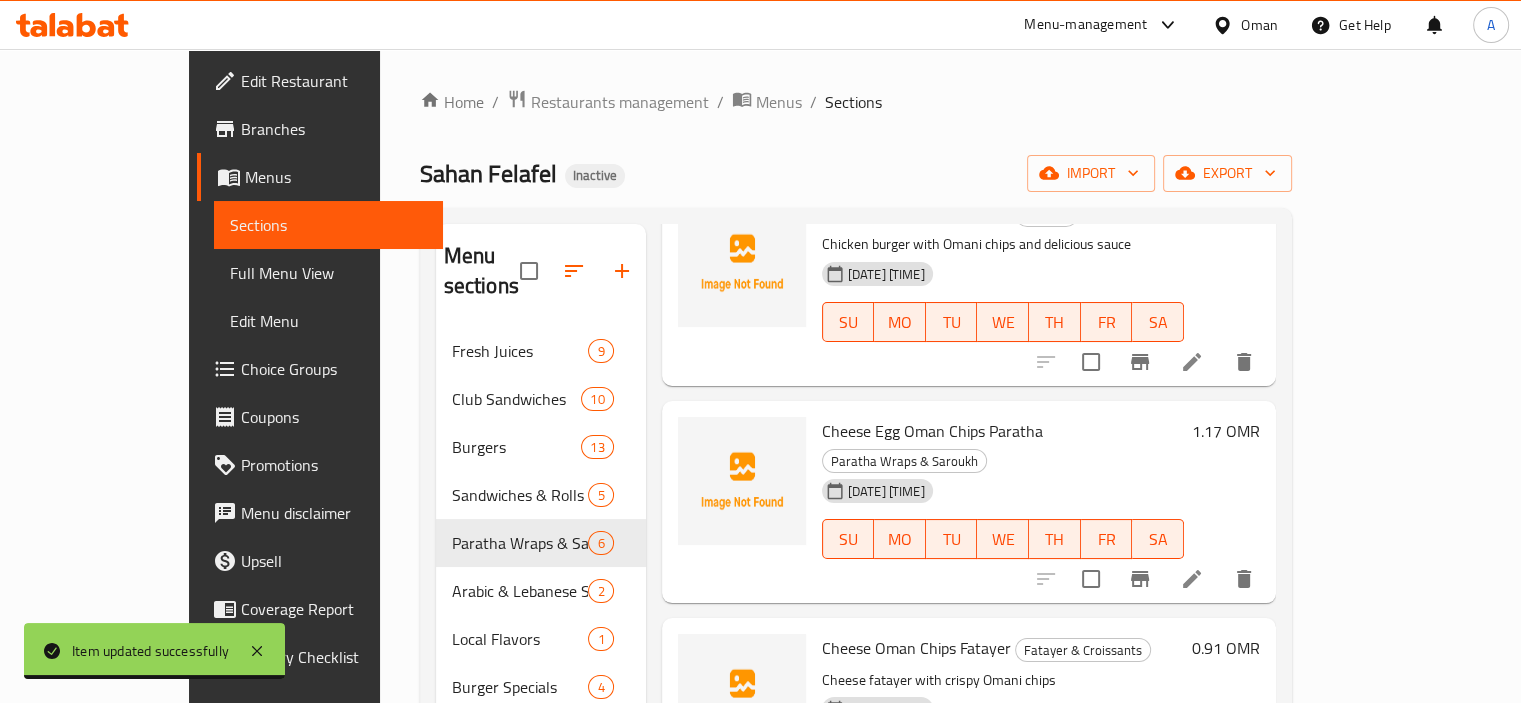 scroll, scrollTop: 190, scrollLeft: 0, axis: vertical 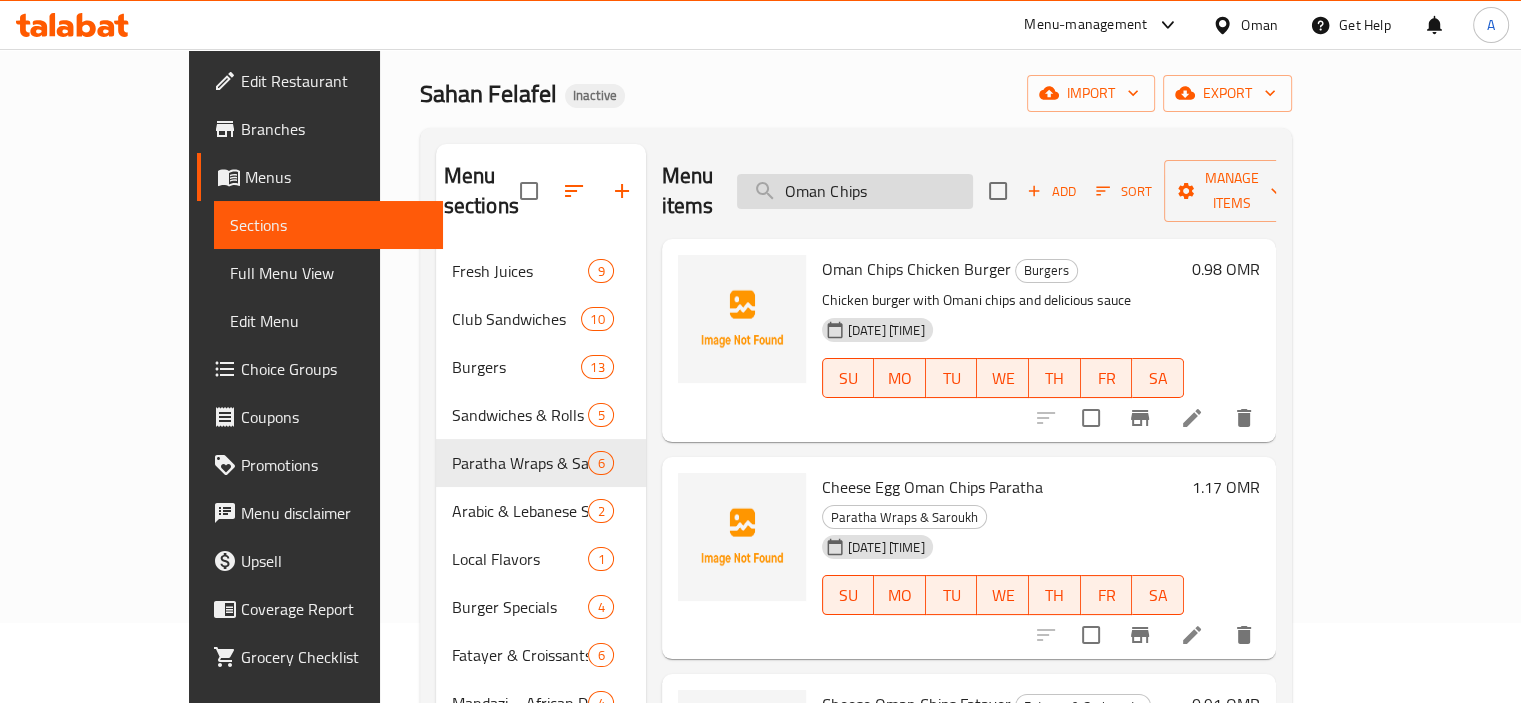 click on "Oman Chips" at bounding box center (855, 191) 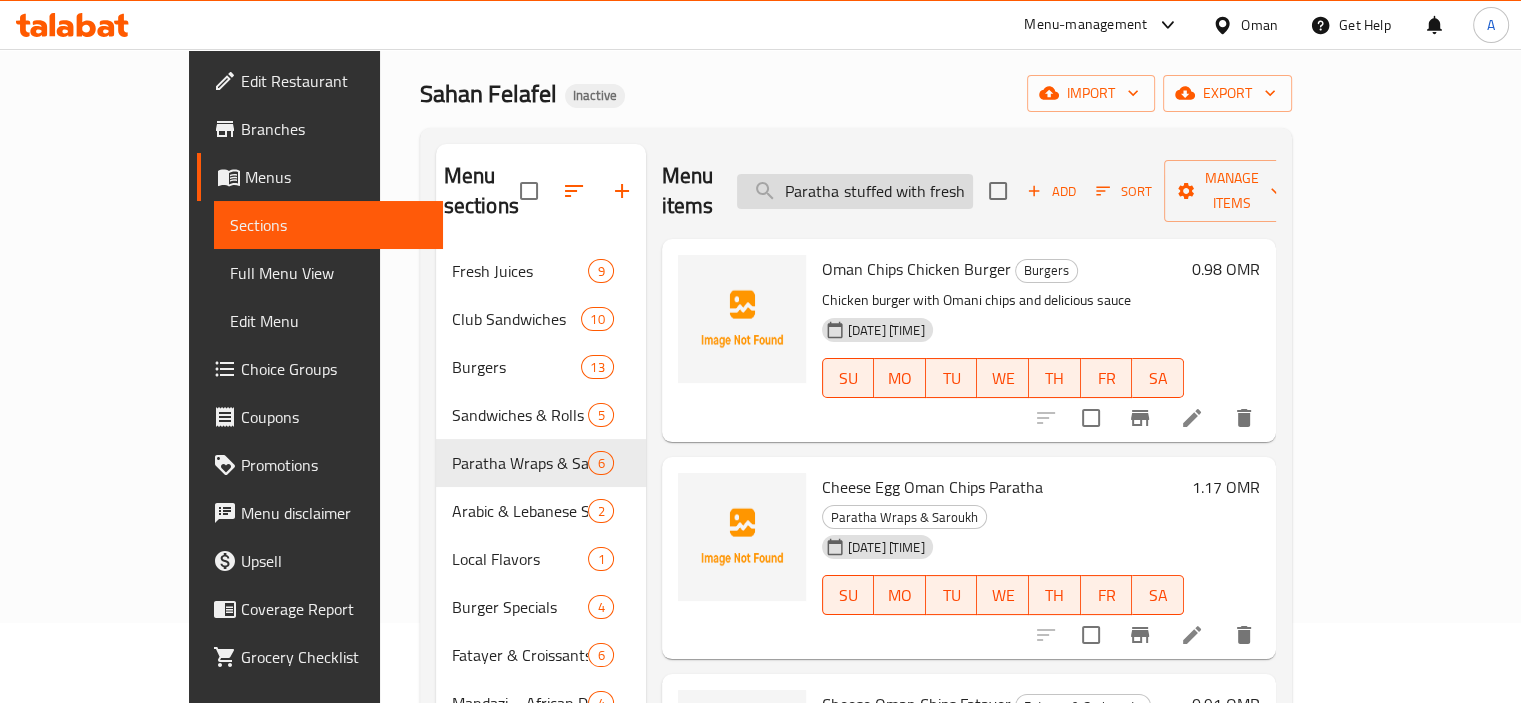 scroll, scrollTop: 0, scrollLeft: 104, axis: horizontal 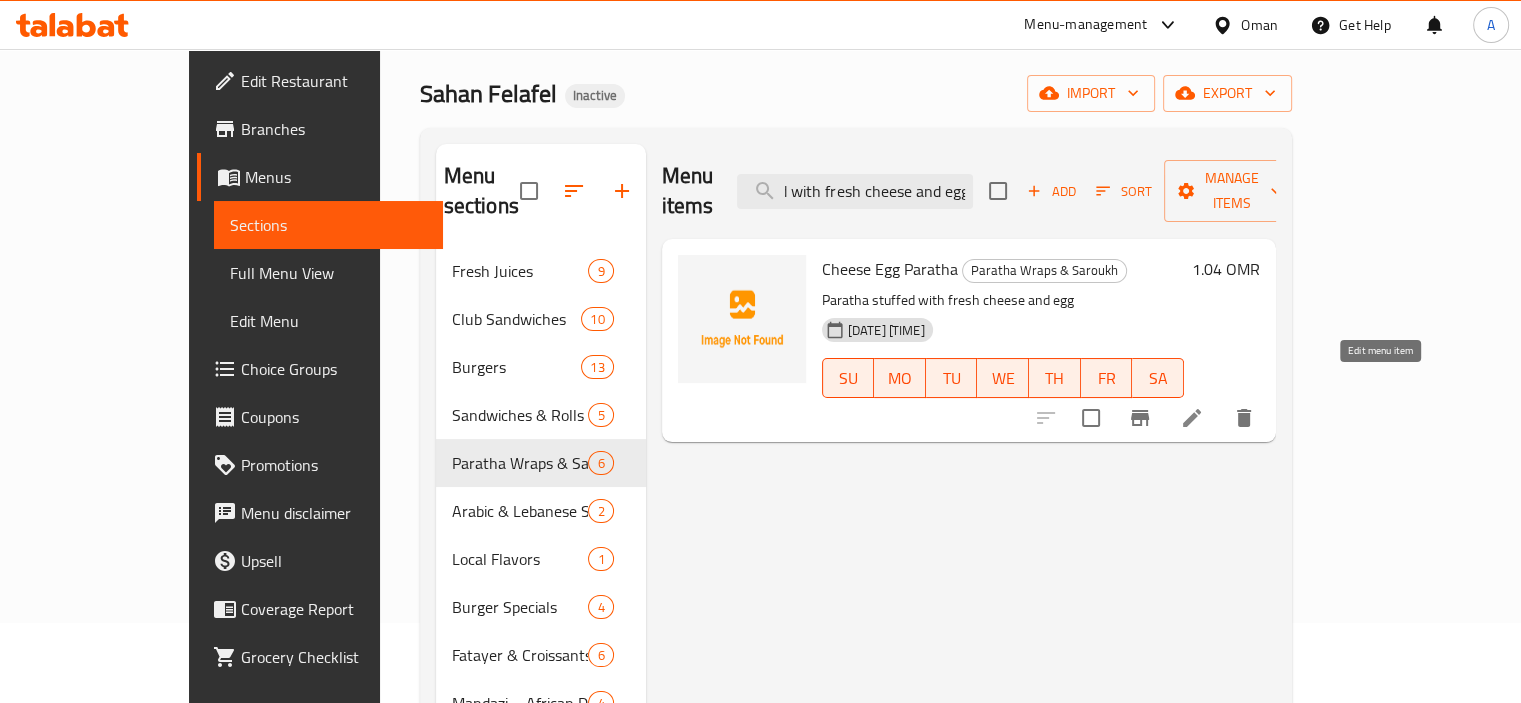 type on "Paratha stuffed with fresh cheese and egg" 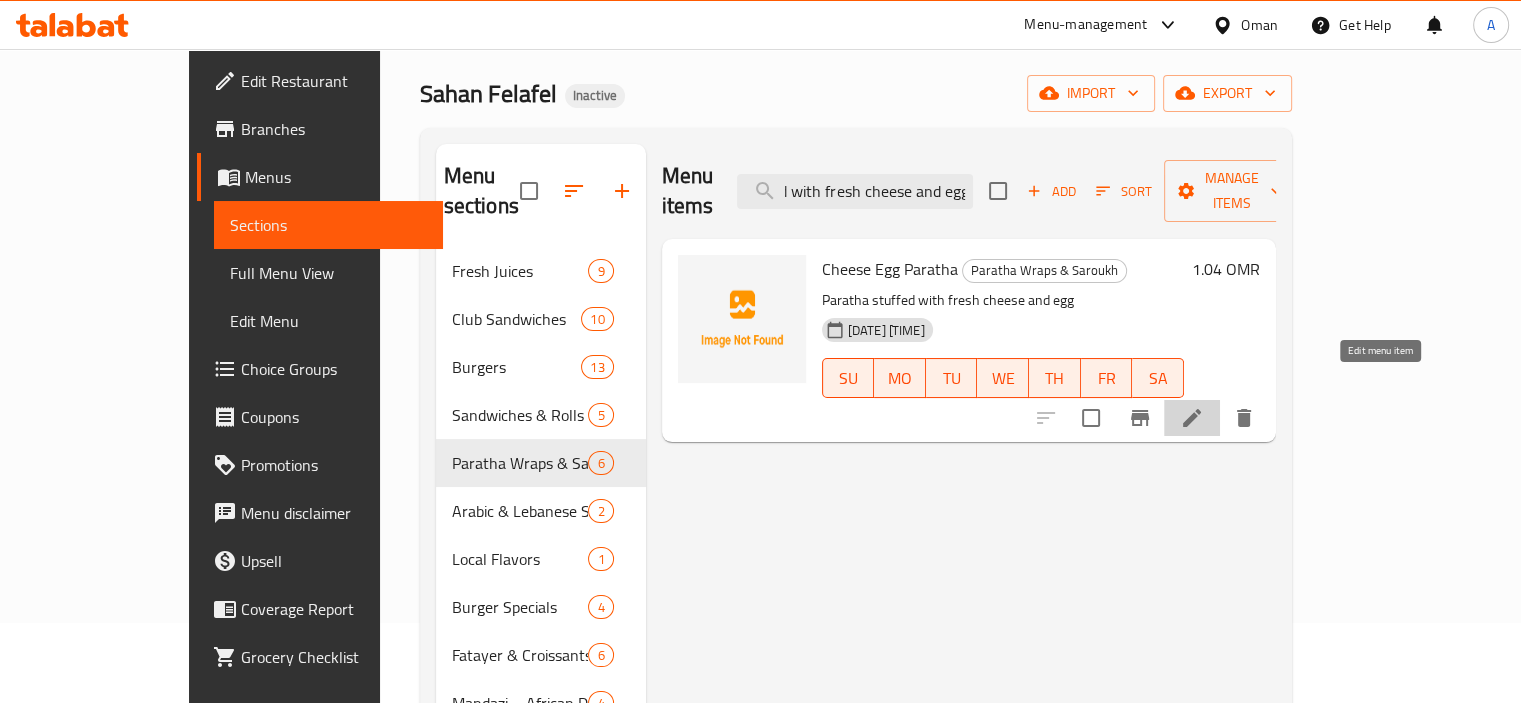 scroll, scrollTop: 0, scrollLeft: 0, axis: both 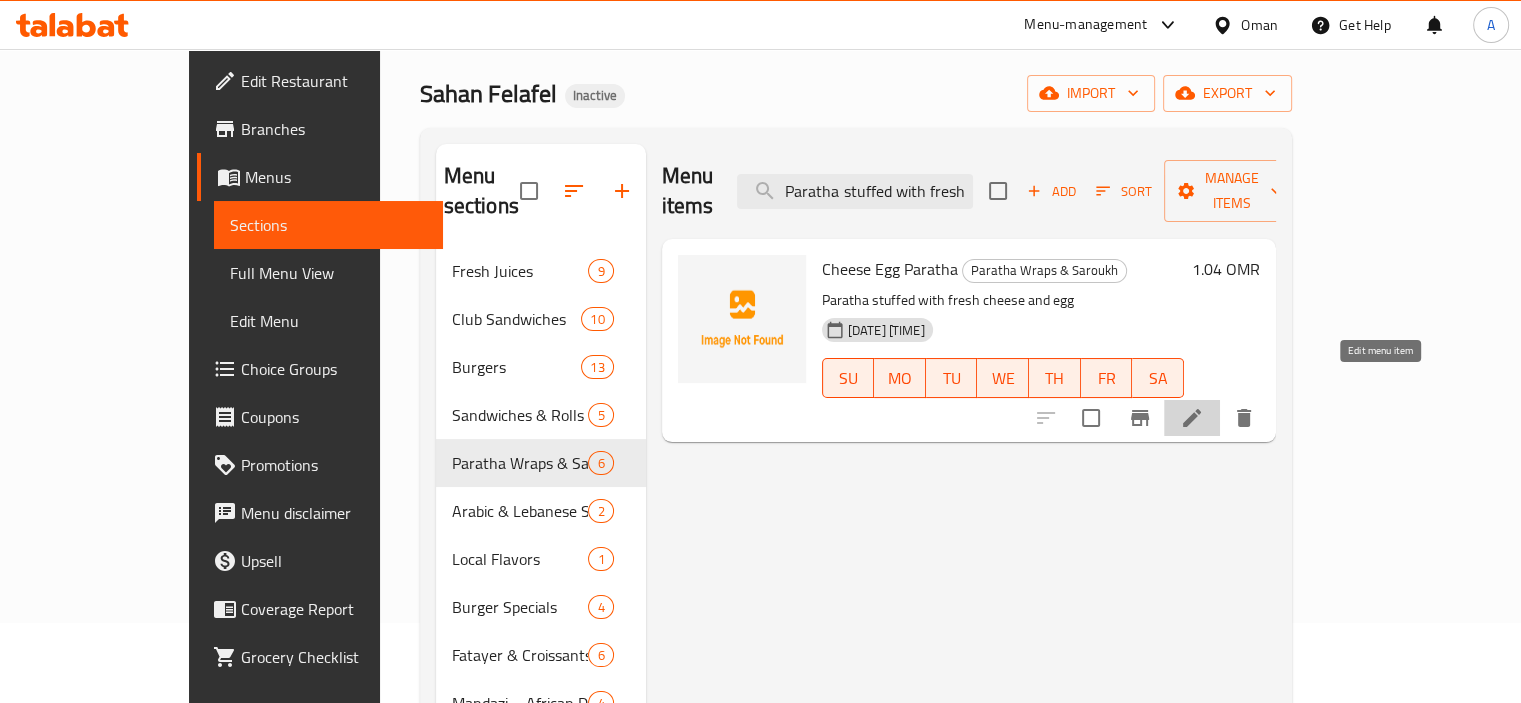 click 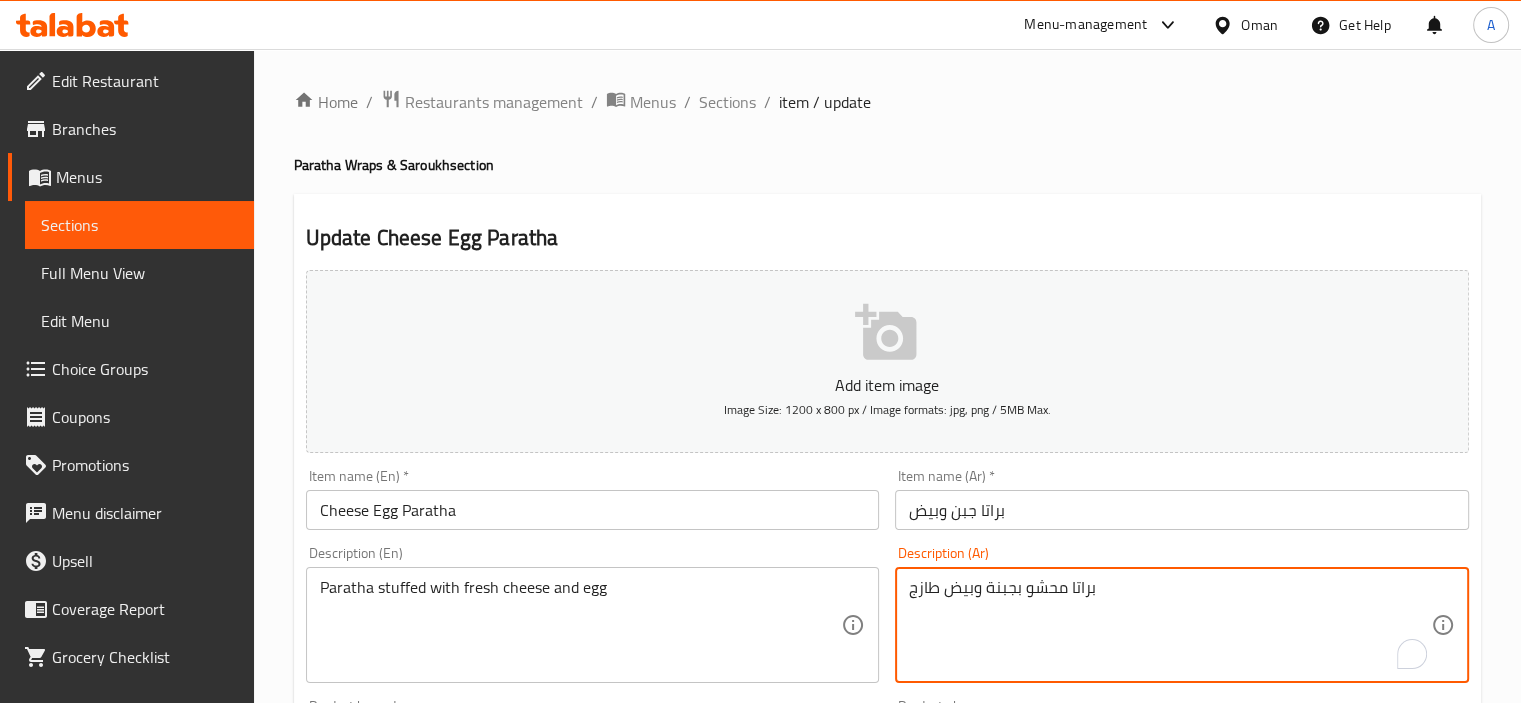 click on "براتا محشو بجبنة وبيض طازج" at bounding box center [1170, 625] 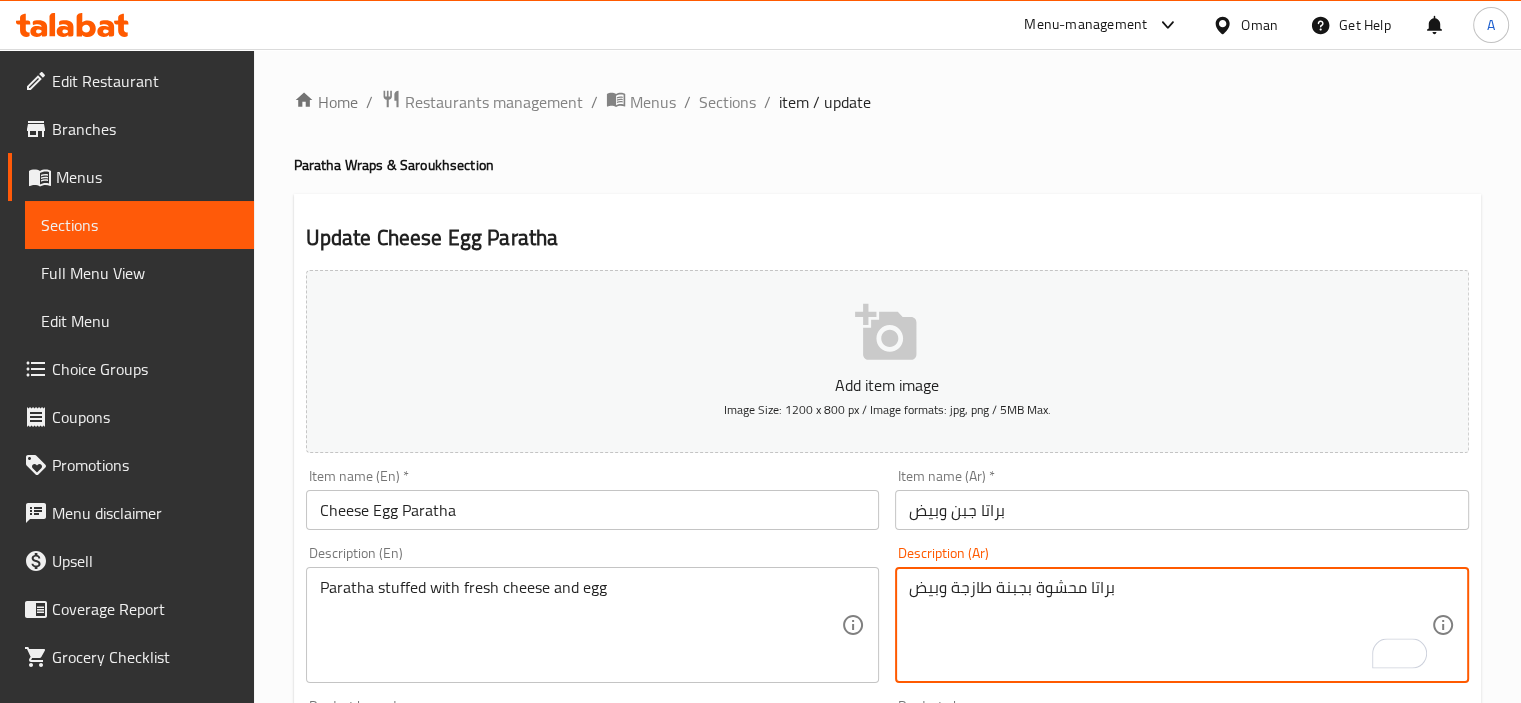 type on "براتا محشوة بجبنة طازجة وبيض" 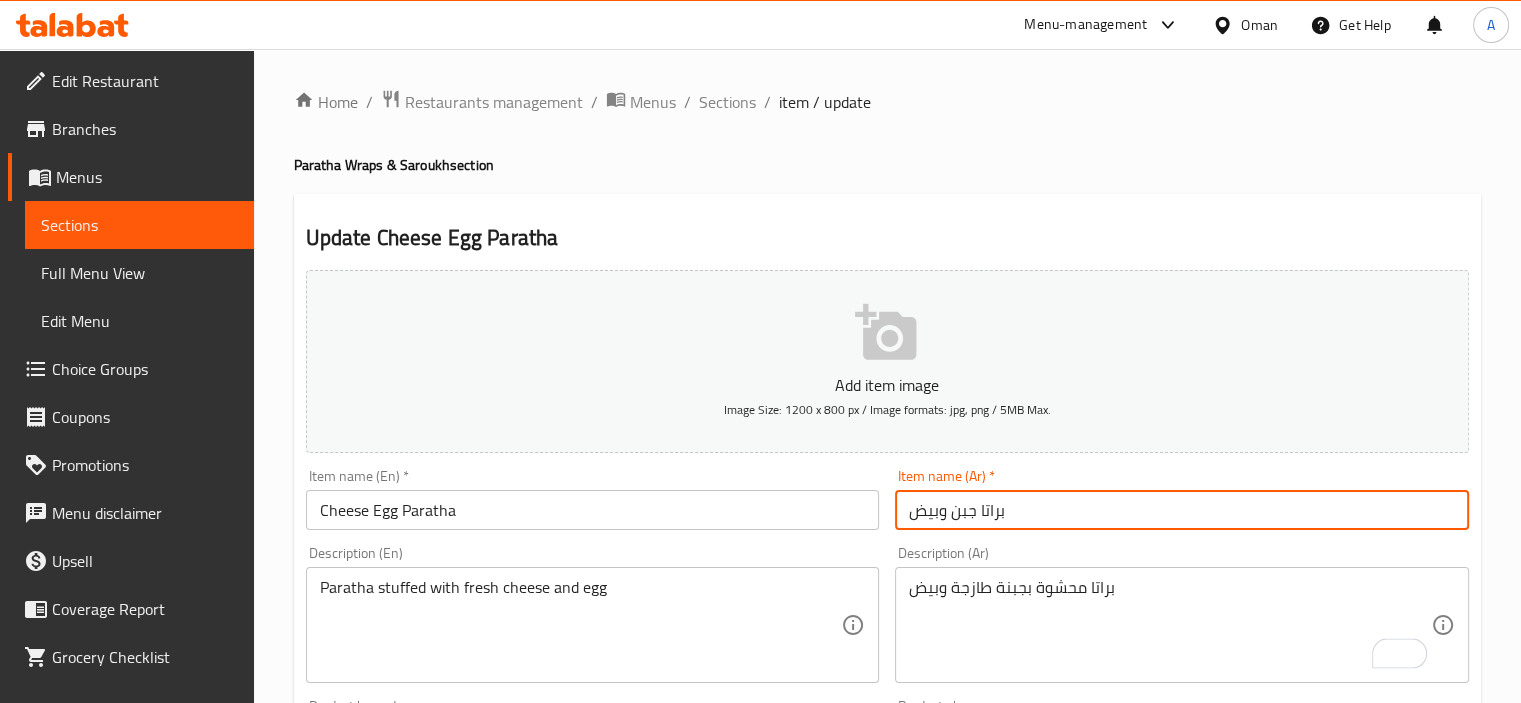 click on "براتا جبن وبيض" at bounding box center [1182, 510] 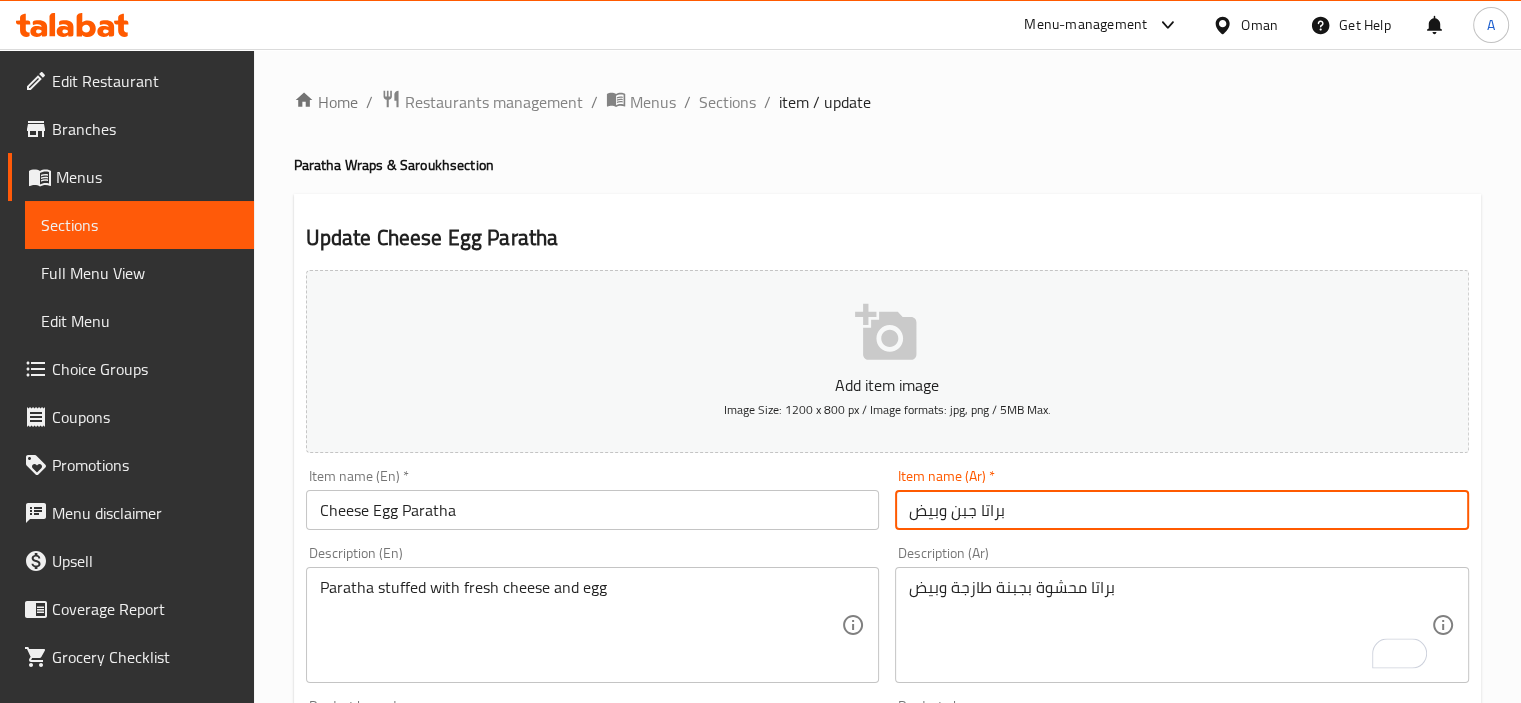 click on "Update" at bounding box center [445, 1326] 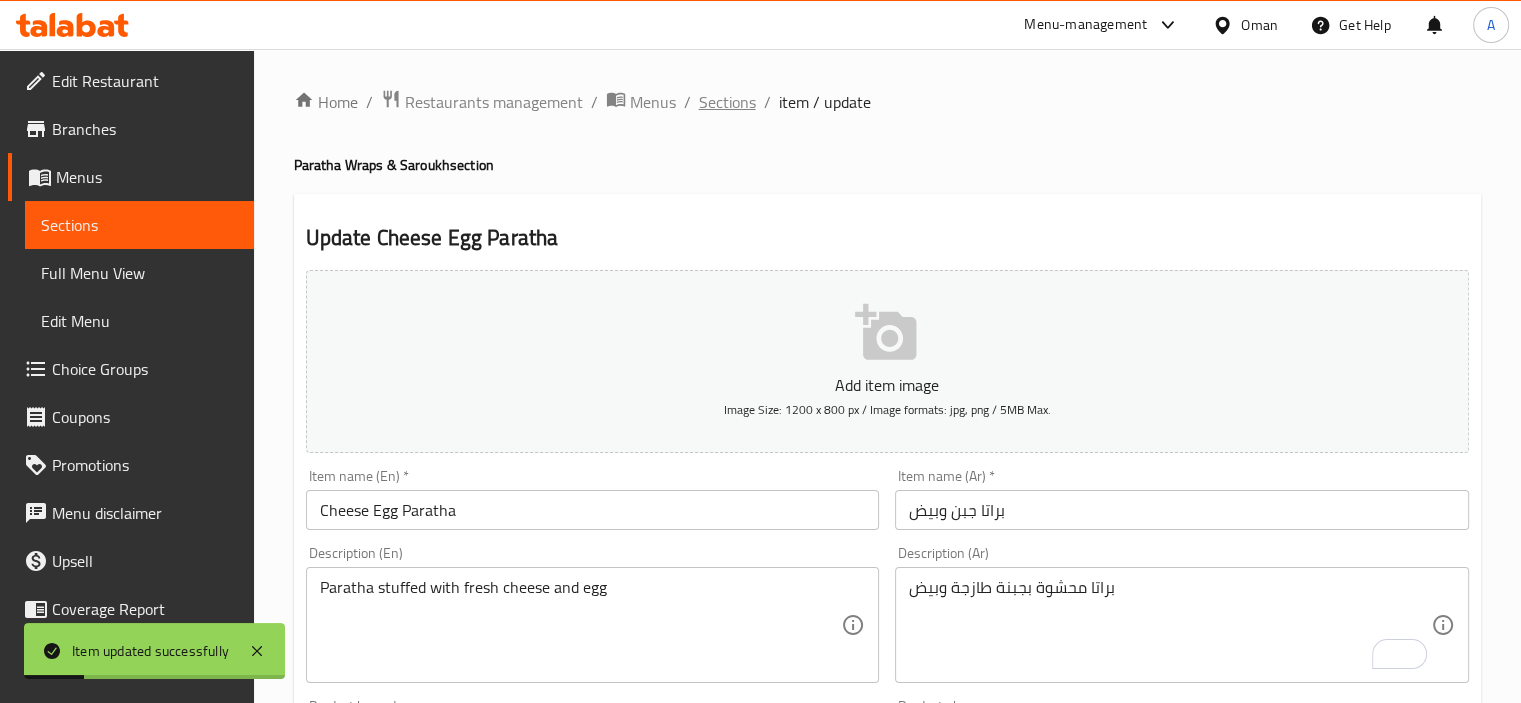 click on "Sections" at bounding box center (727, 102) 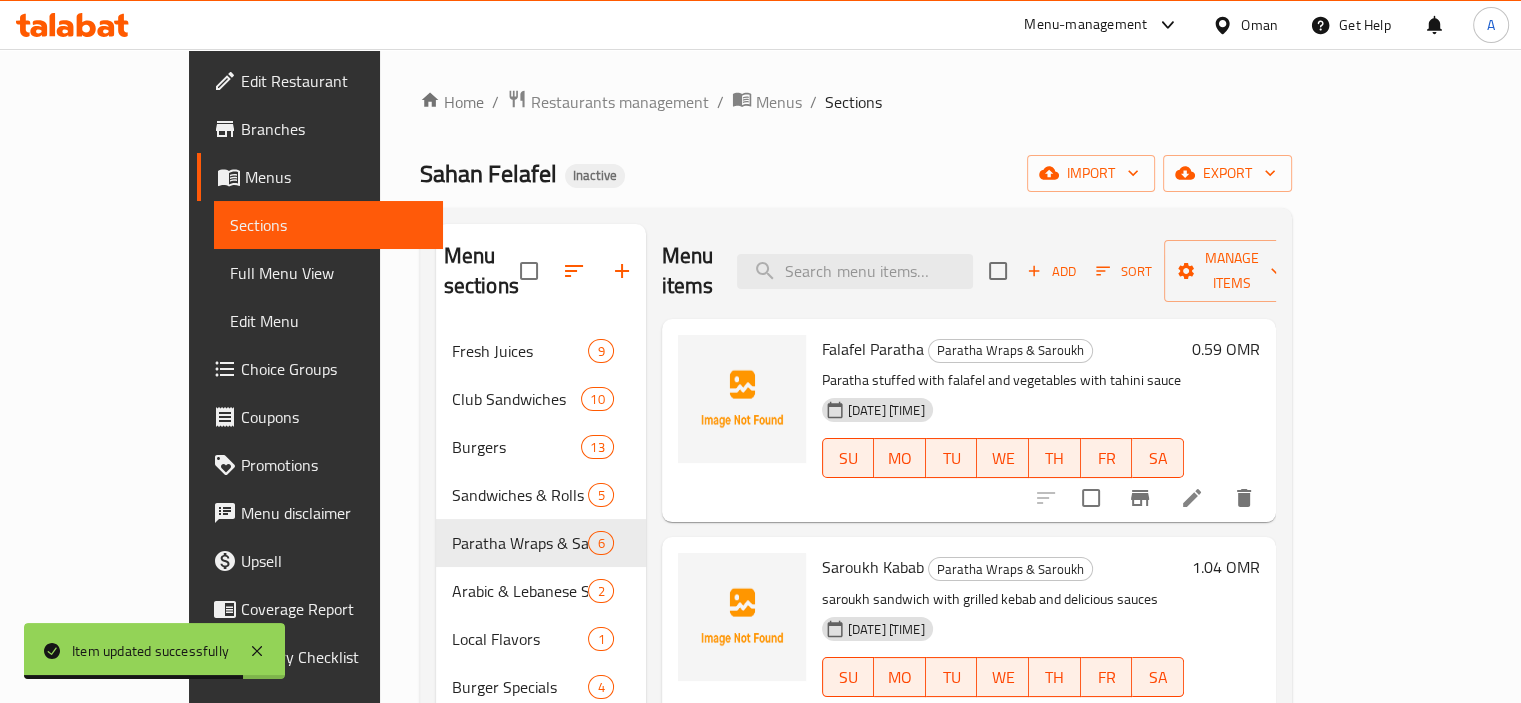 click on "Menu items Add Sort Manage items" at bounding box center (969, 271) 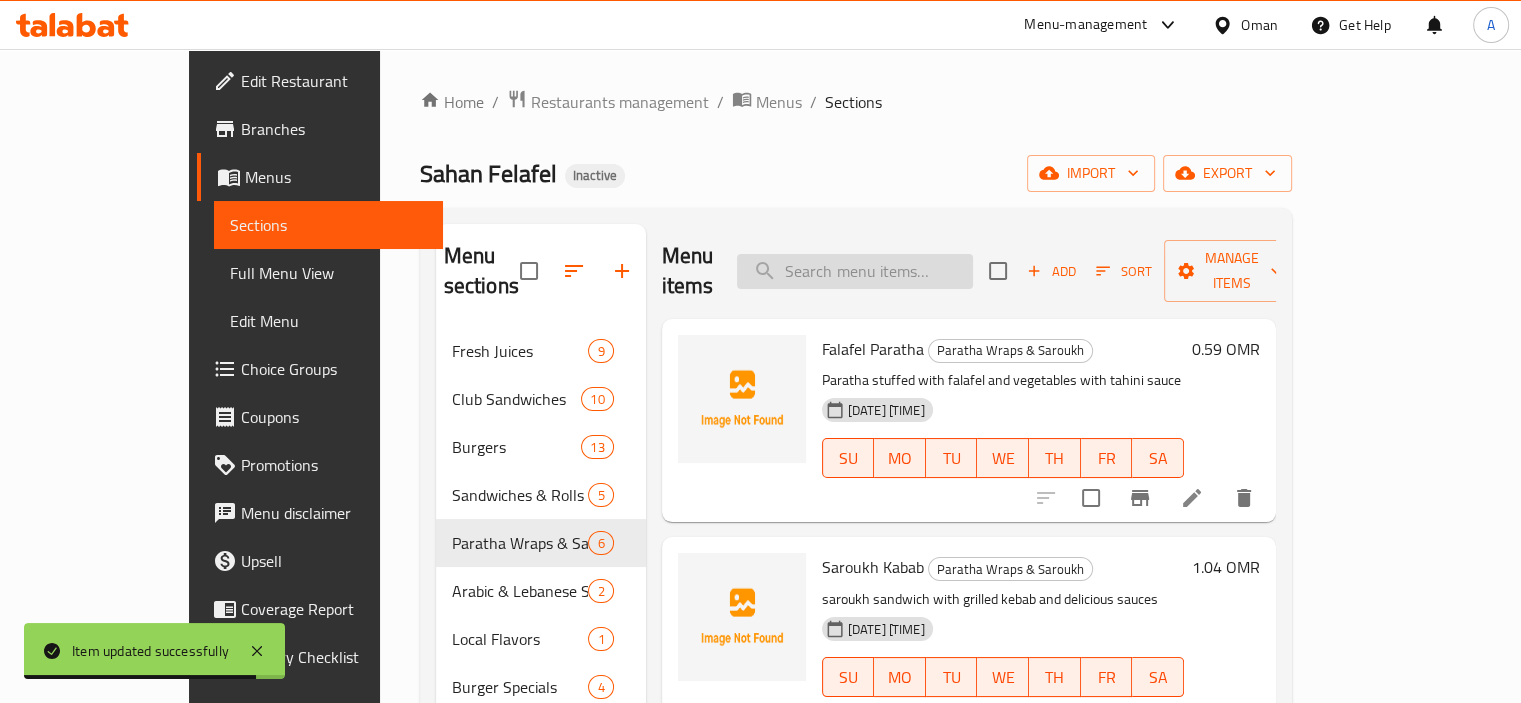 click at bounding box center (855, 271) 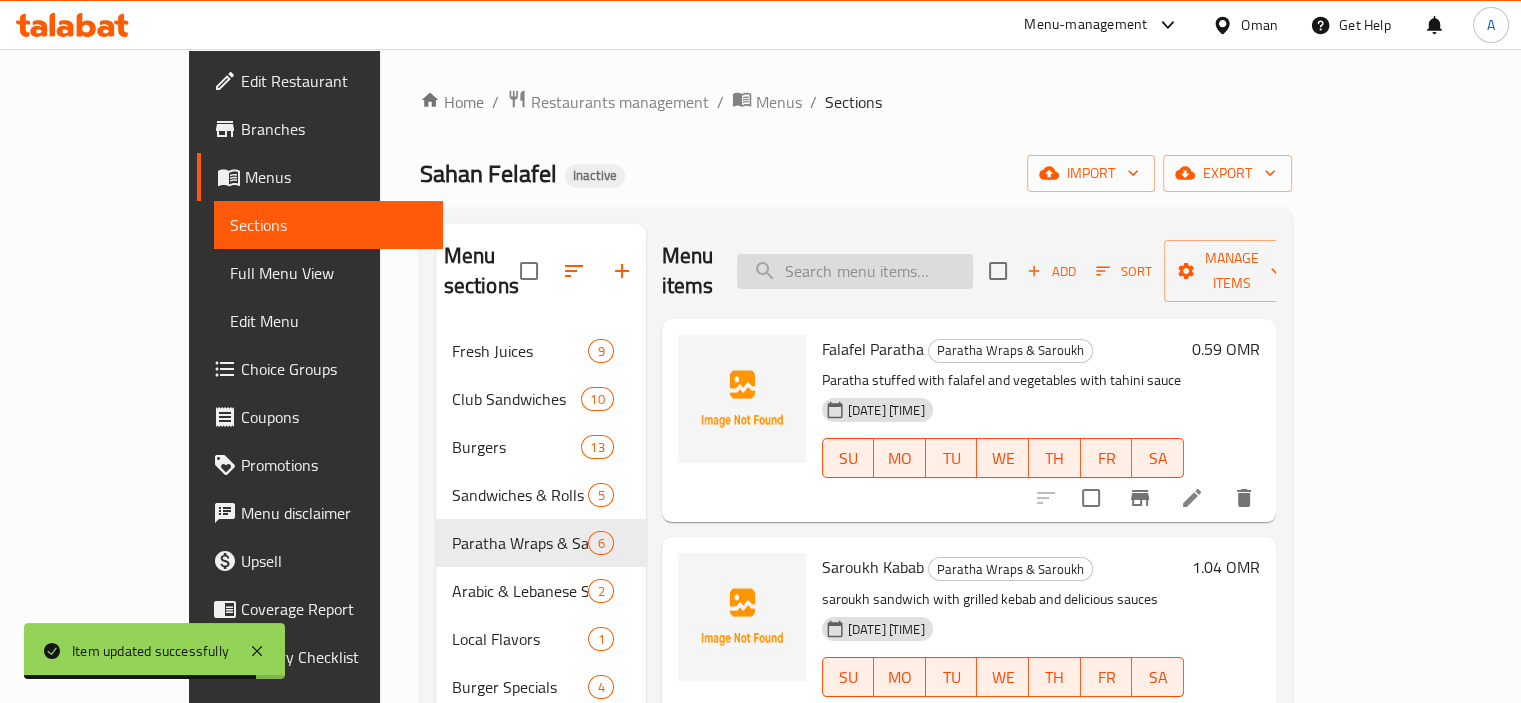 paste on "Tandoori Burger" 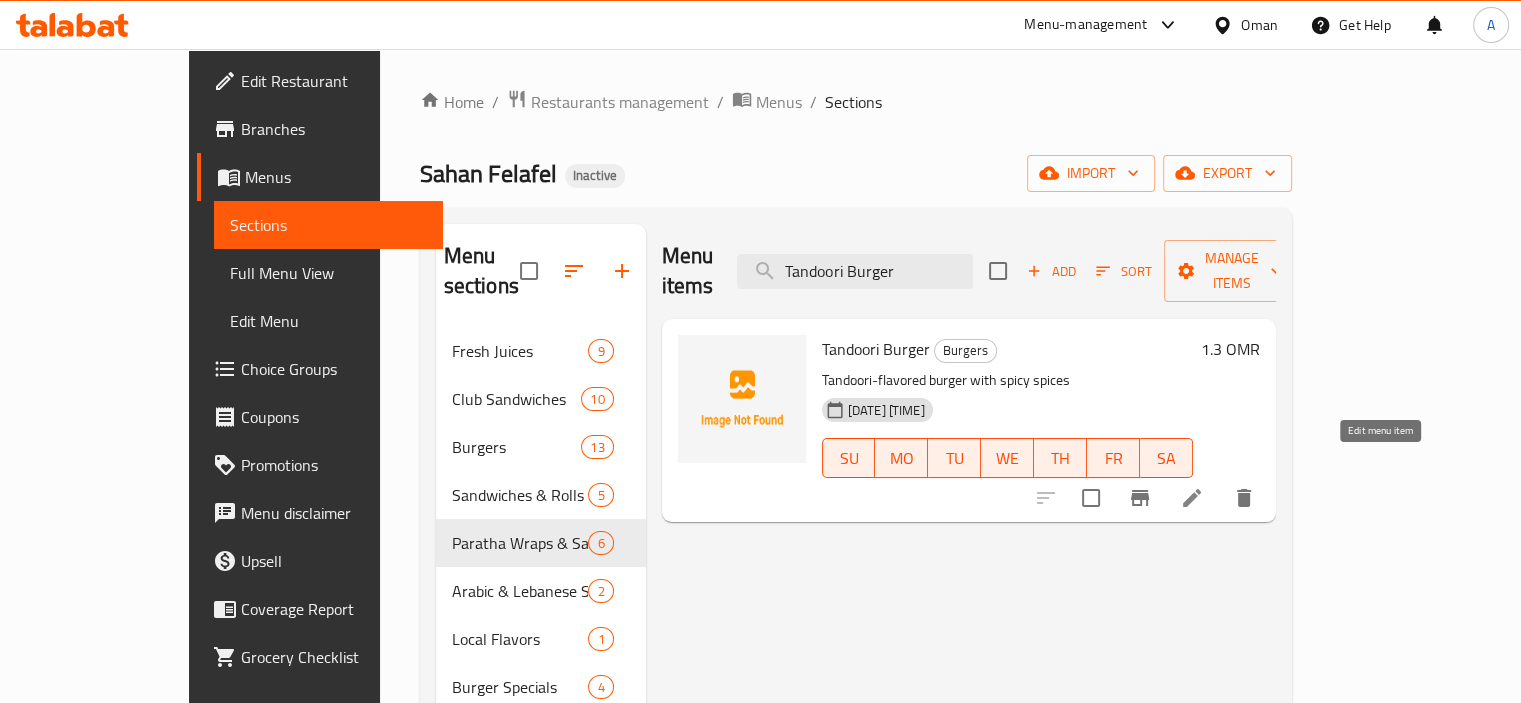 type on "Tandoori Burger" 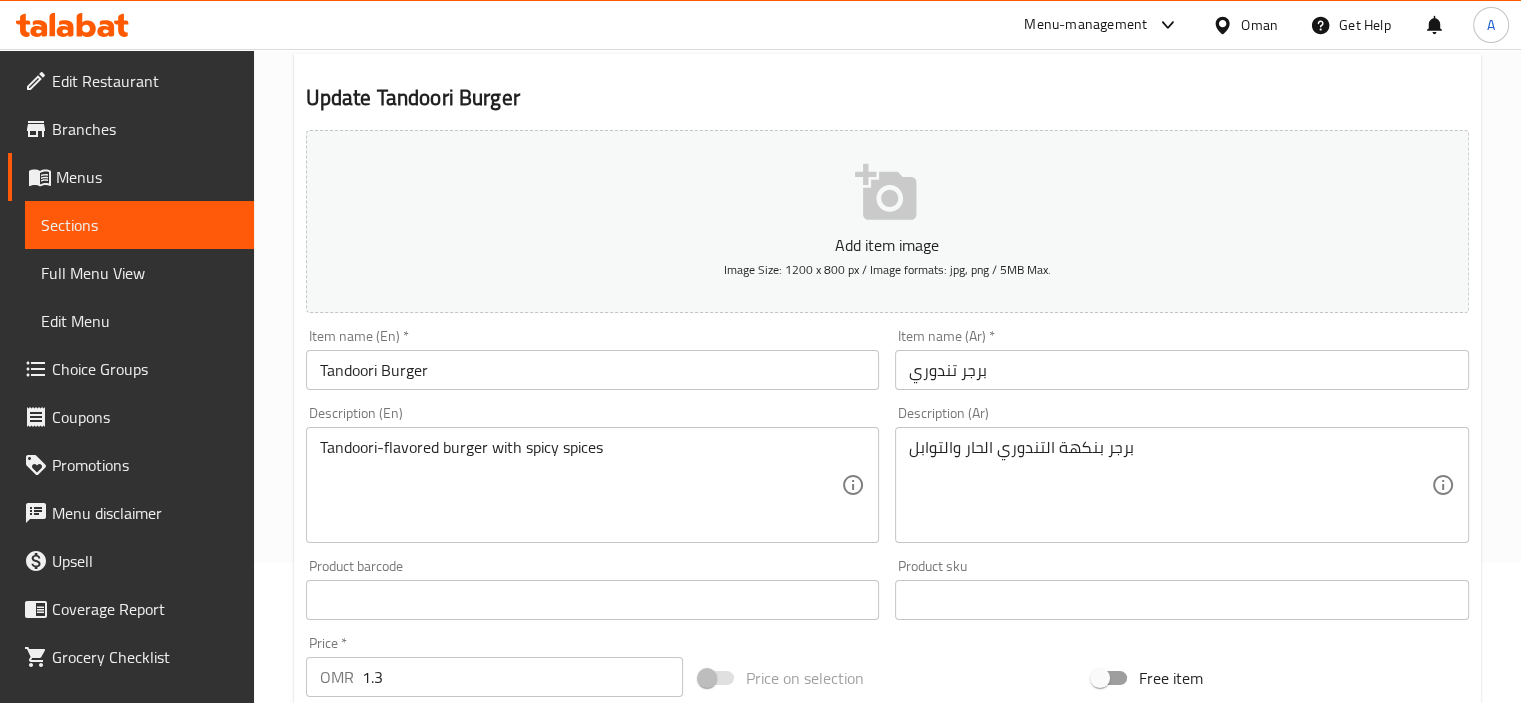 scroll, scrollTop: 200, scrollLeft: 0, axis: vertical 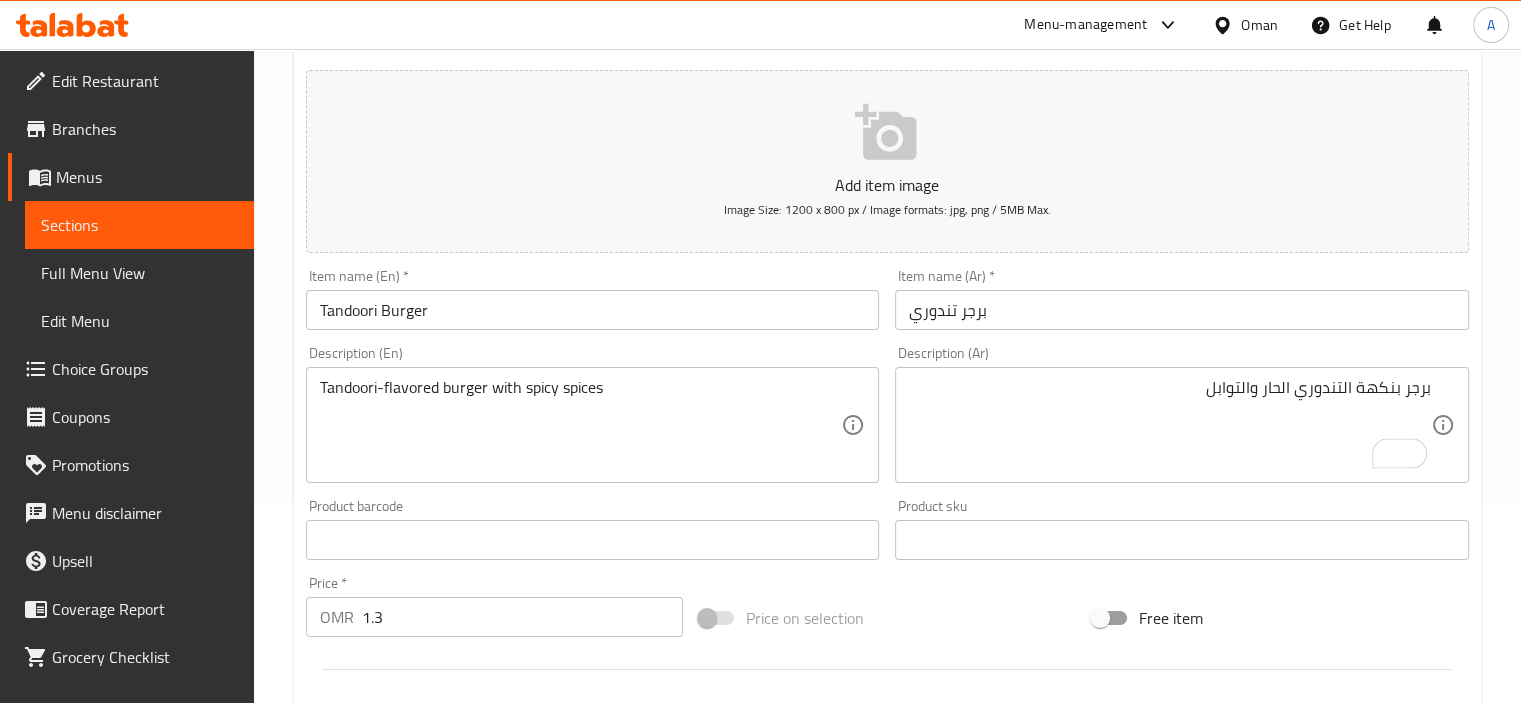 click on "برجر بنكهة التندوري الحار والتوابل" at bounding box center (1170, 425) 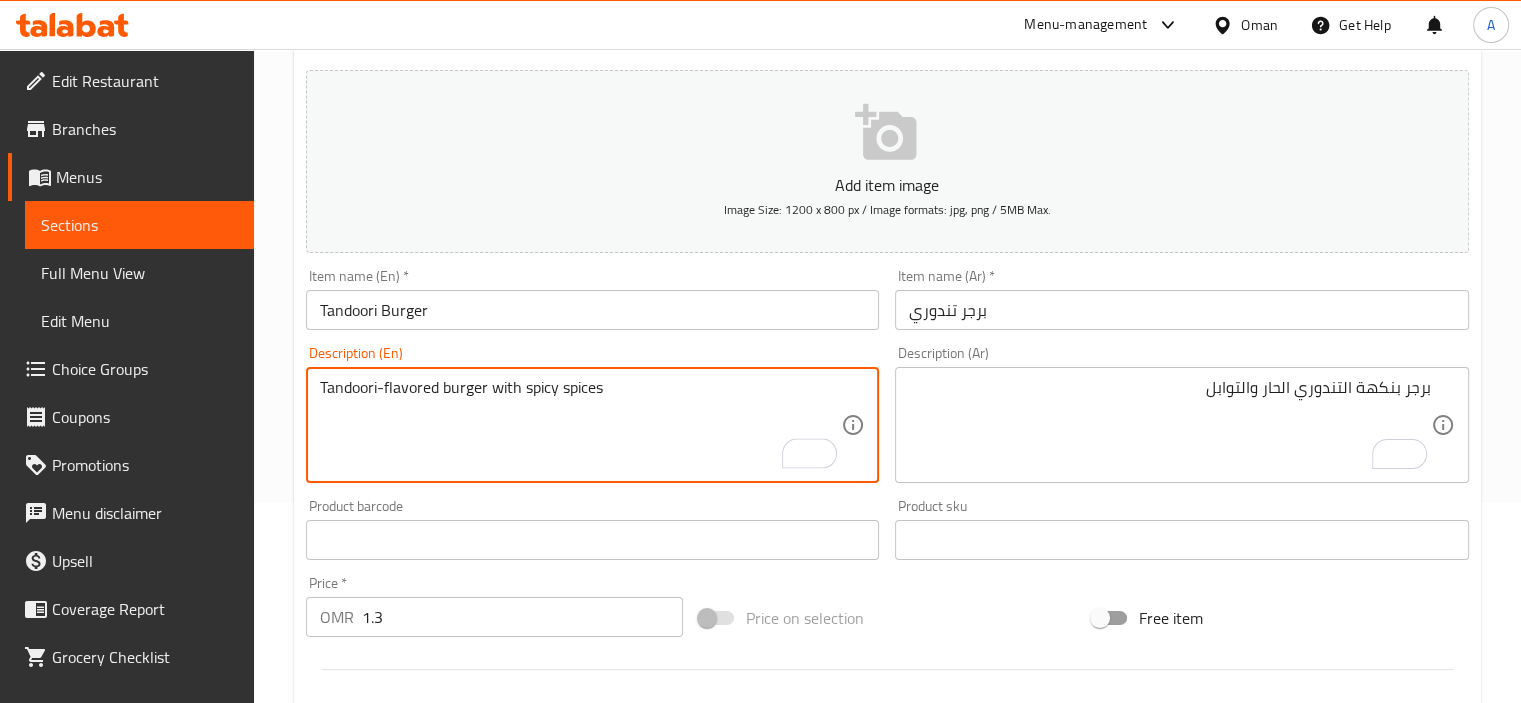 drag, startPoint x: 437, startPoint y: 390, endPoint x: 311, endPoint y: 378, distance: 126.57014 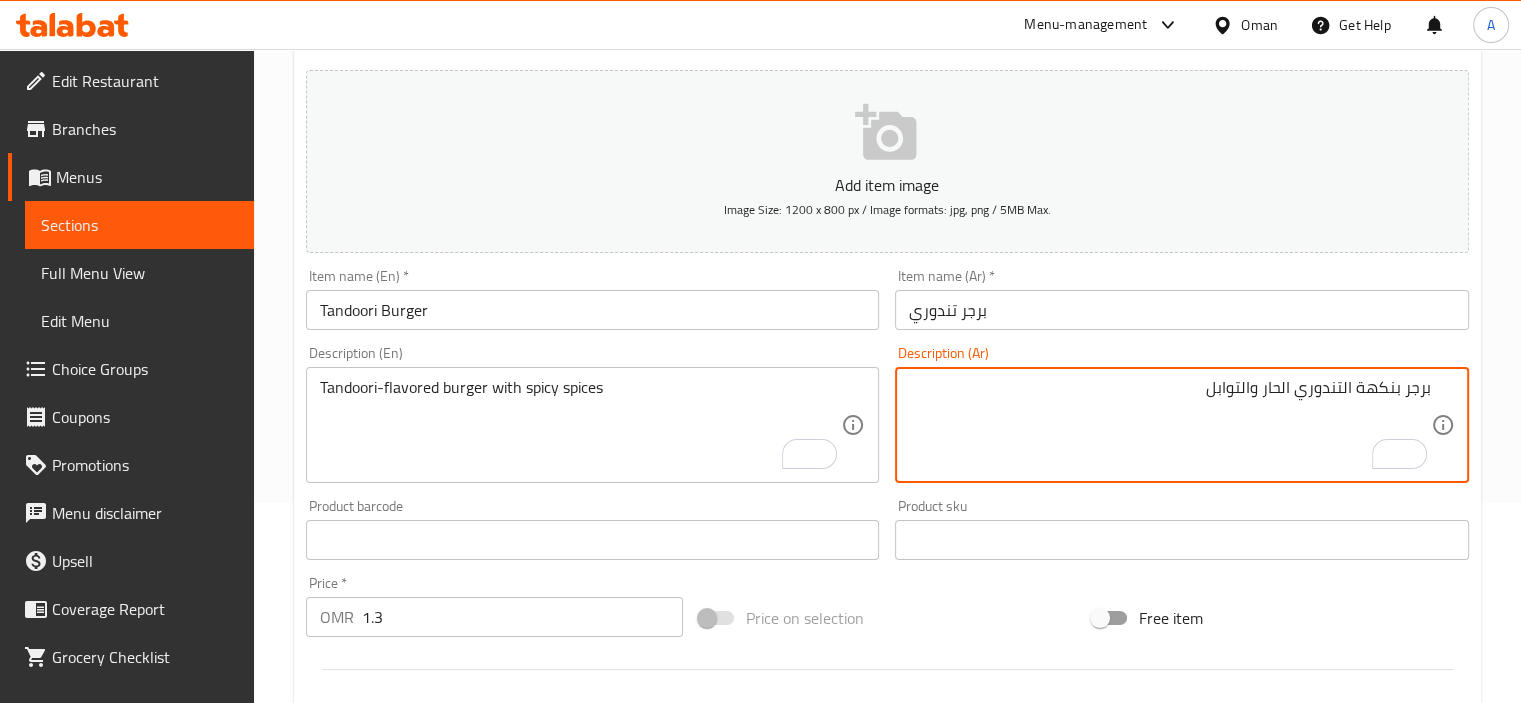 drag, startPoint x: 1297, startPoint y: 386, endPoint x: 1143, endPoint y: 379, distance: 154.15901 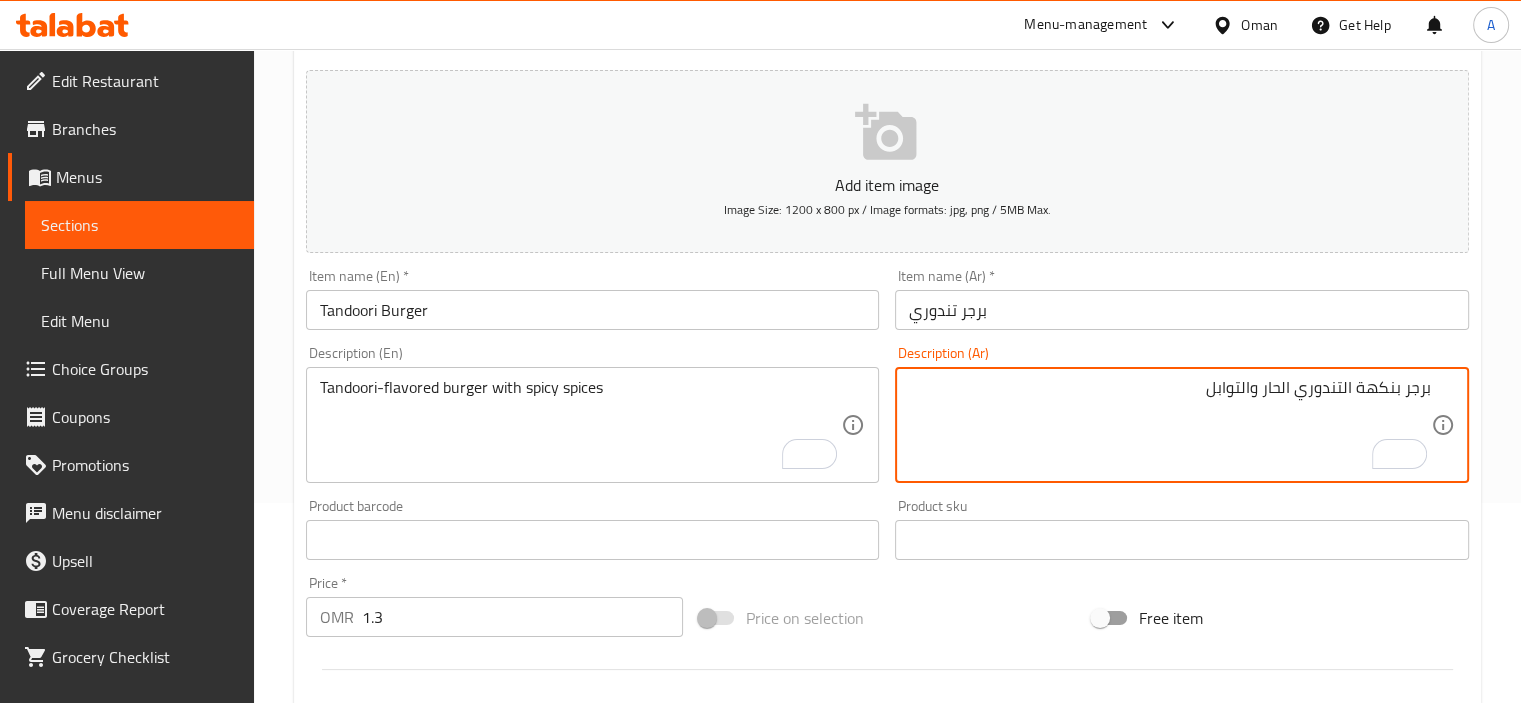 click on "برجر بنكهة التندوري الحار والتوابل" at bounding box center (1170, 425) 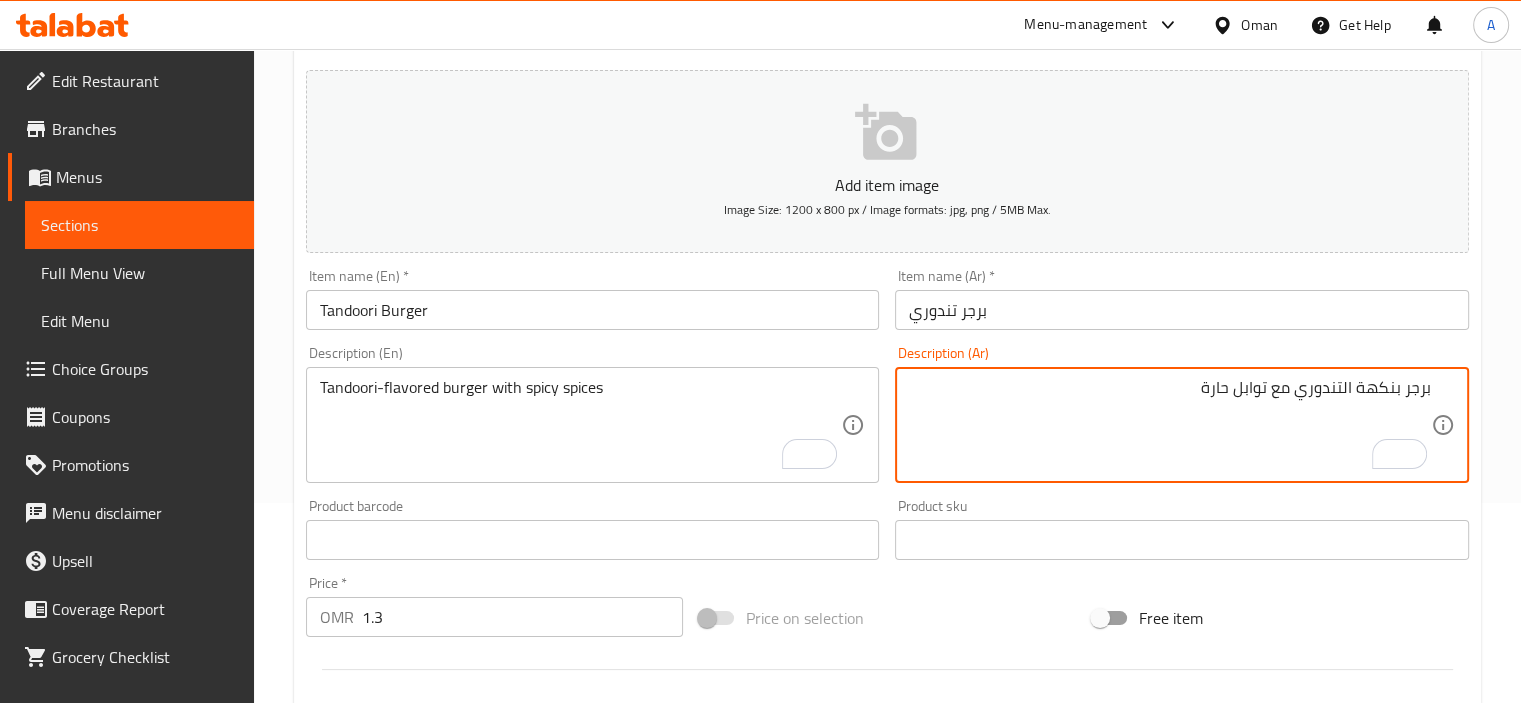 type on "برجر بنكهة التندوري مع توابل حارة" 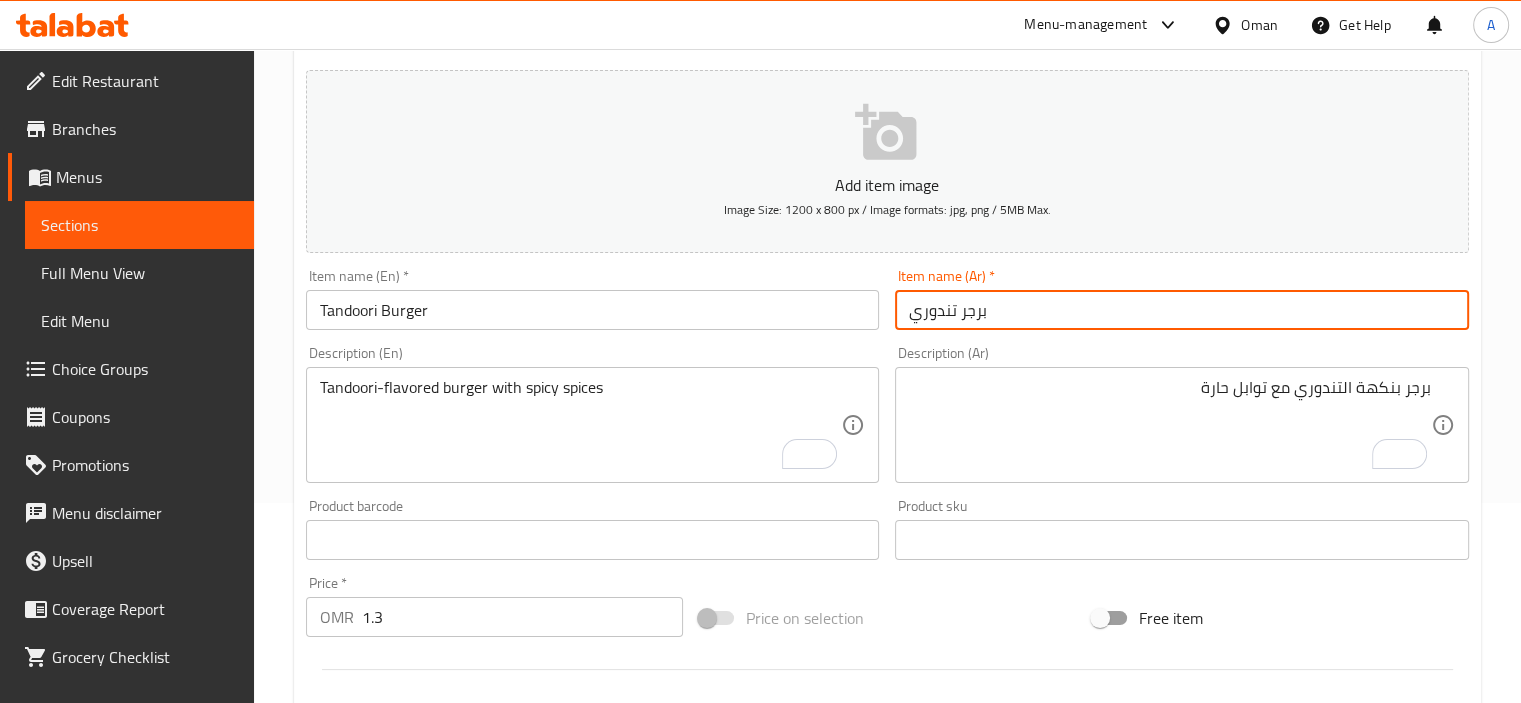 click on "برجر تندوري" at bounding box center [1182, 310] 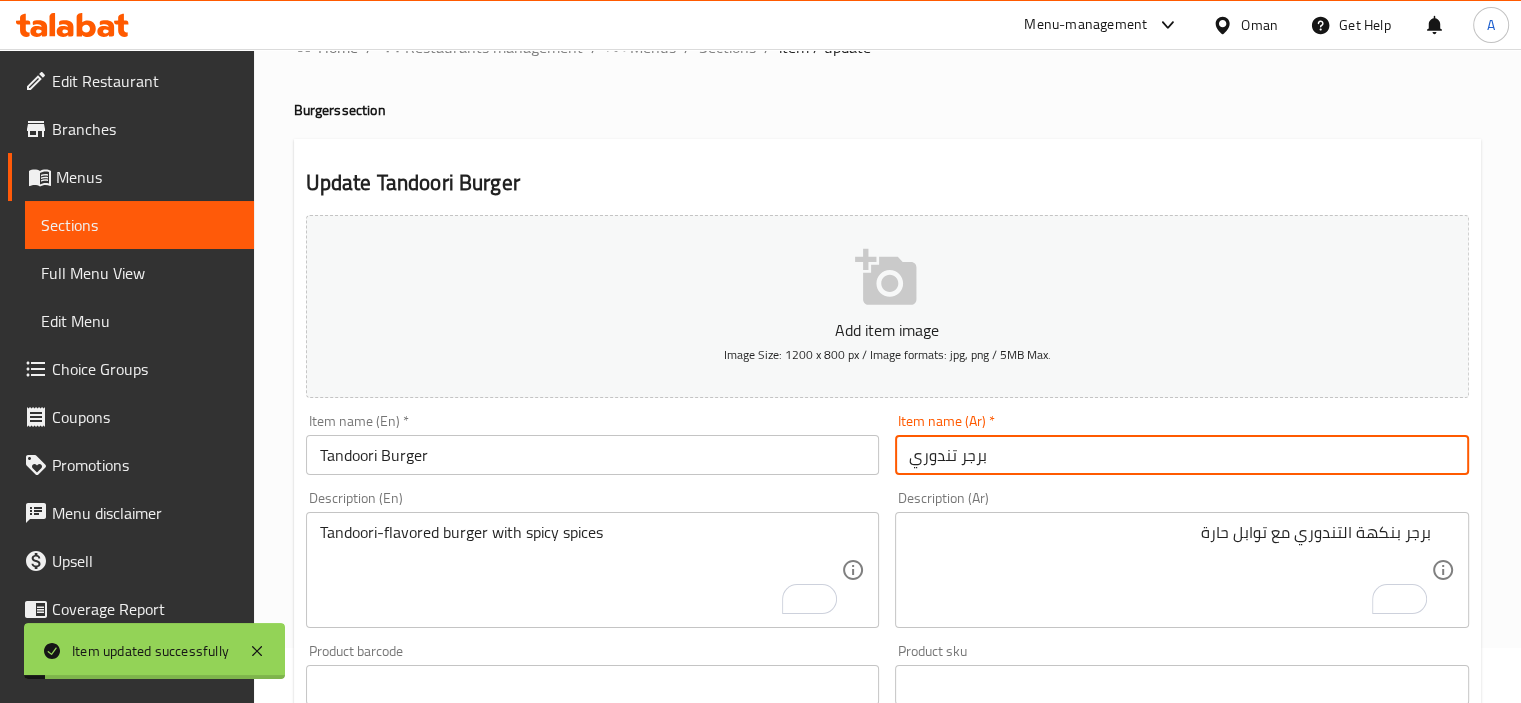 scroll, scrollTop: 0, scrollLeft: 0, axis: both 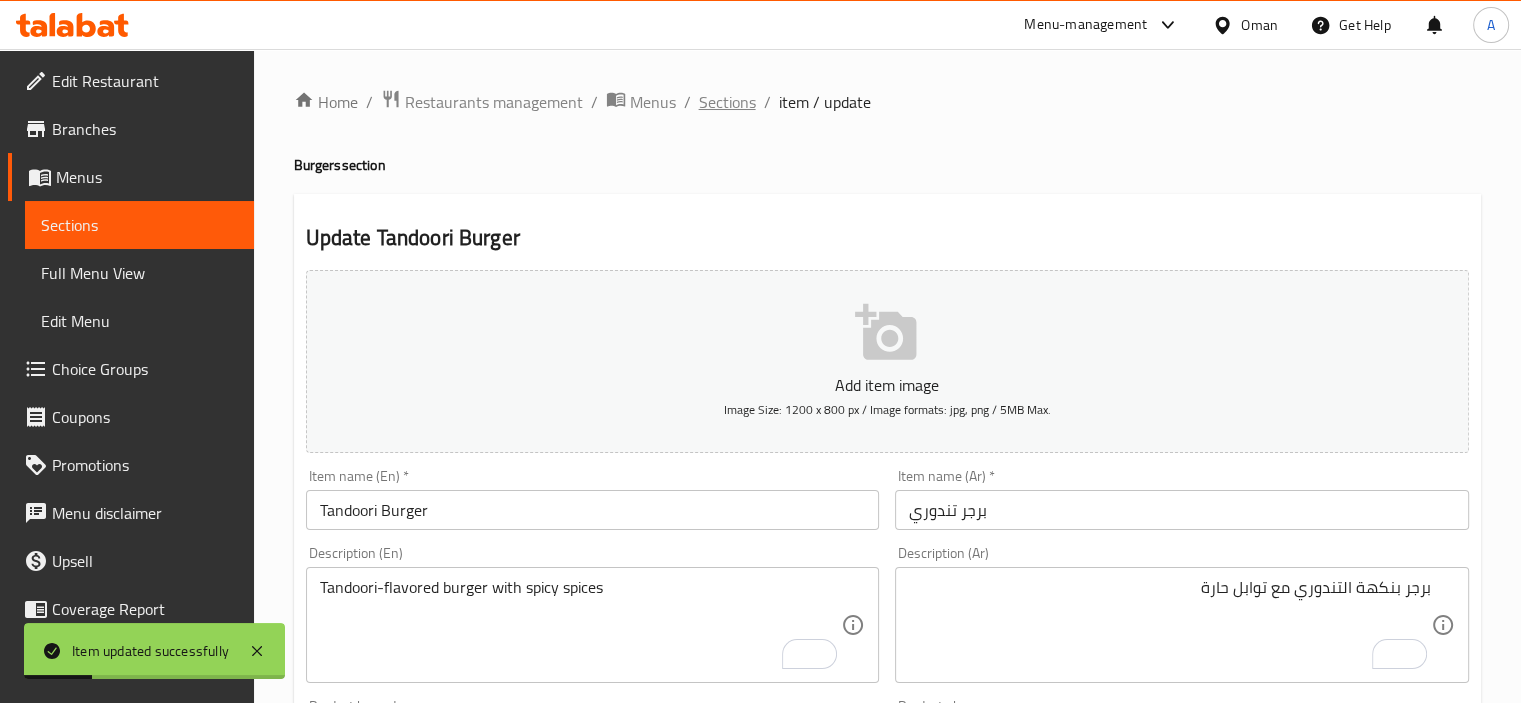 click on "Sections" at bounding box center [727, 102] 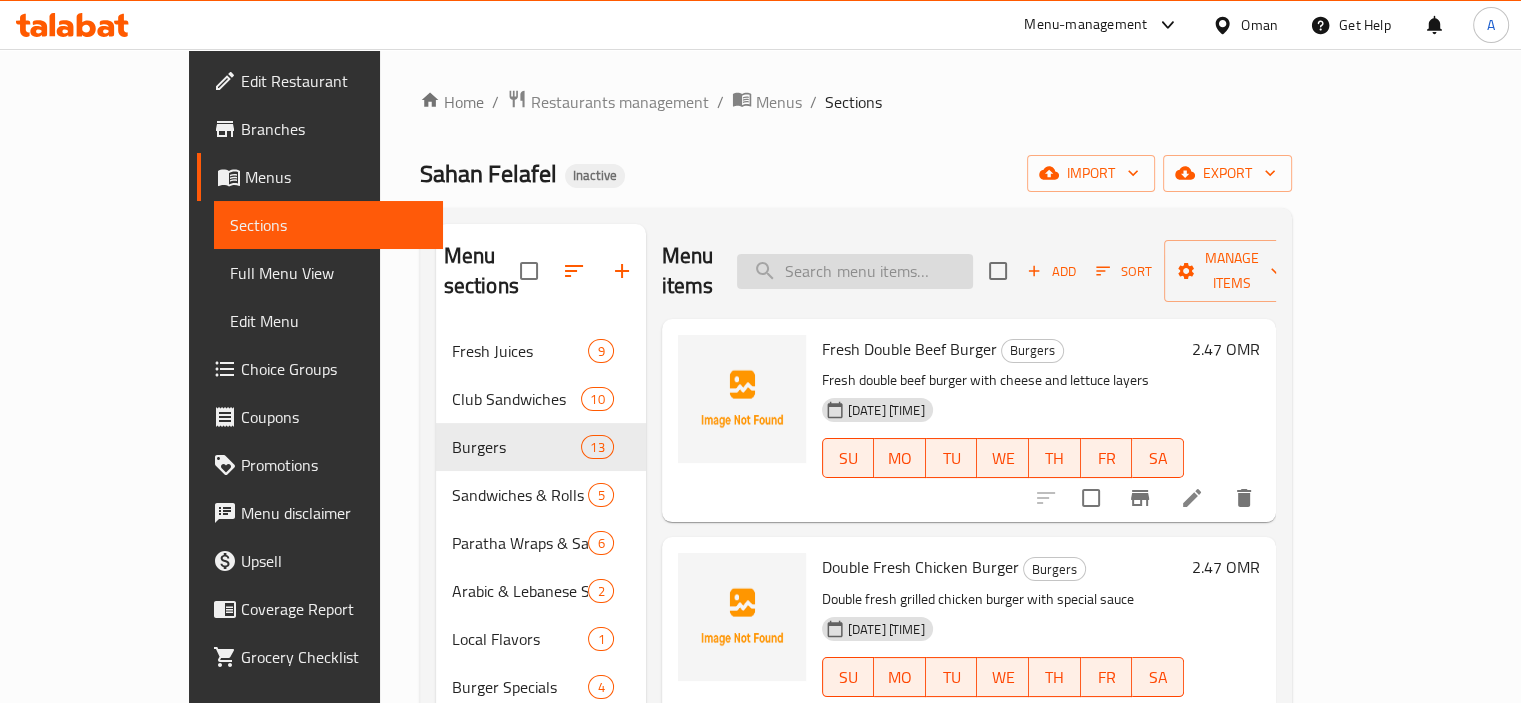 click at bounding box center (855, 271) 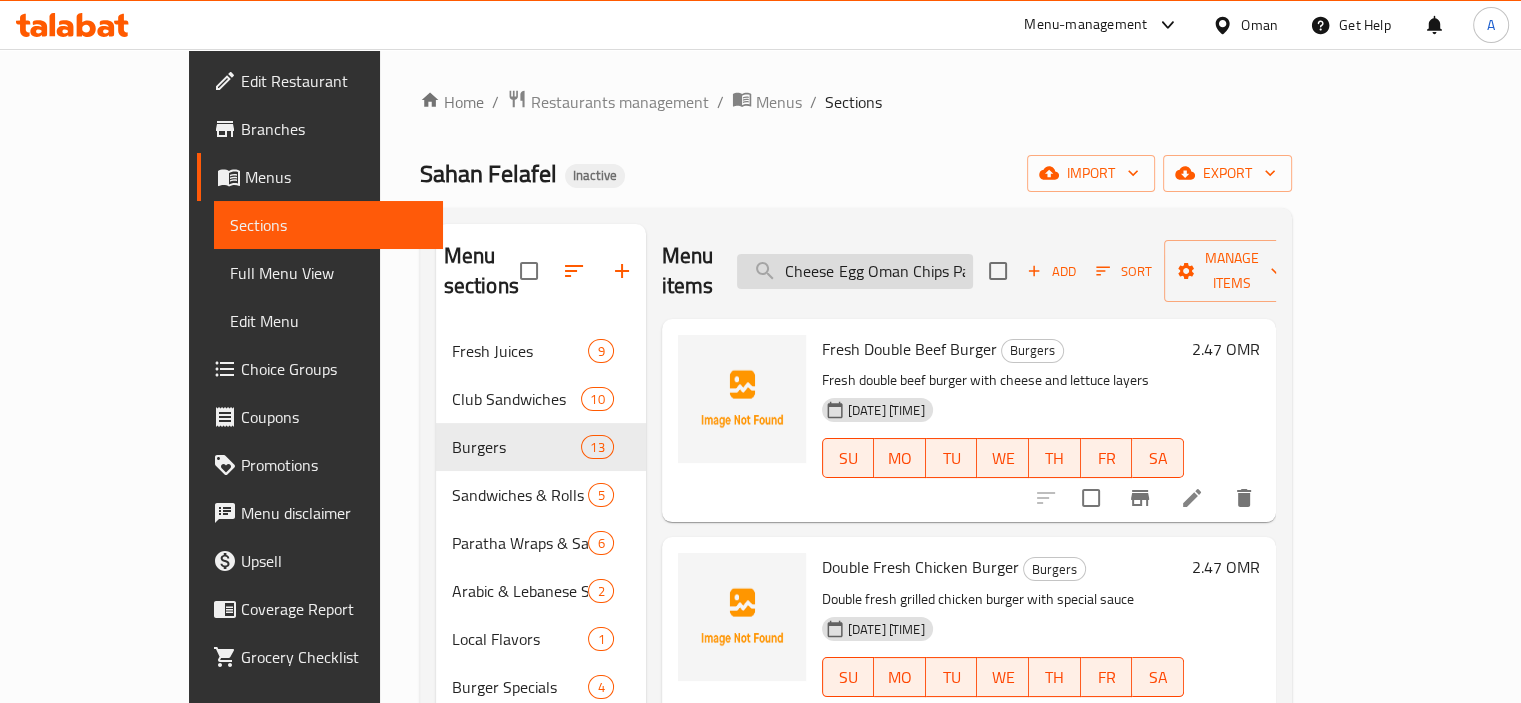 scroll, scrollTop: 0, scrollLeft: 39, axis: horizontal 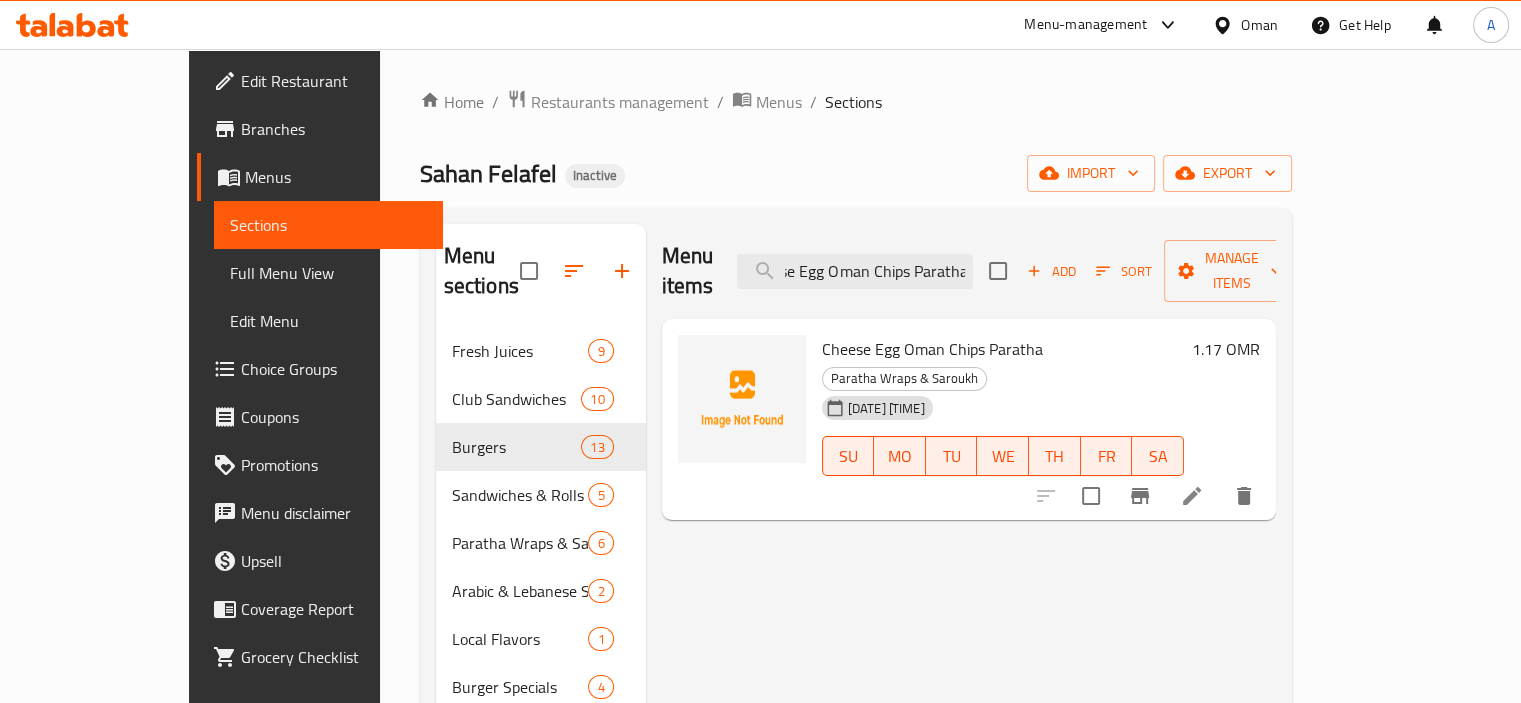 type on "Cheese Egg Oman Chips Paratha" 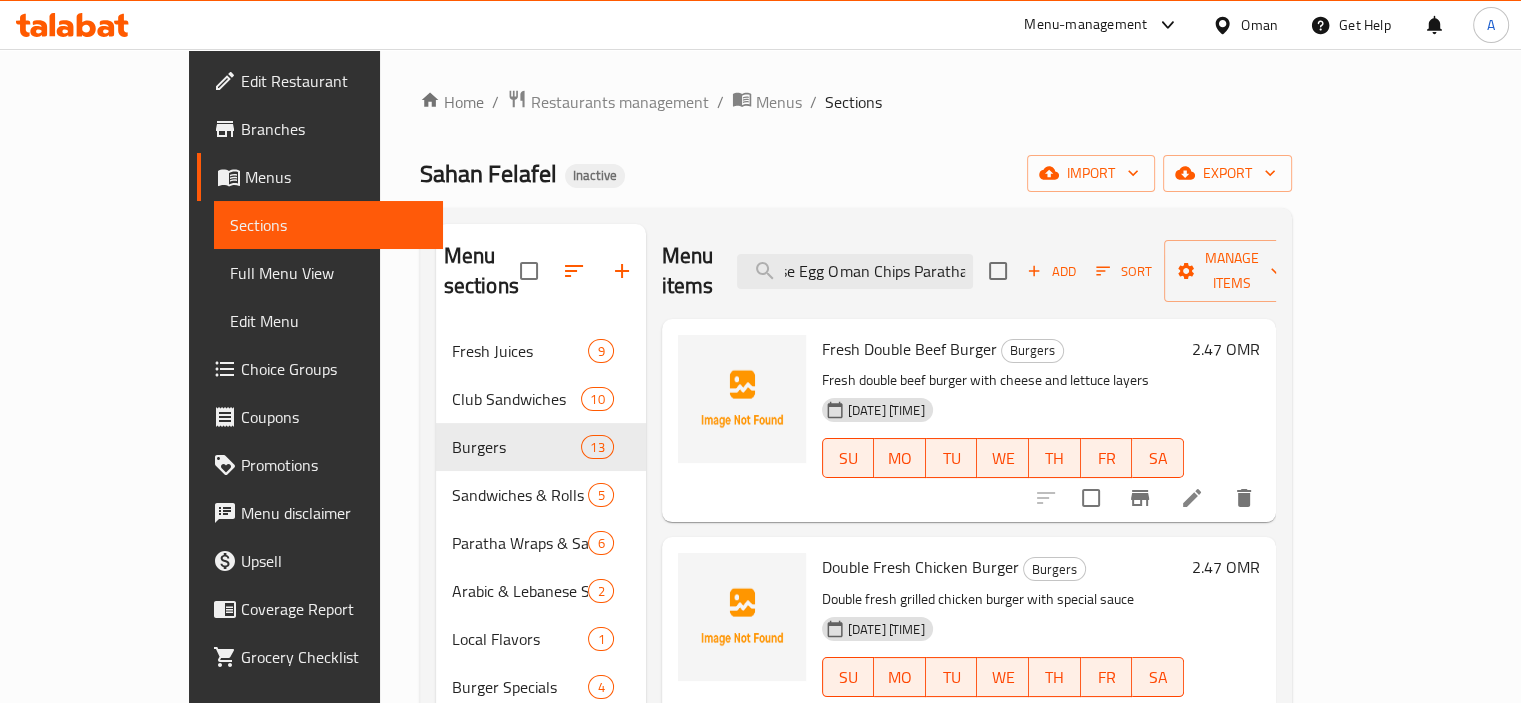 scroll, scrollTop: 0, scrollLeft: 0, axis: both 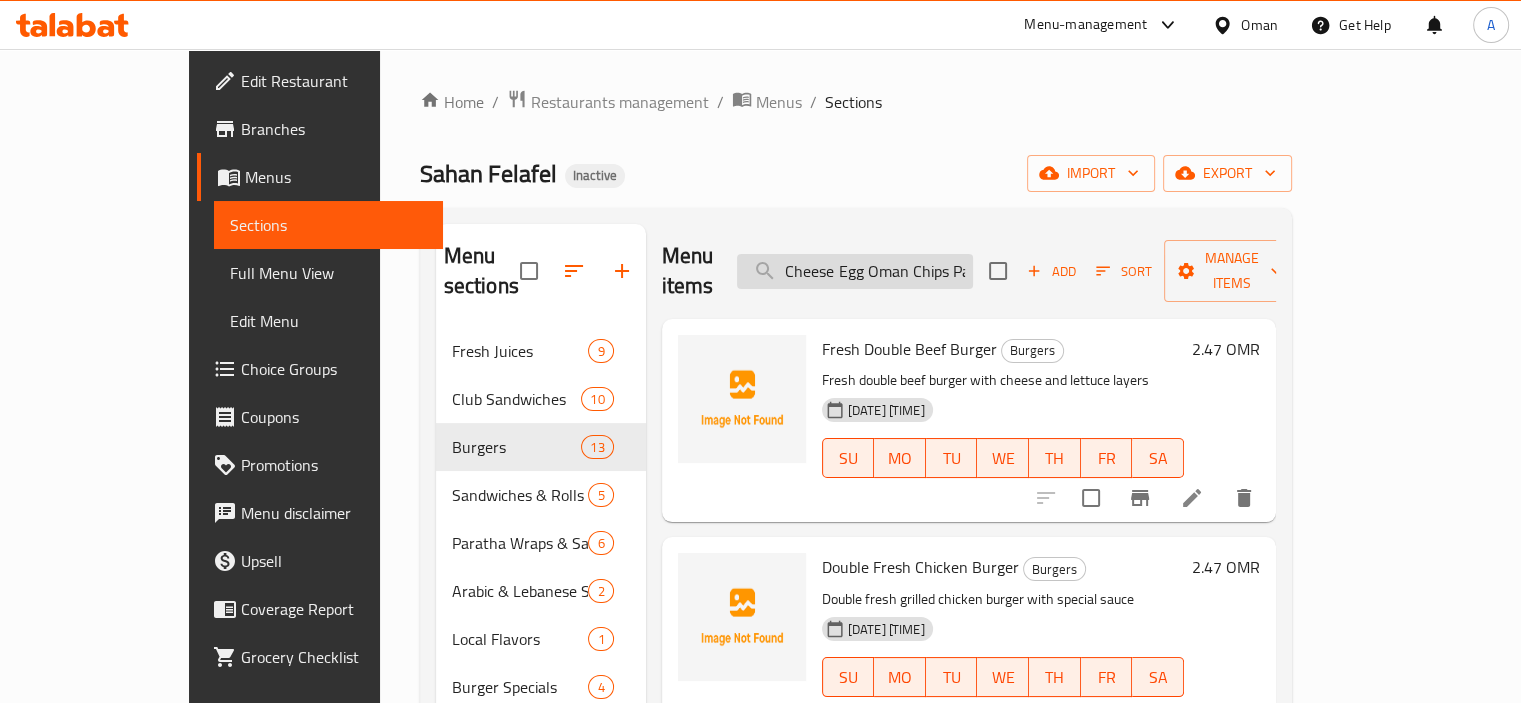 click on "Cheese Egg Oman Chips Paratha" at bounding box center [855, 271] 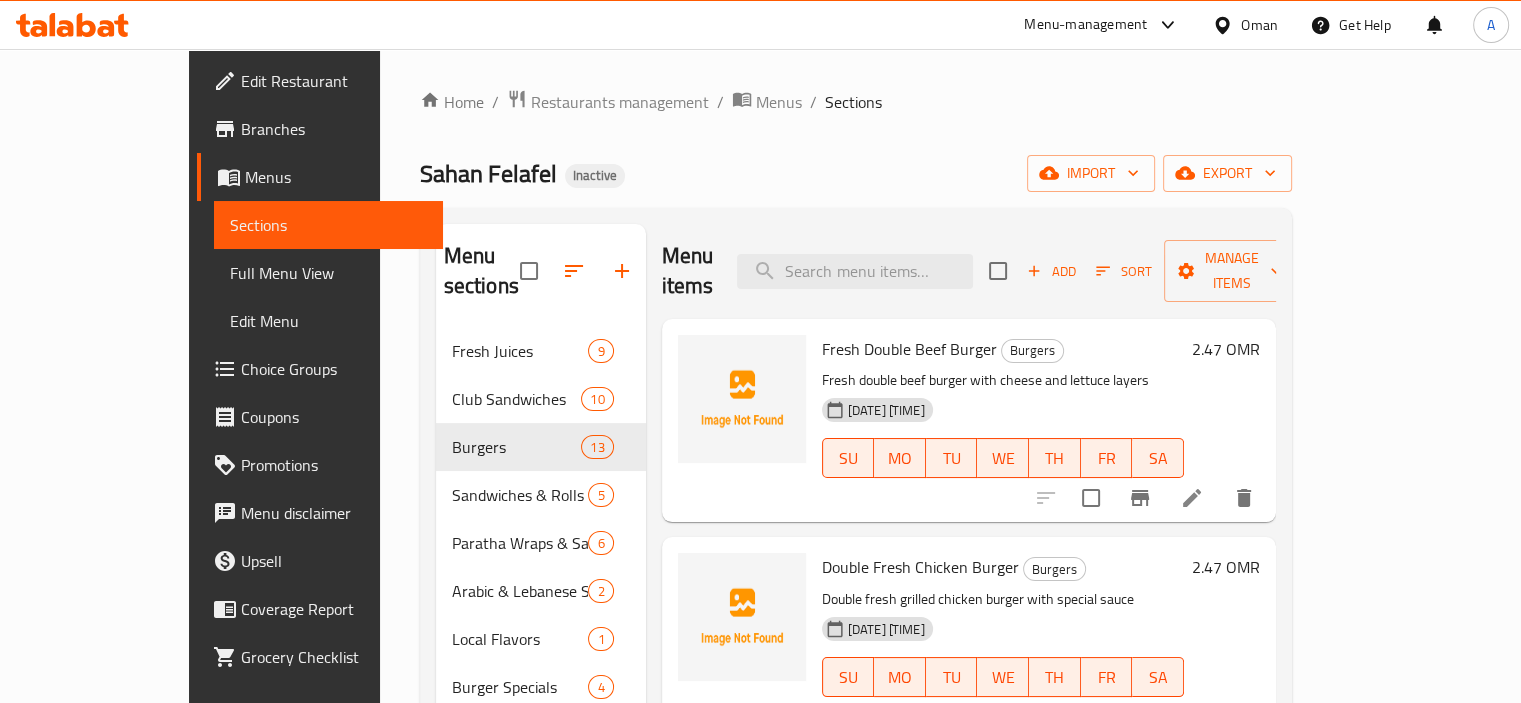 type 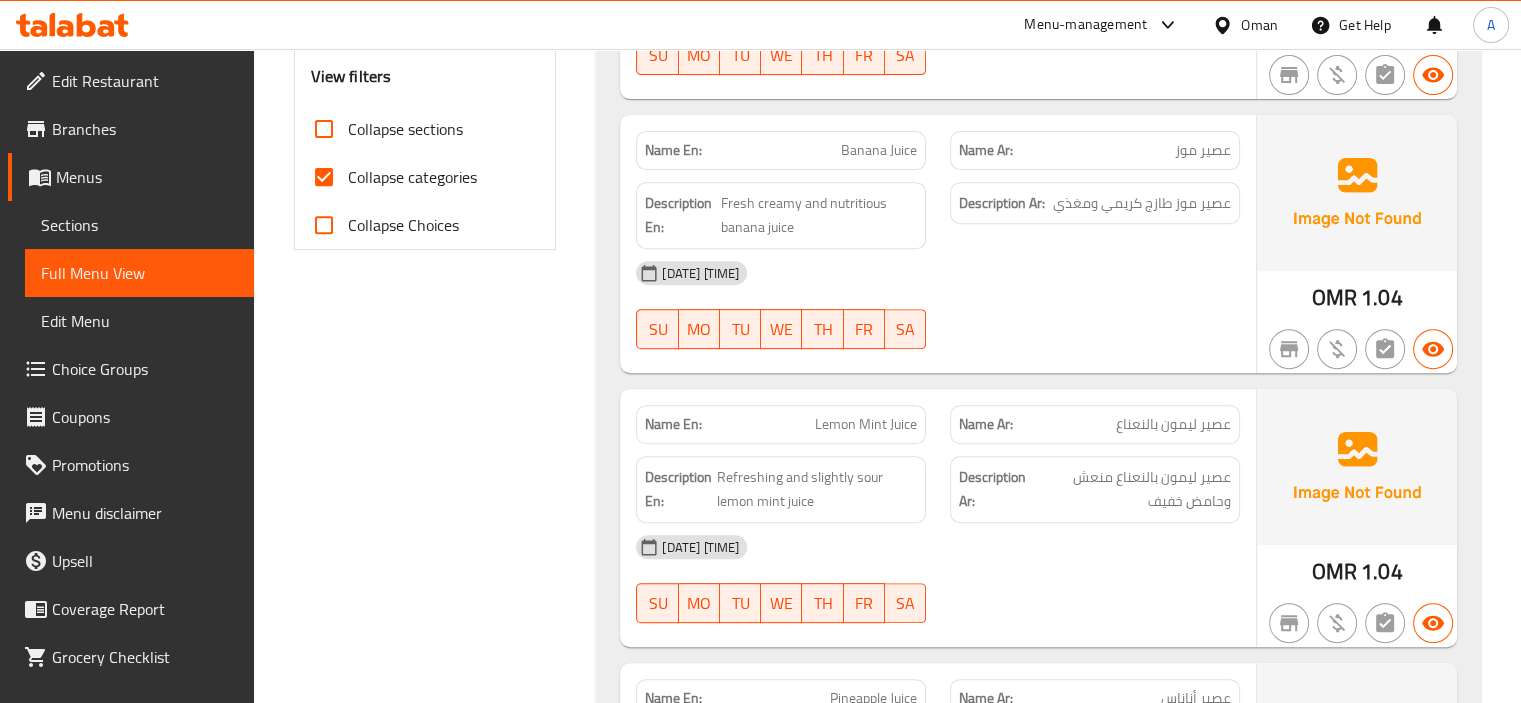 scroll, scrollTop: 800, scrollLeft: 0, axis: vertical 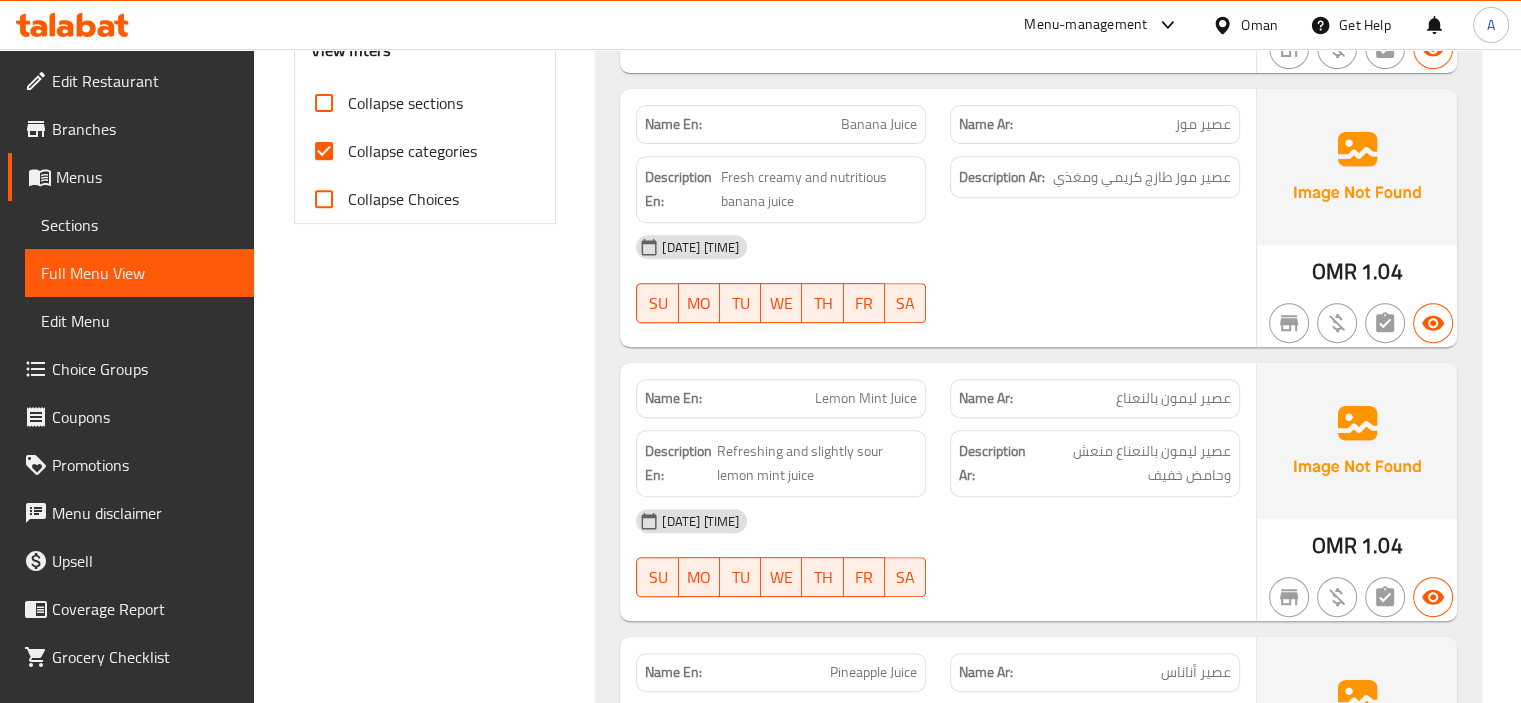 click on "Collapse sections" at bounding box center [324, 103] 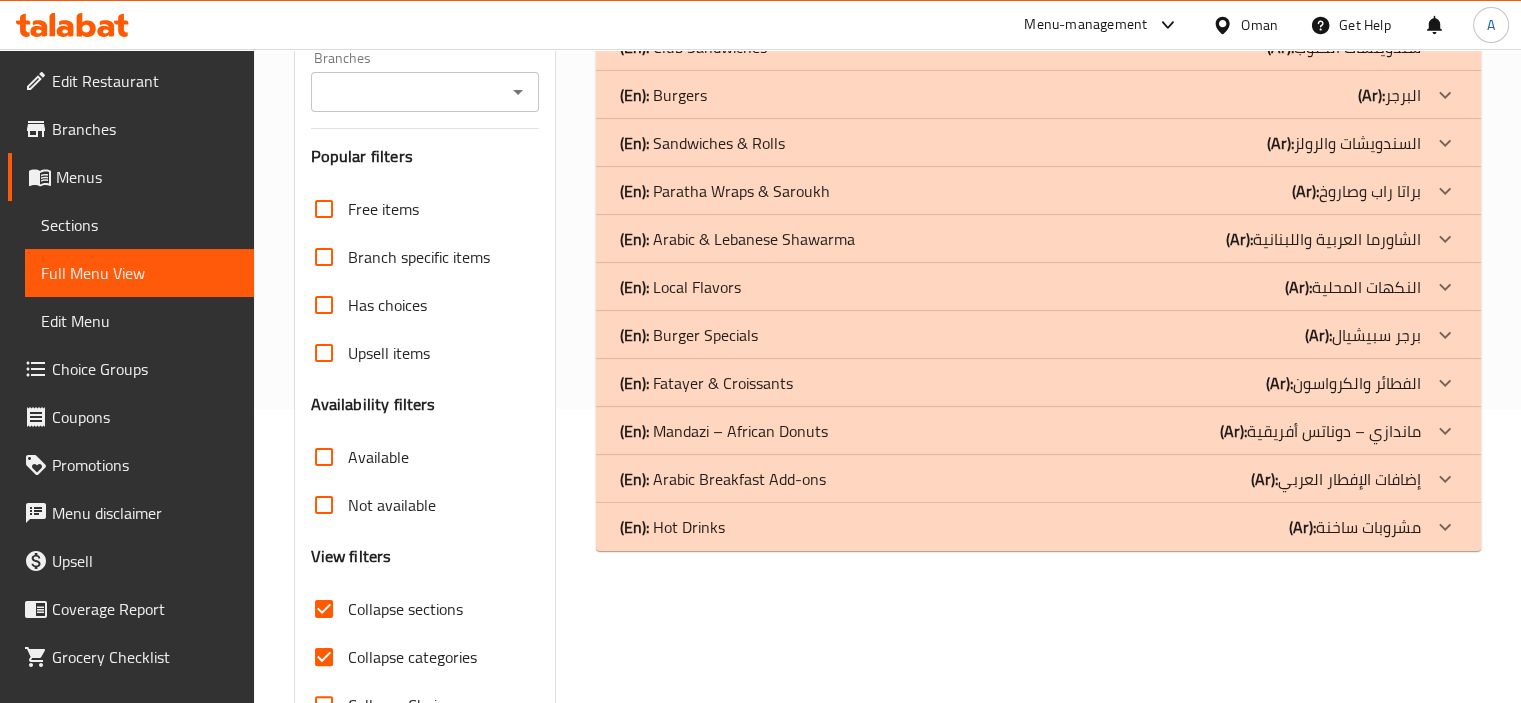 scroll, scrollTop: 260, scrollLeft: 0, axis: vertical 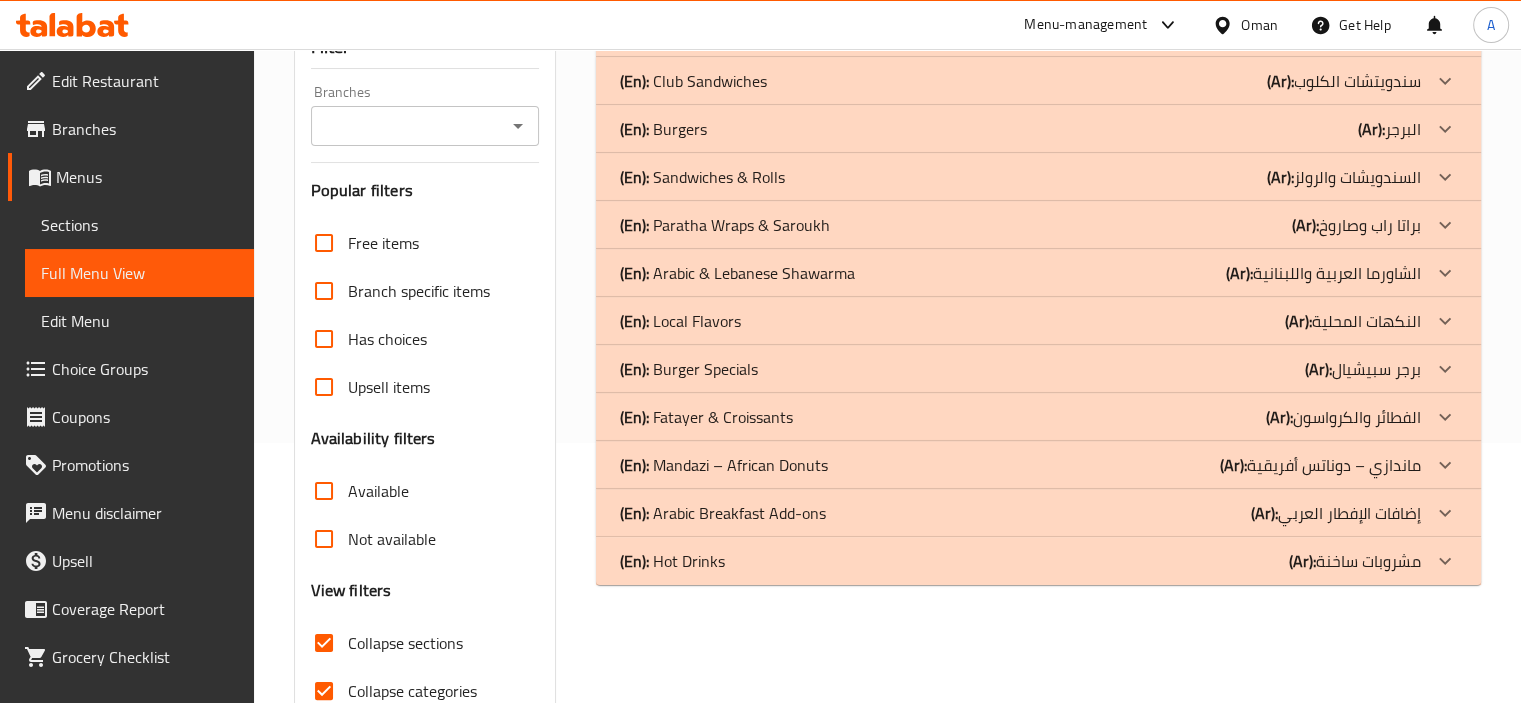 click on "(En):   Arabic & Lebanese Shawarma" at bounding box center (677, 33) 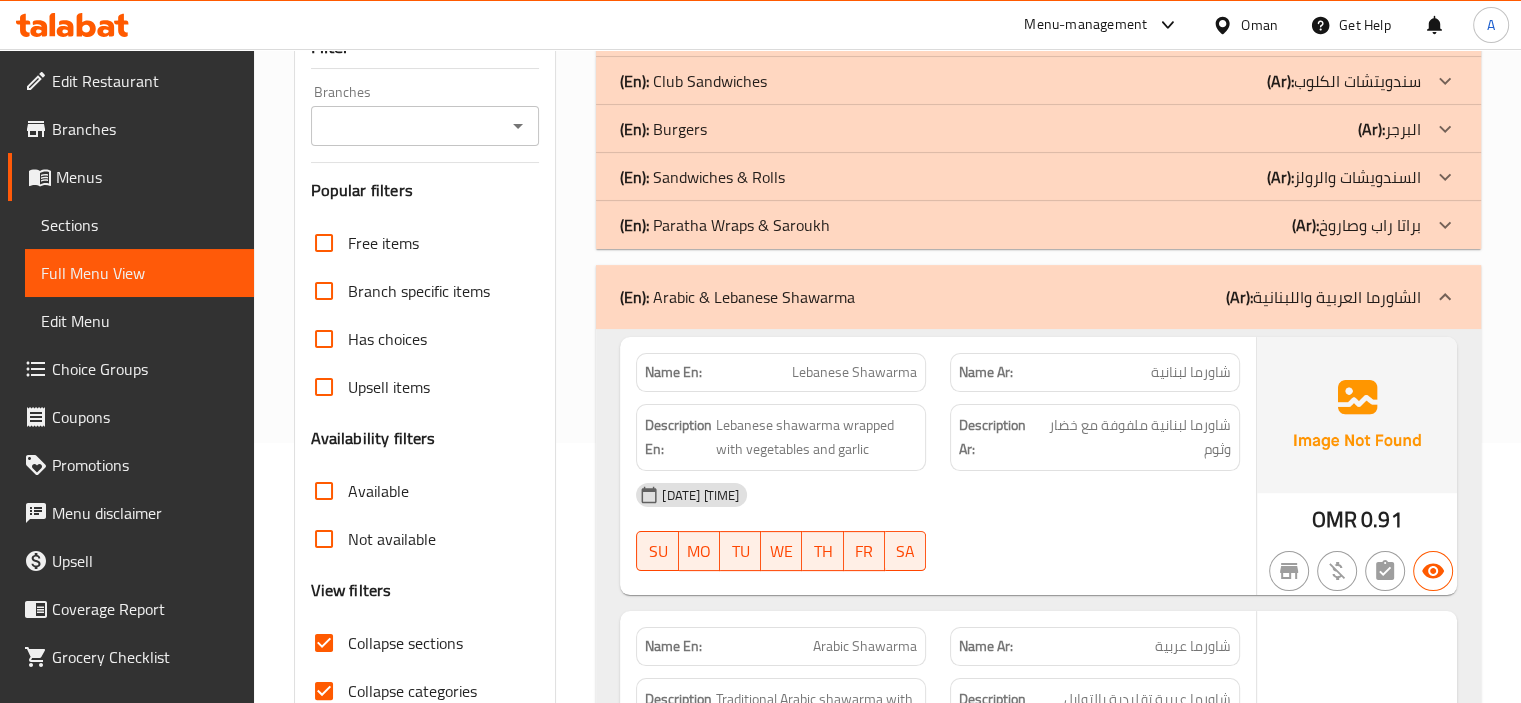 click on "(En):   Paratha Wraps & Saroukh" at bounding box center (677, 33) 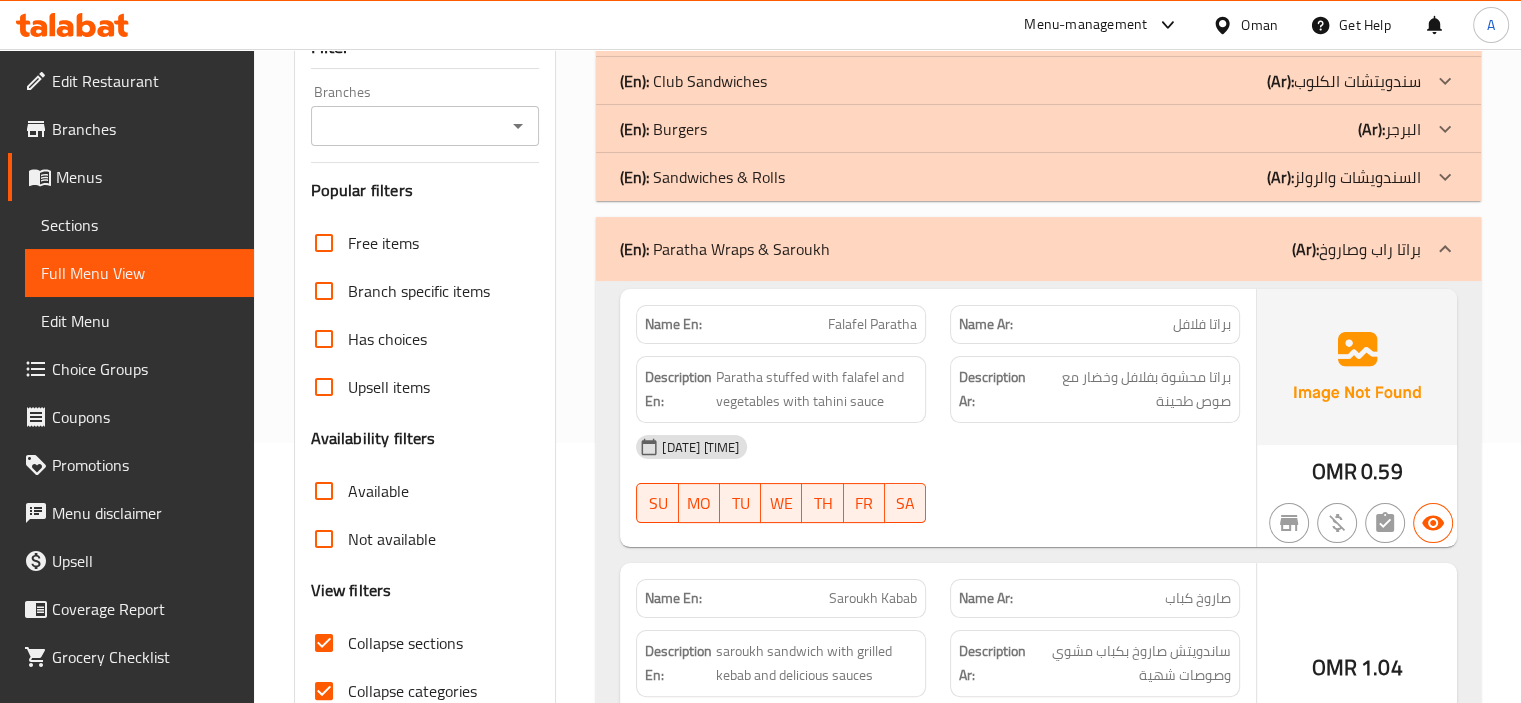click on "(En):   Sandwiches & Rolls" at bounding box center [677, 33] 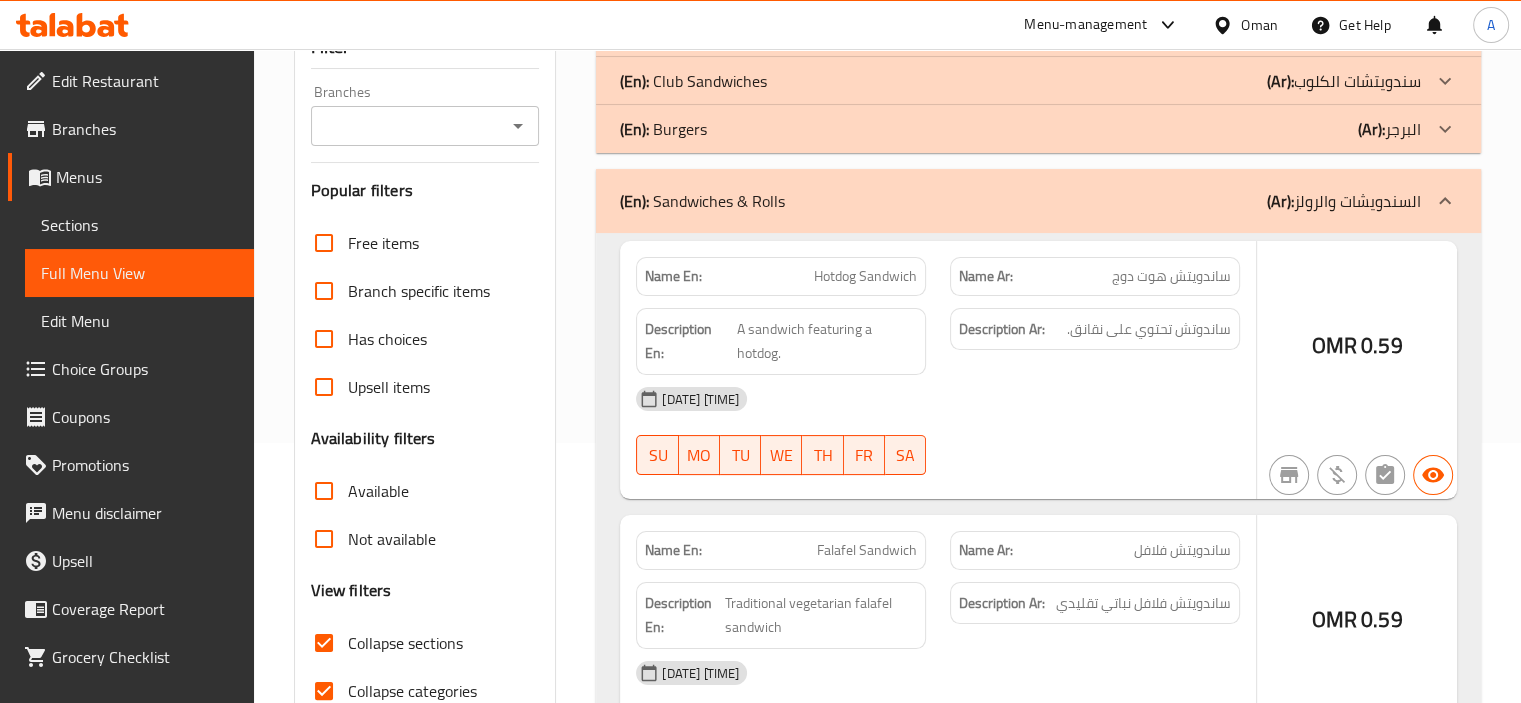 click on "(En):   Burgers (Ar): البرجر" at bounding box center (1020, 33) 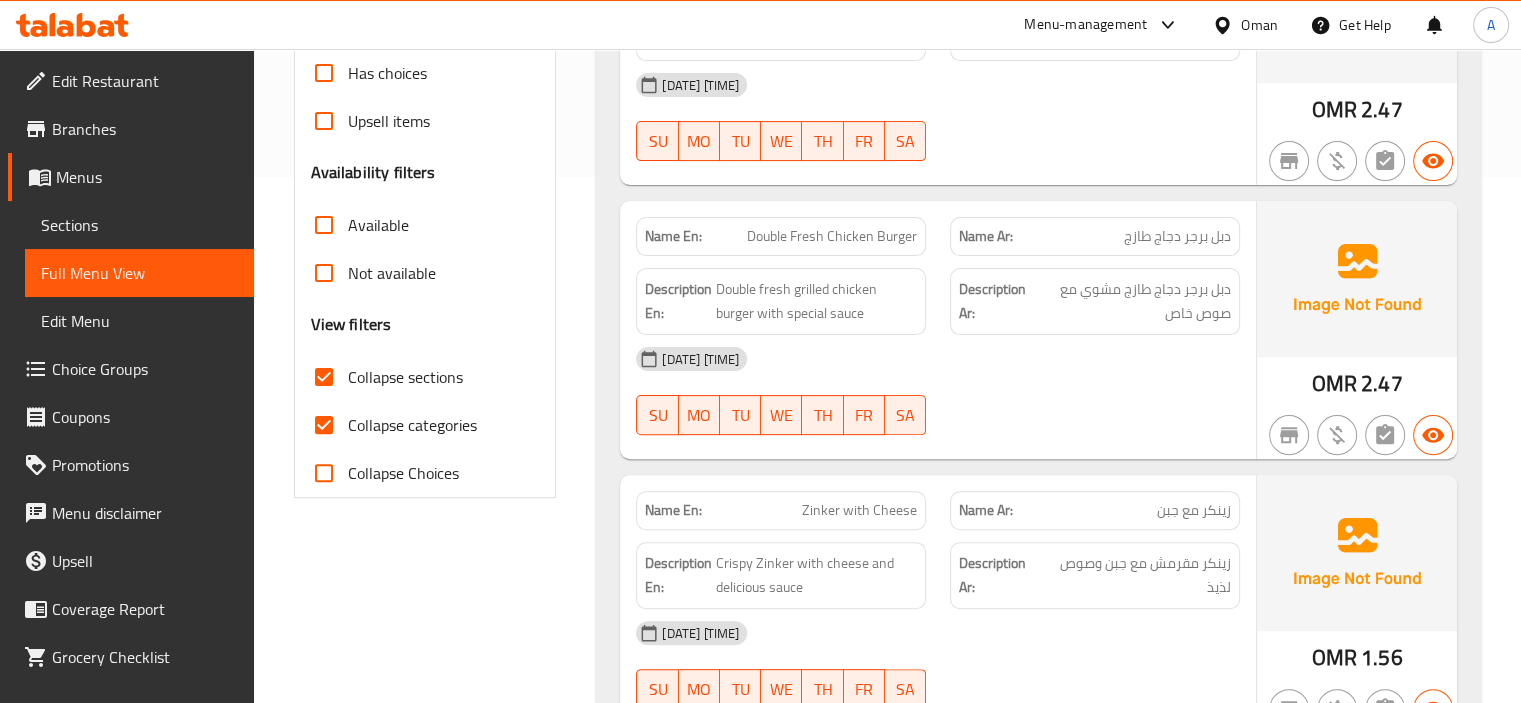 scroll, scrollTop: 660, scrollLeft: 0, axis: vertical 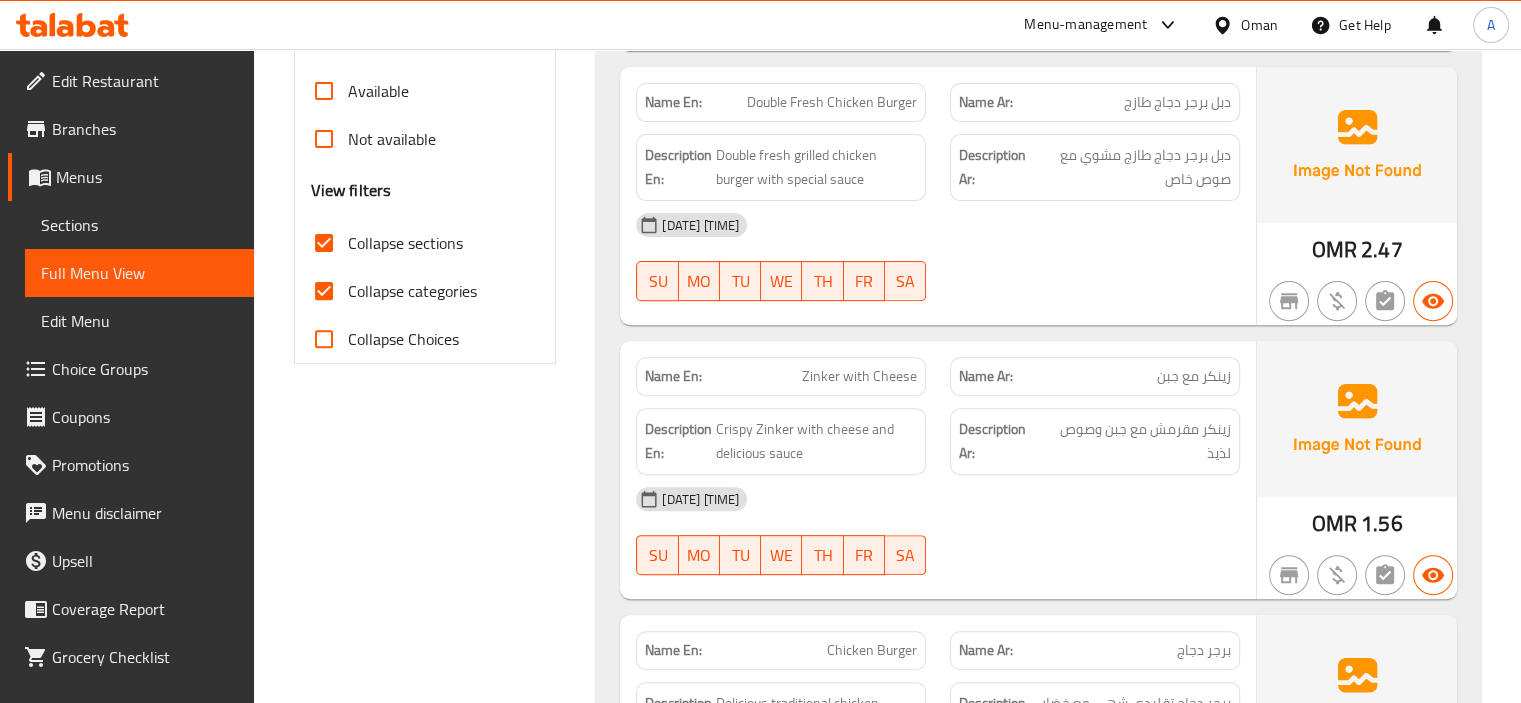 click on "Collapse categories" at bounding box center [412, 291] 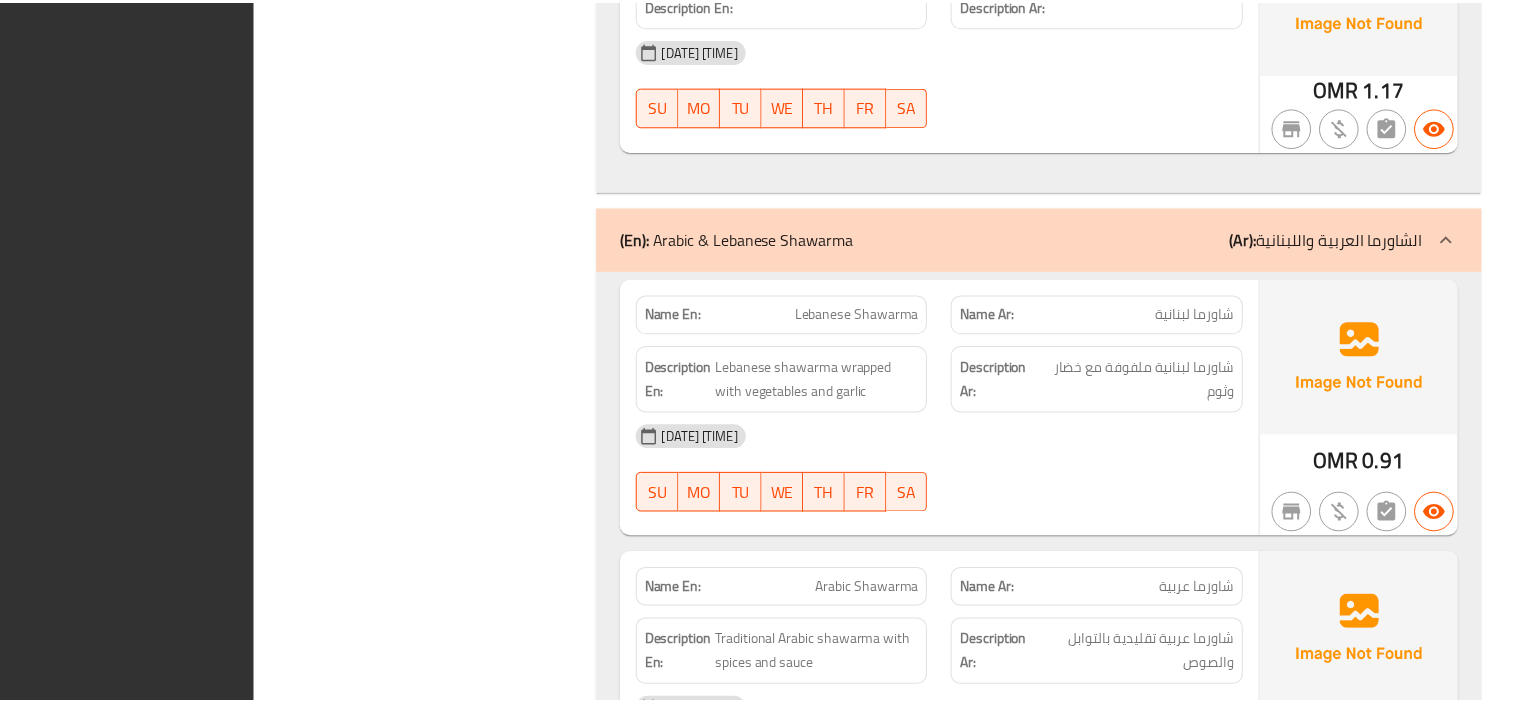 scroll, scrollTop: 7488, scrollLeft: 0, axis: vertical 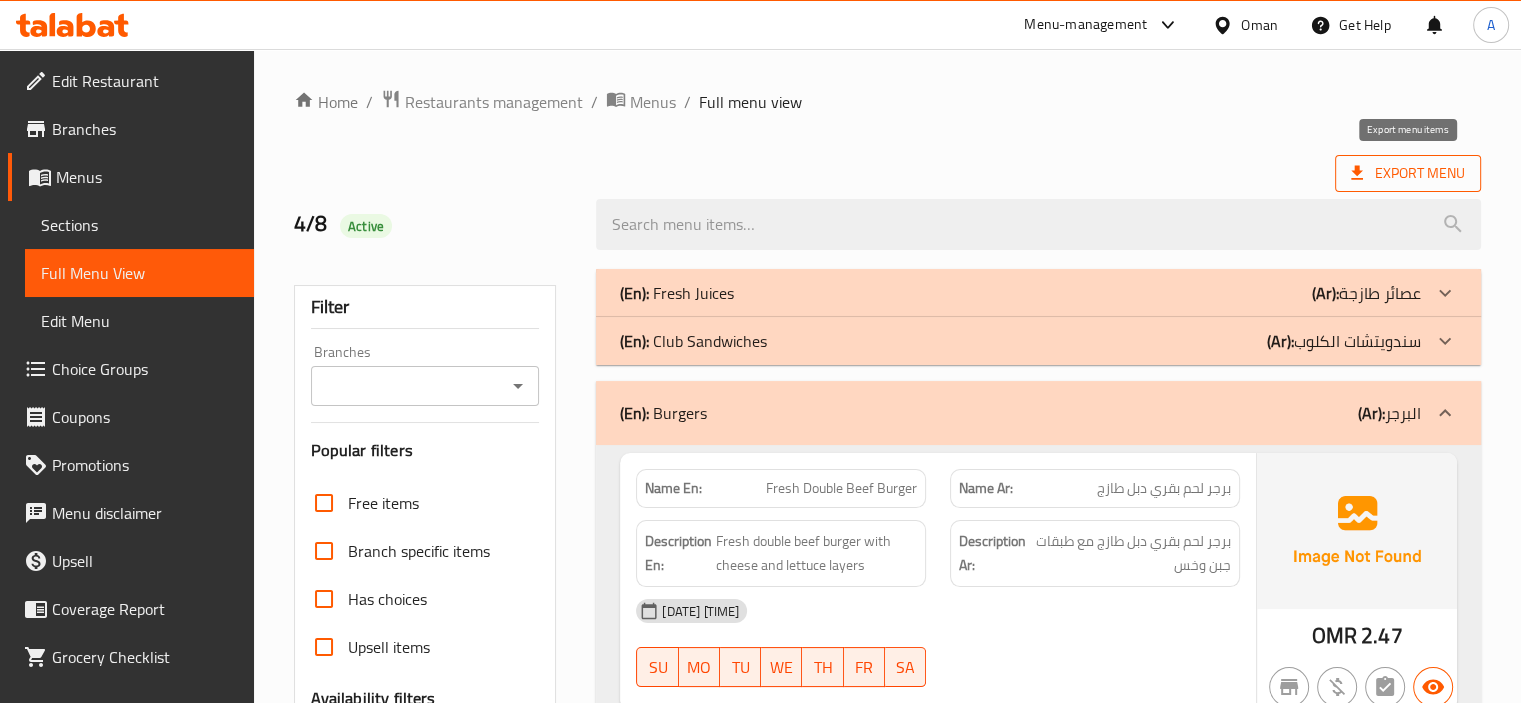 click on "Export Menu" at bounding box center (1408, 173) 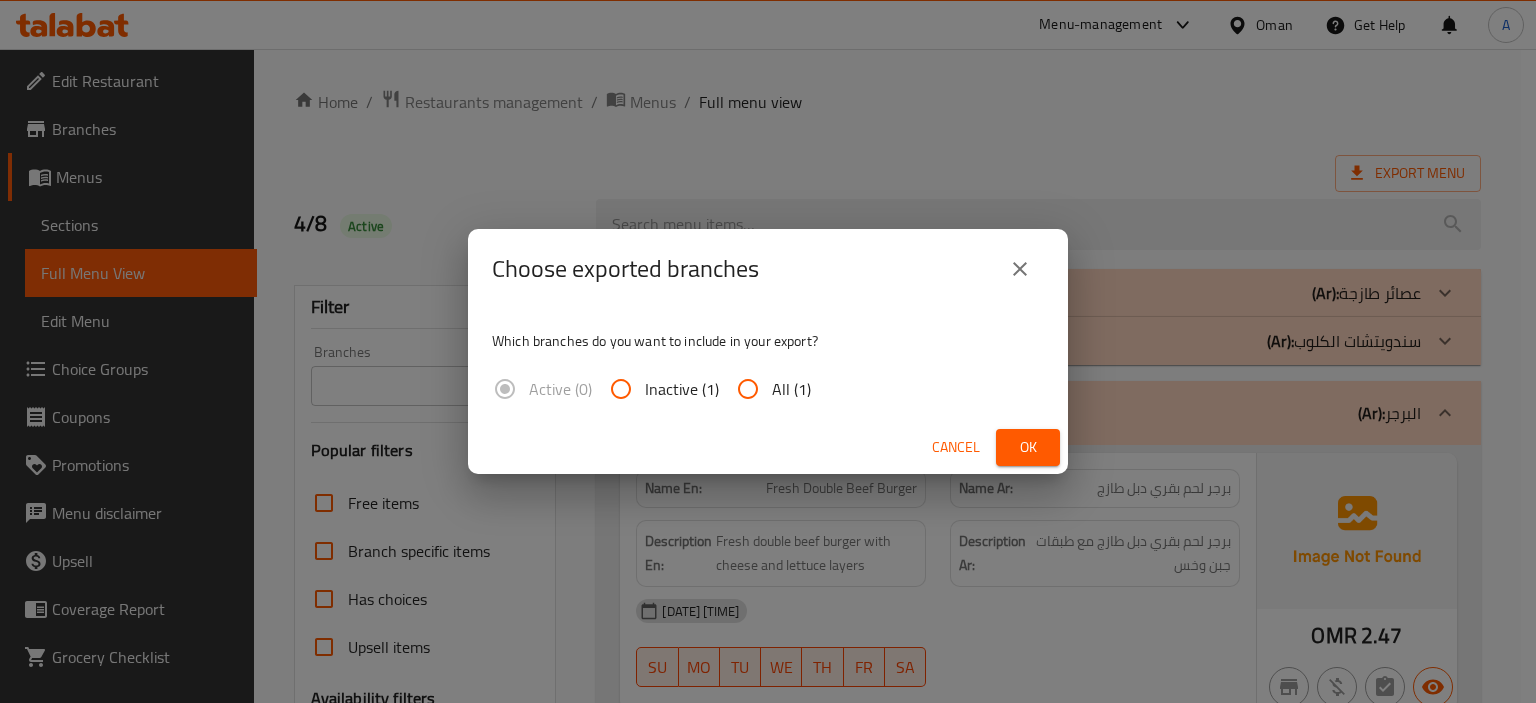 click on "All (1)" at bounding box center (748, 389) 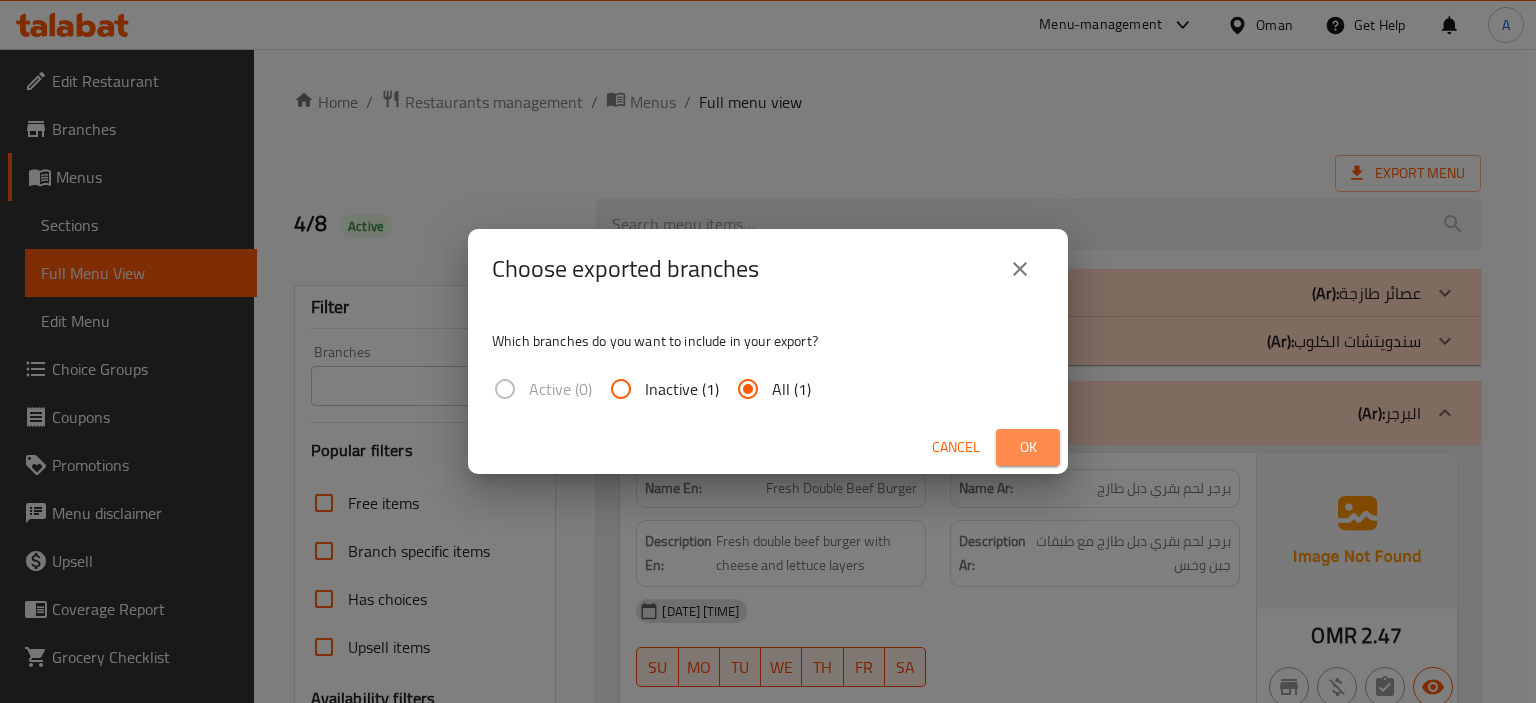 click on "Ok" at bounding box center [1028, 447] 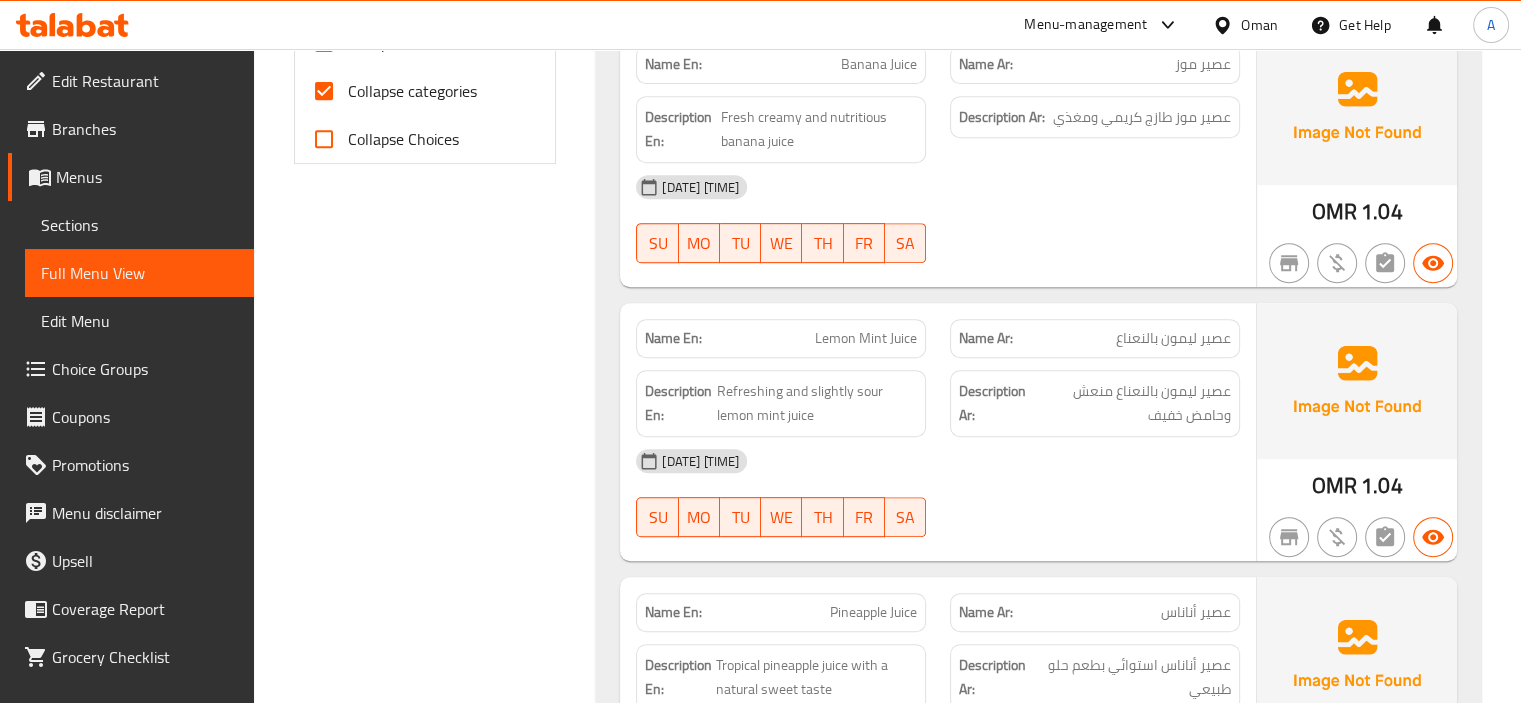 scroll, scrollTop: 360, scrollLeft: 0, axis: vertical 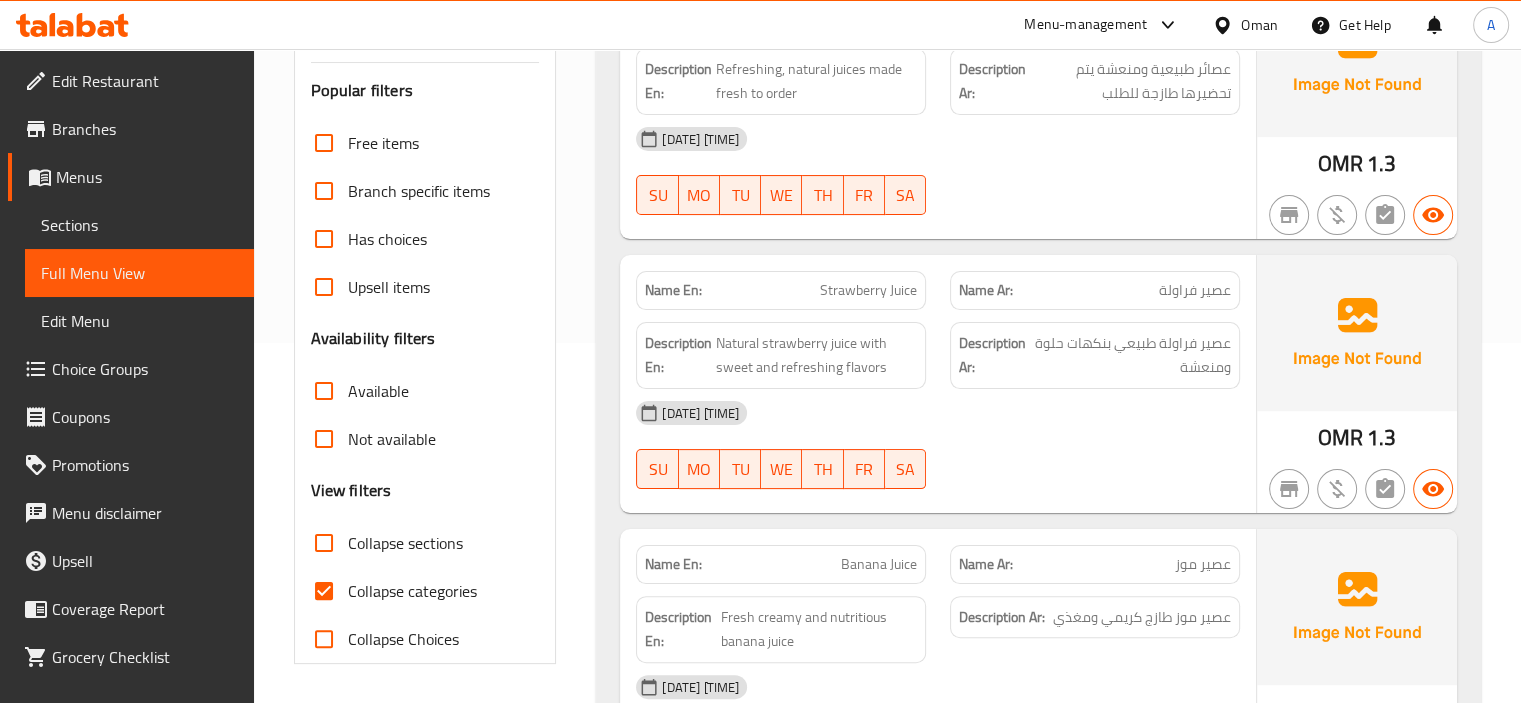 click on "Collapse categories" at bounding box center [412, 591] 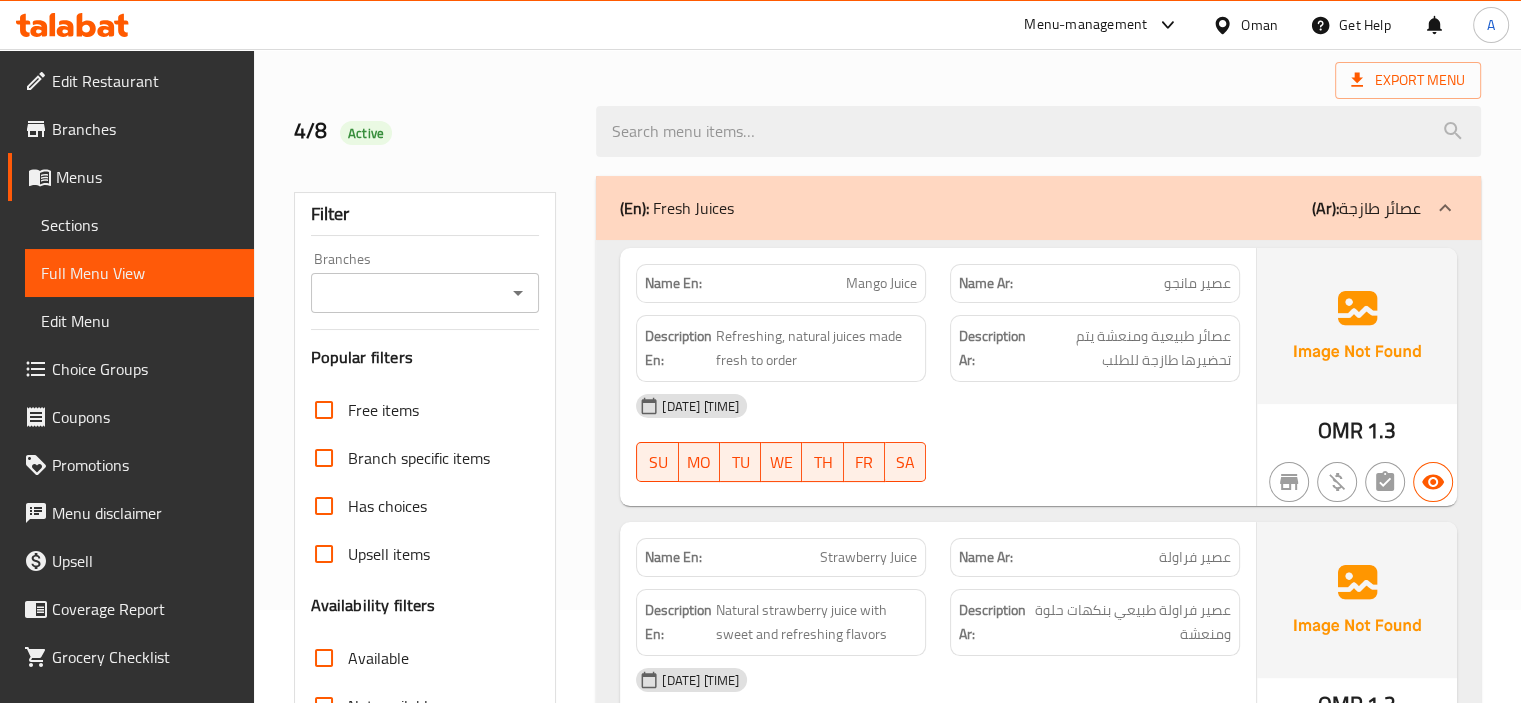 scroll, scrollTop: 0, scrollLeft: 0, axis: both 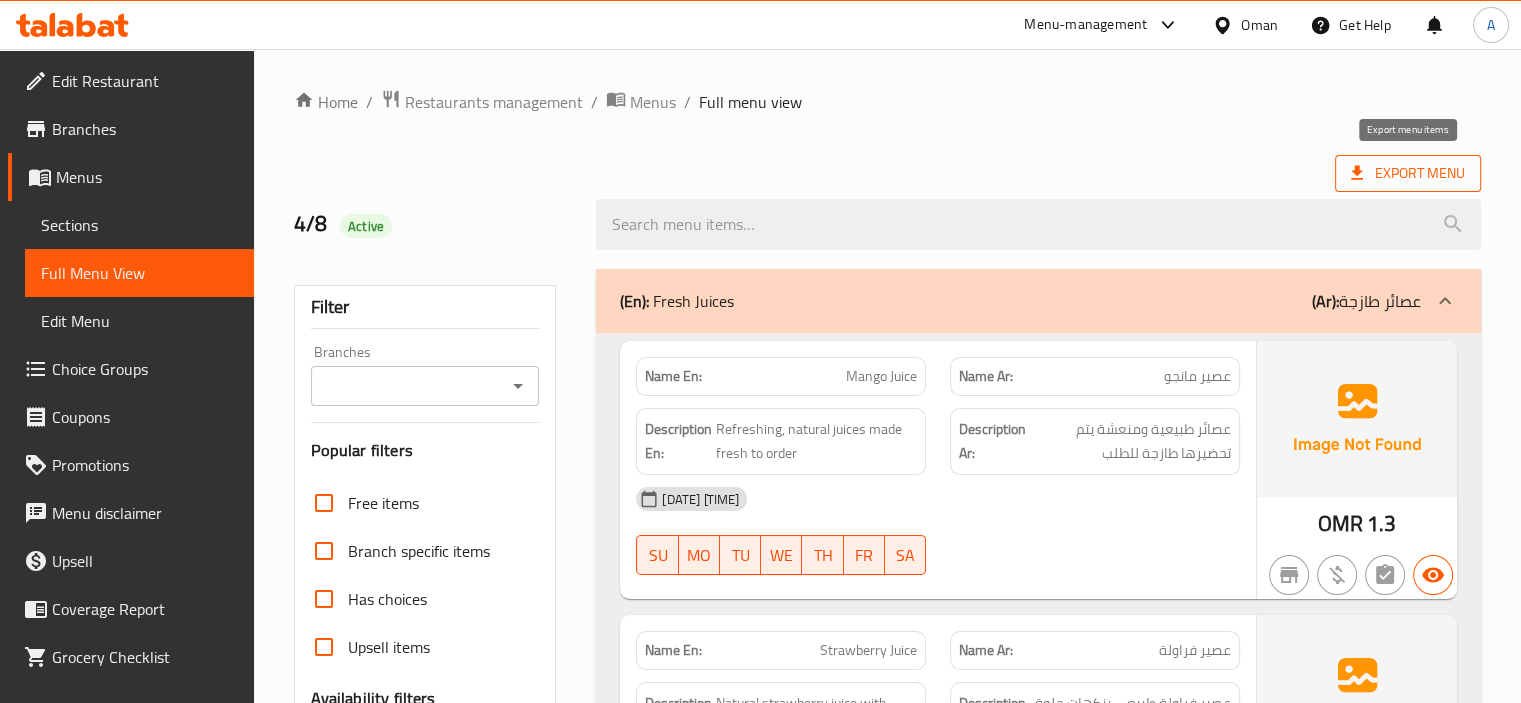 click on "Export Menu" at bounding box center (1408, 173) 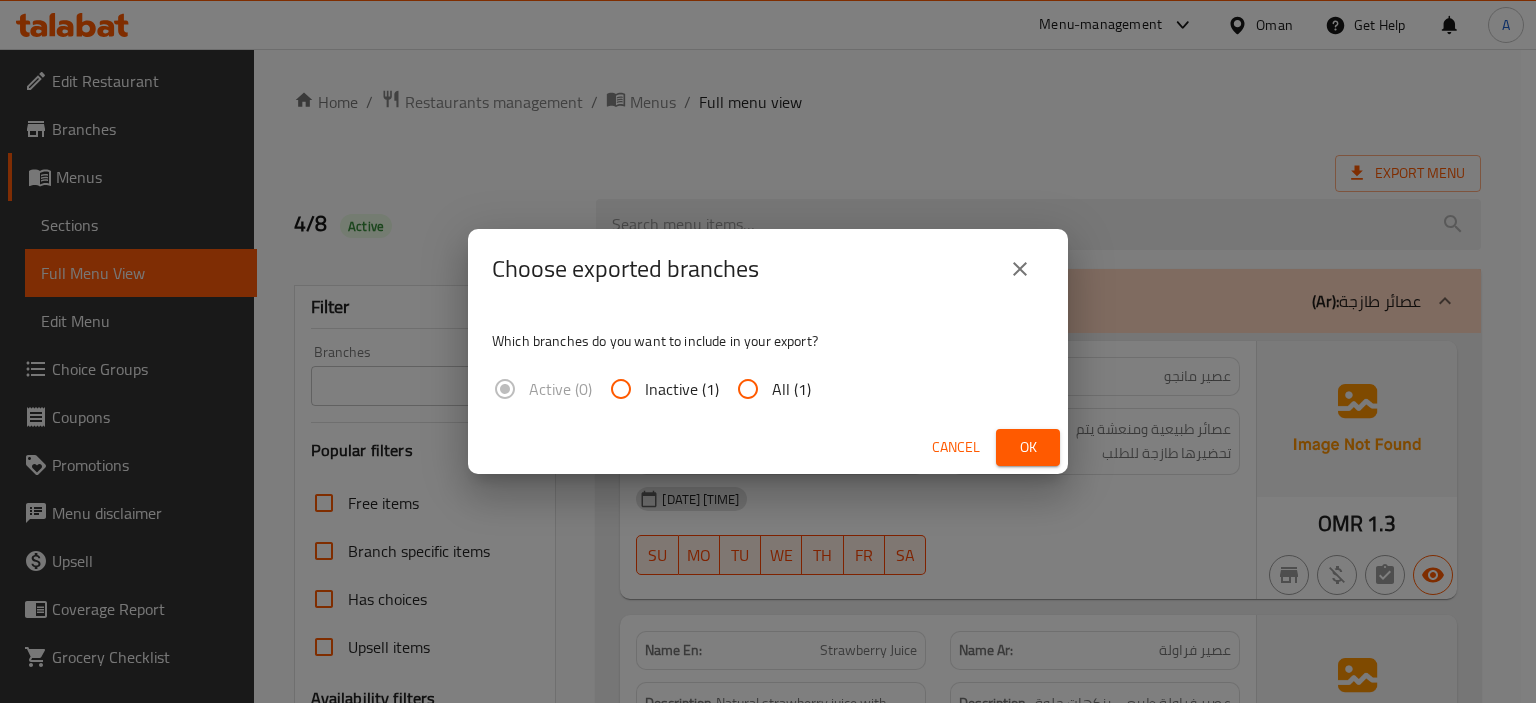 click on "All (1)" at bounding box center [791, 389] 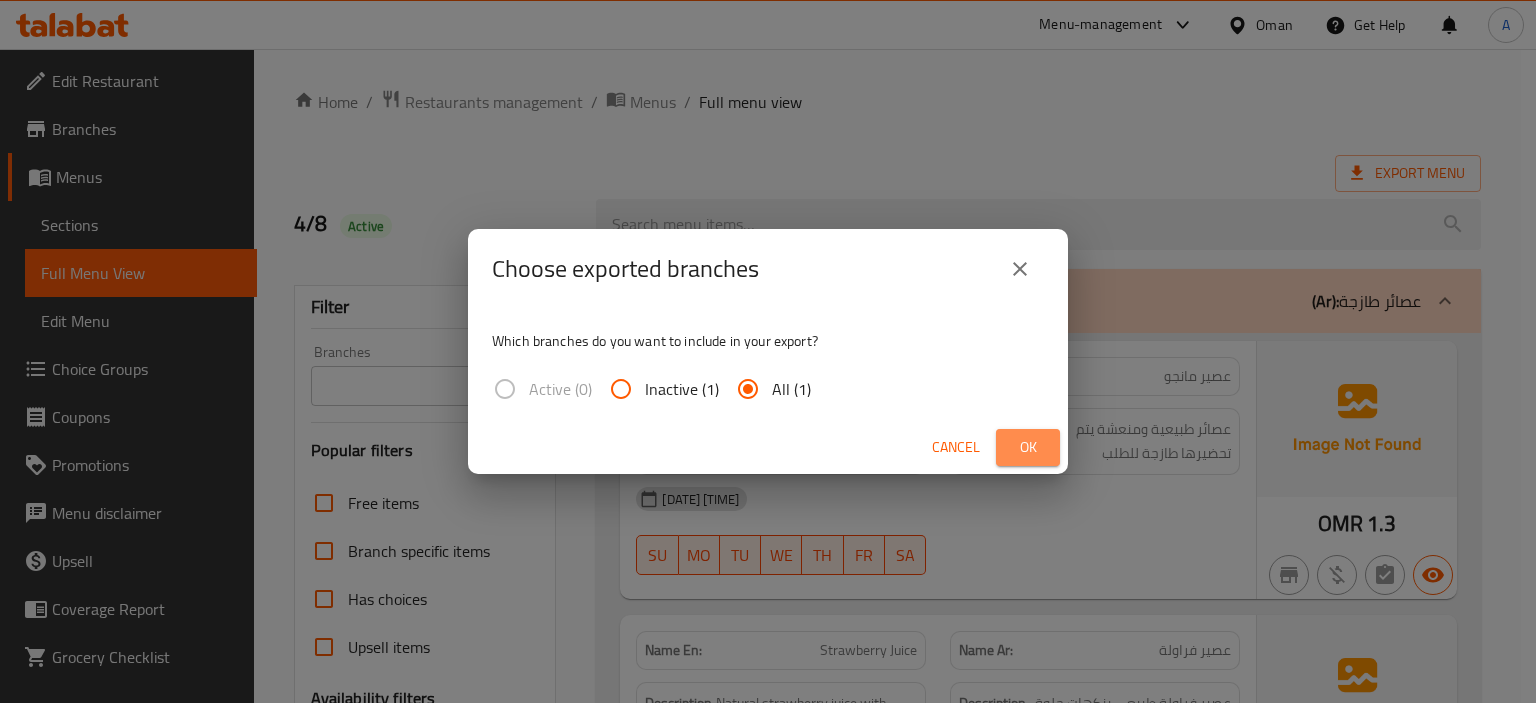 click on "Ok" at bounding box center [1028, 447] 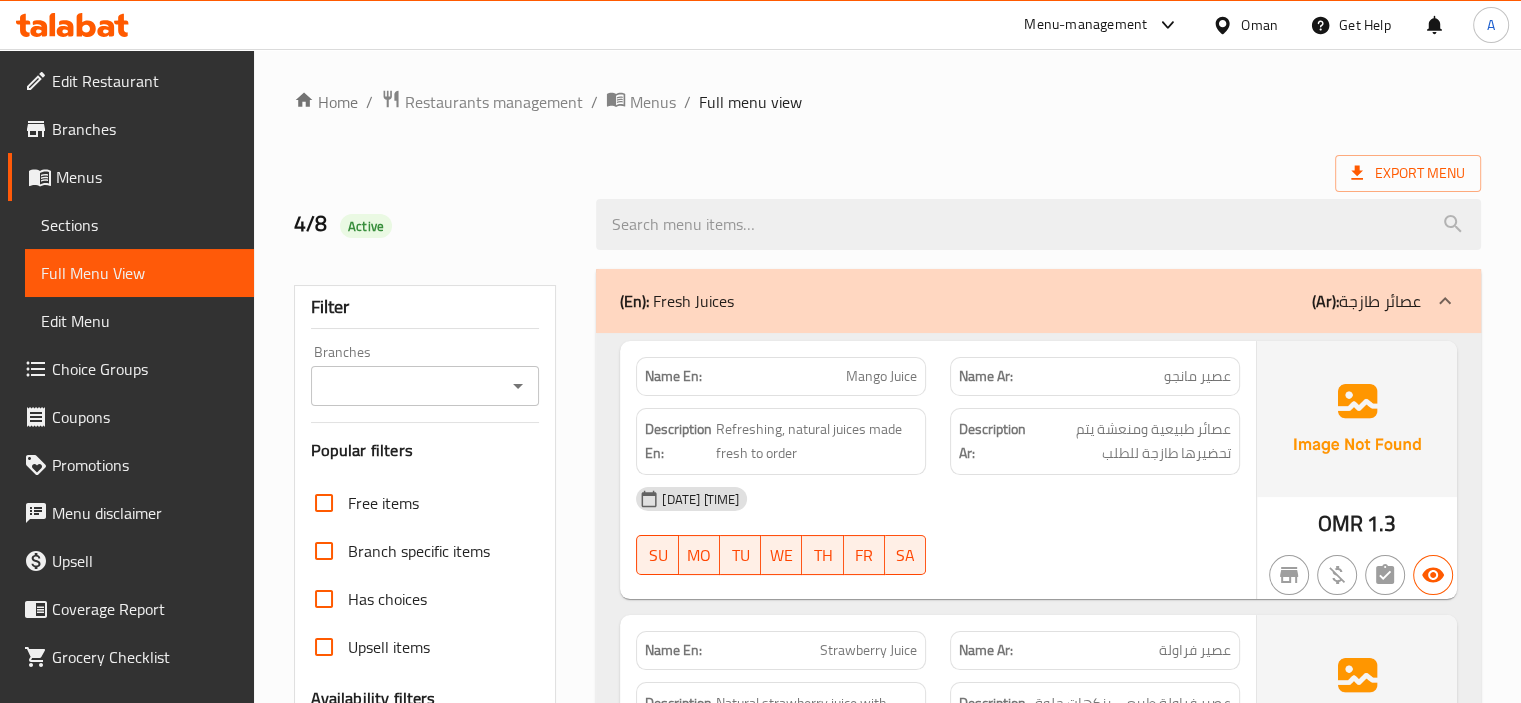 click 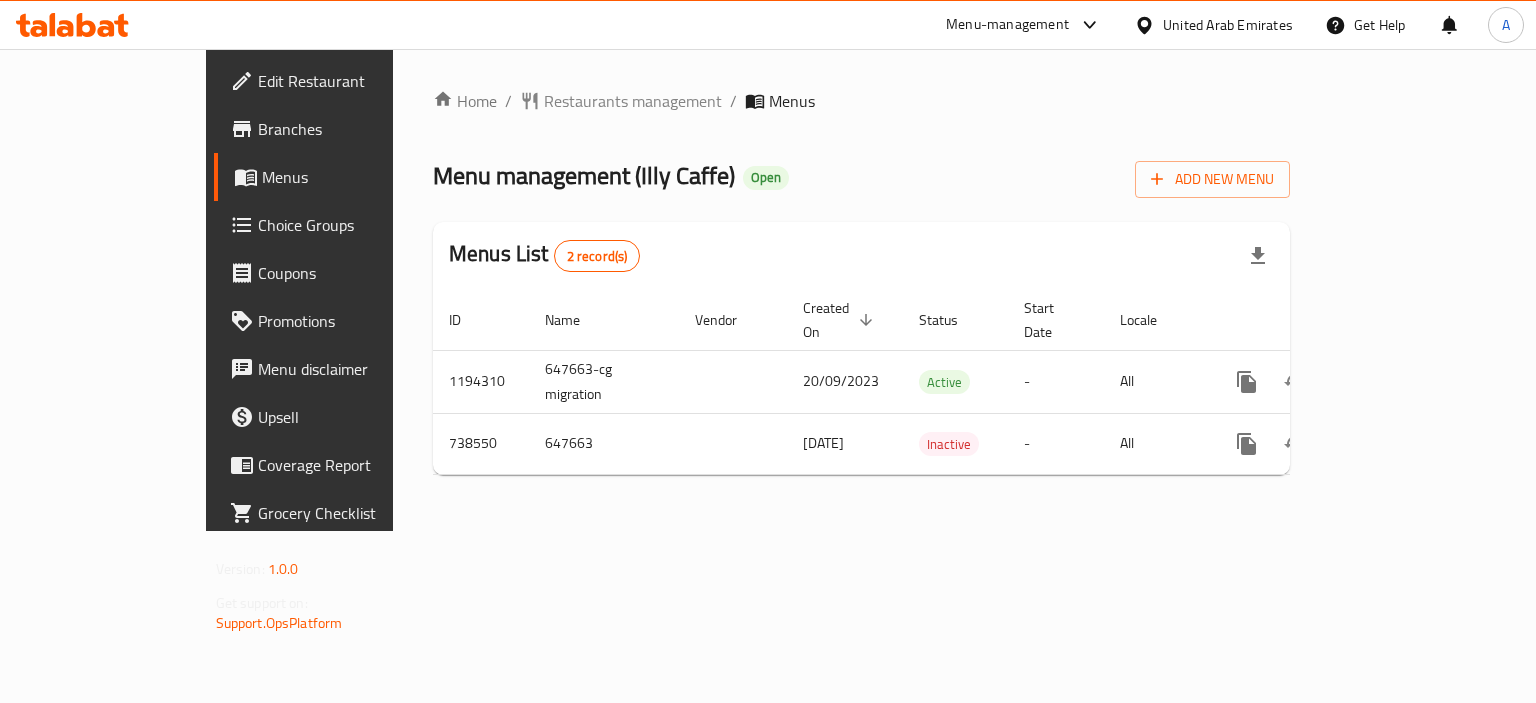 scroll, scrollTop: 0, scrollLeft: 0, axis: both 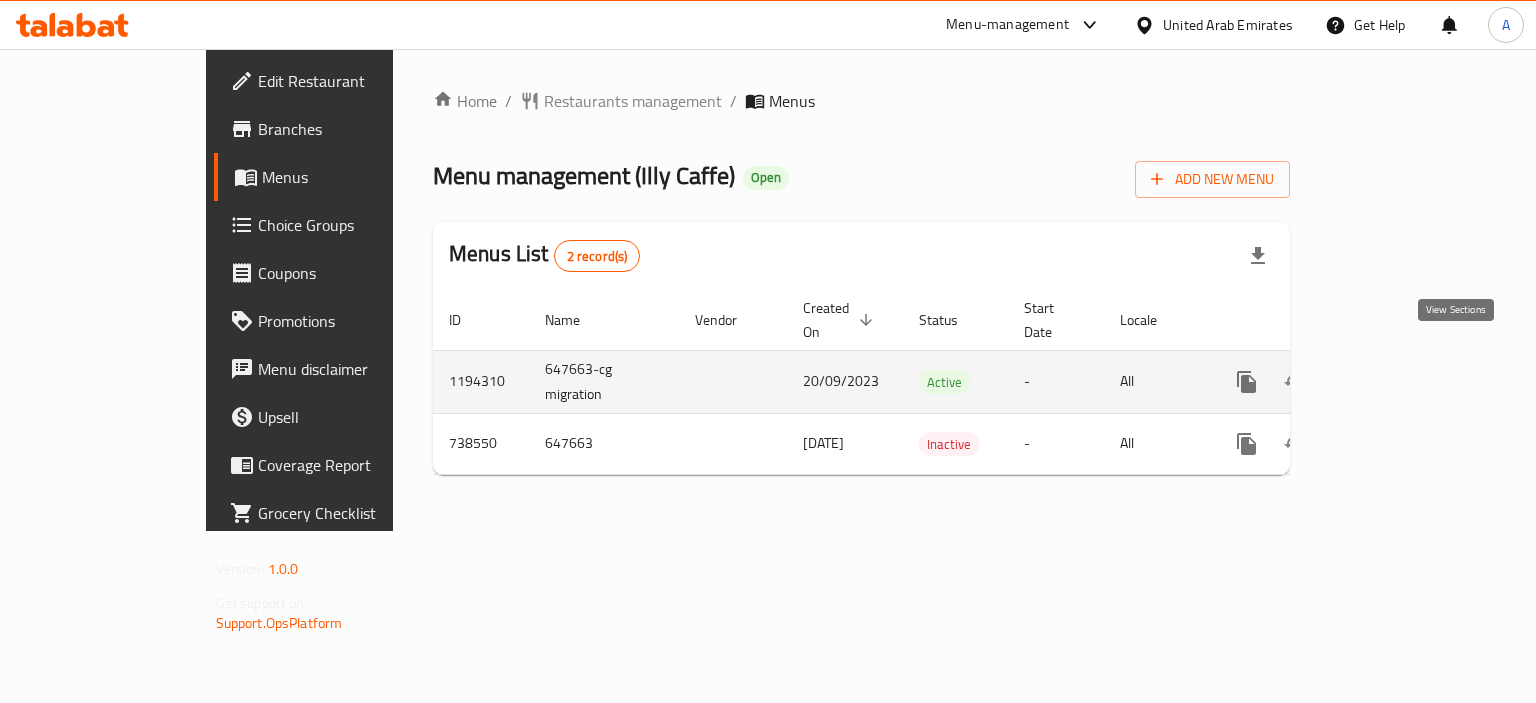 click 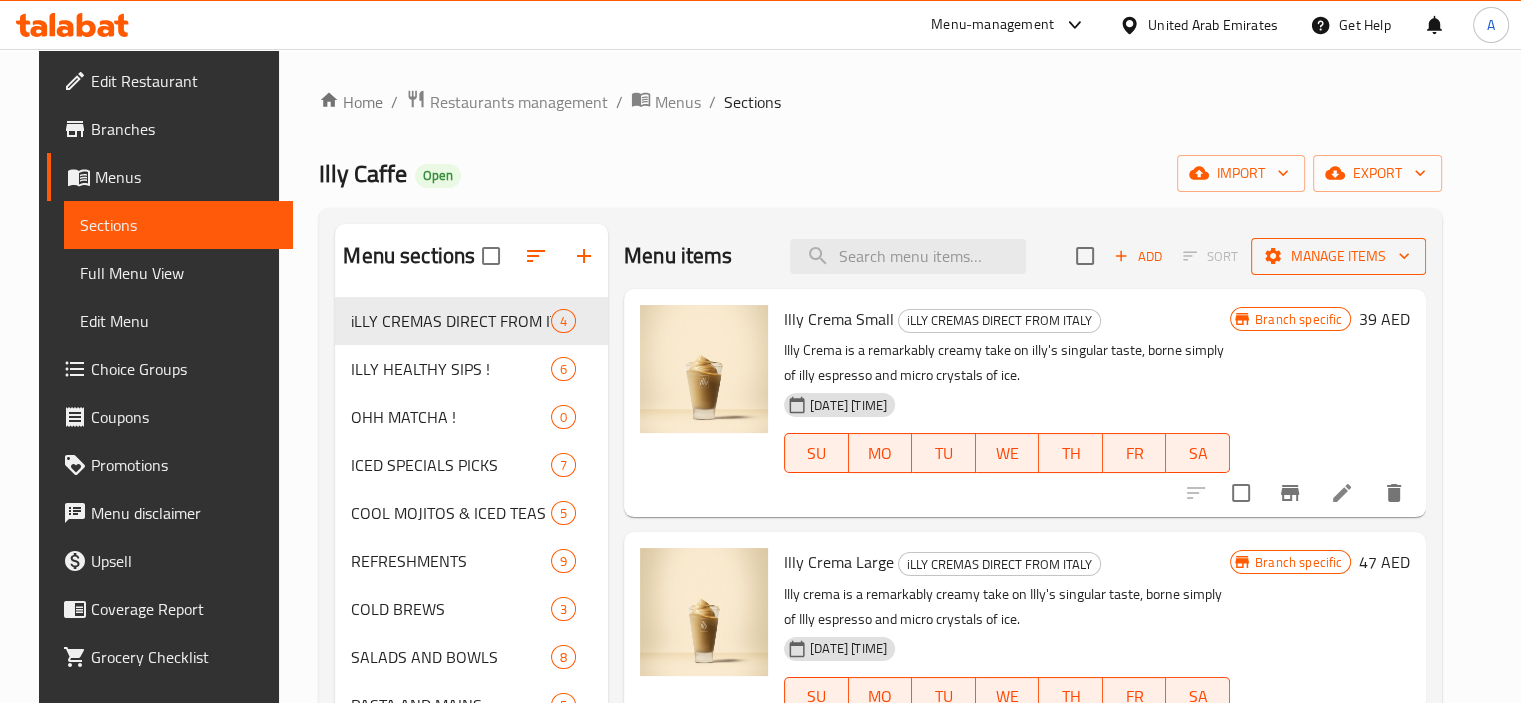 click on "Manage items" at bounding box center [1338, 256] 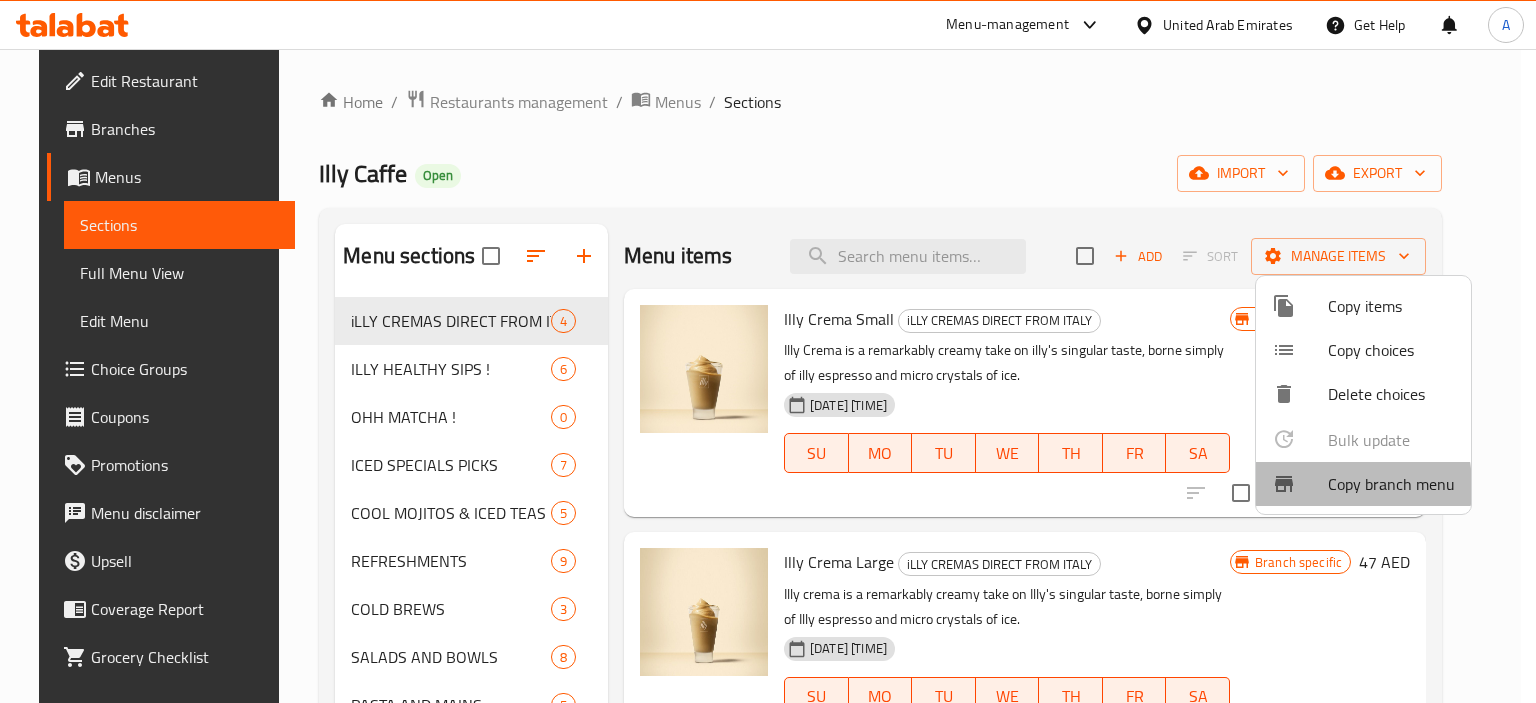 click at bounding box center (1300, 484) 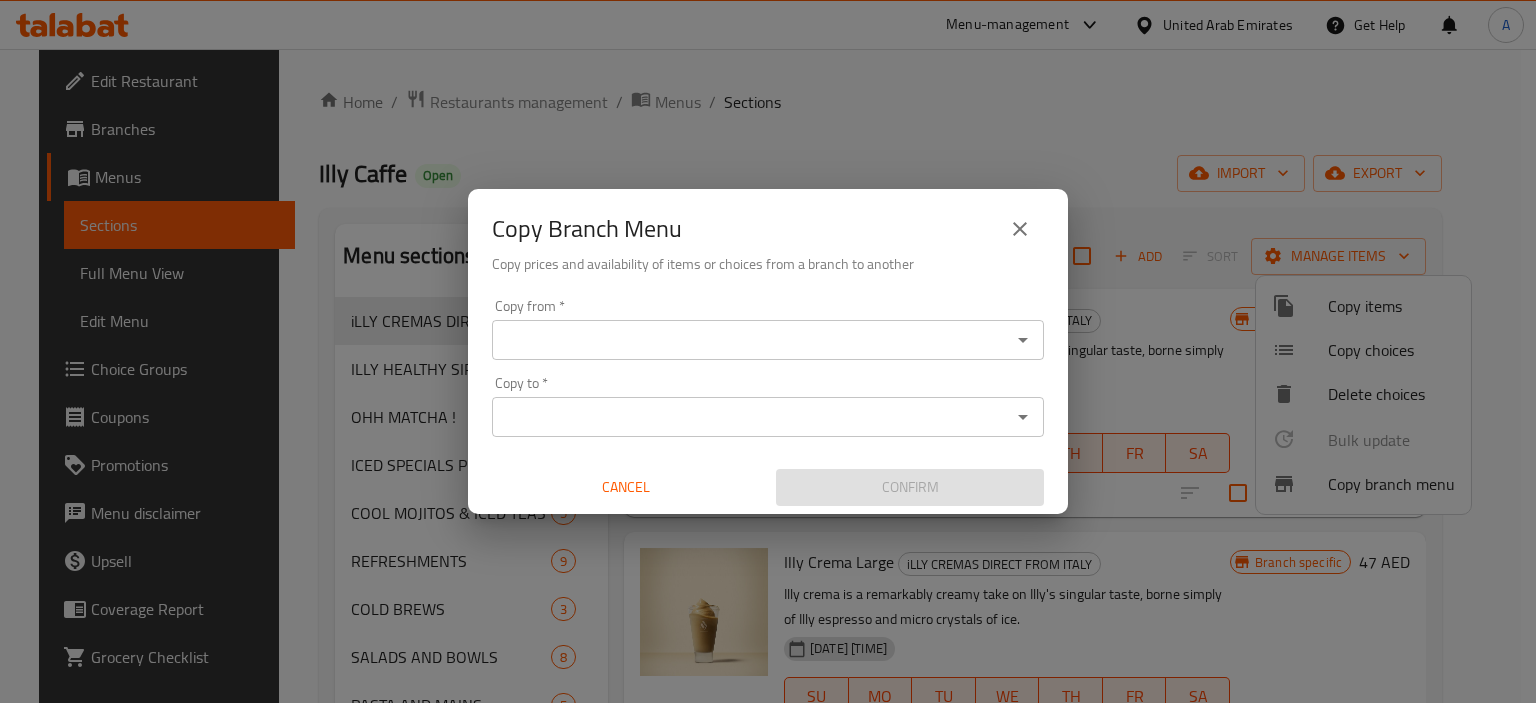 click 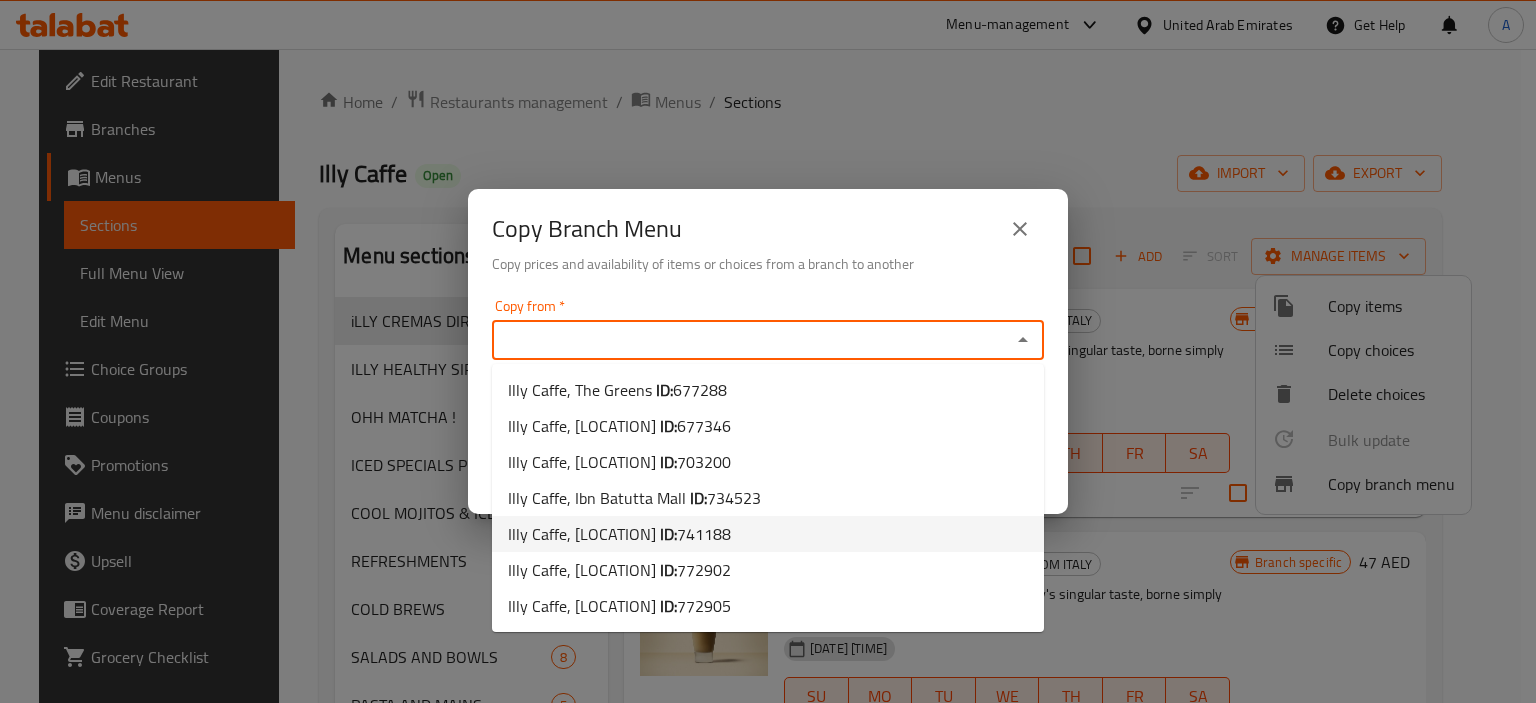 click on "Illy Caffe, [LOCATION]   ID: [NUMBER]" at bounding box center (768, 534) 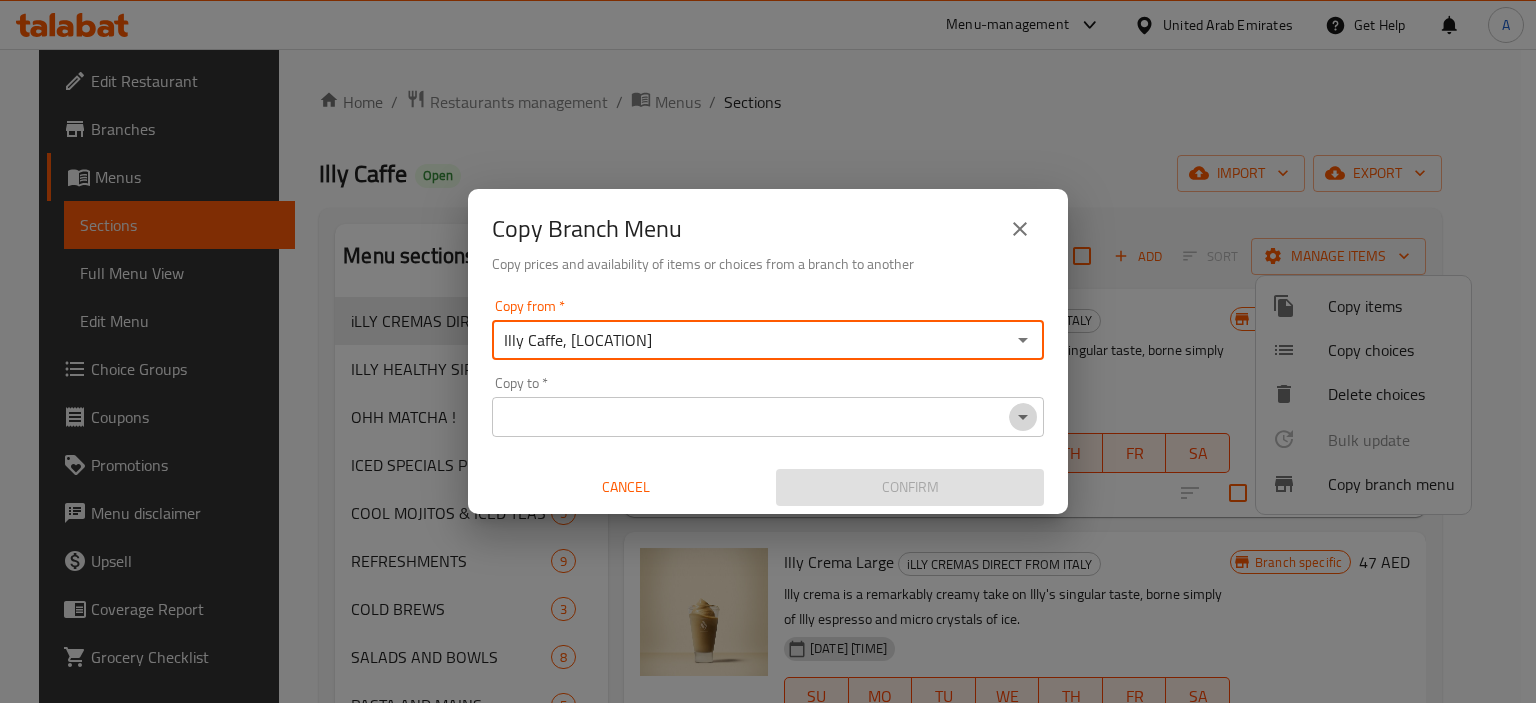 click 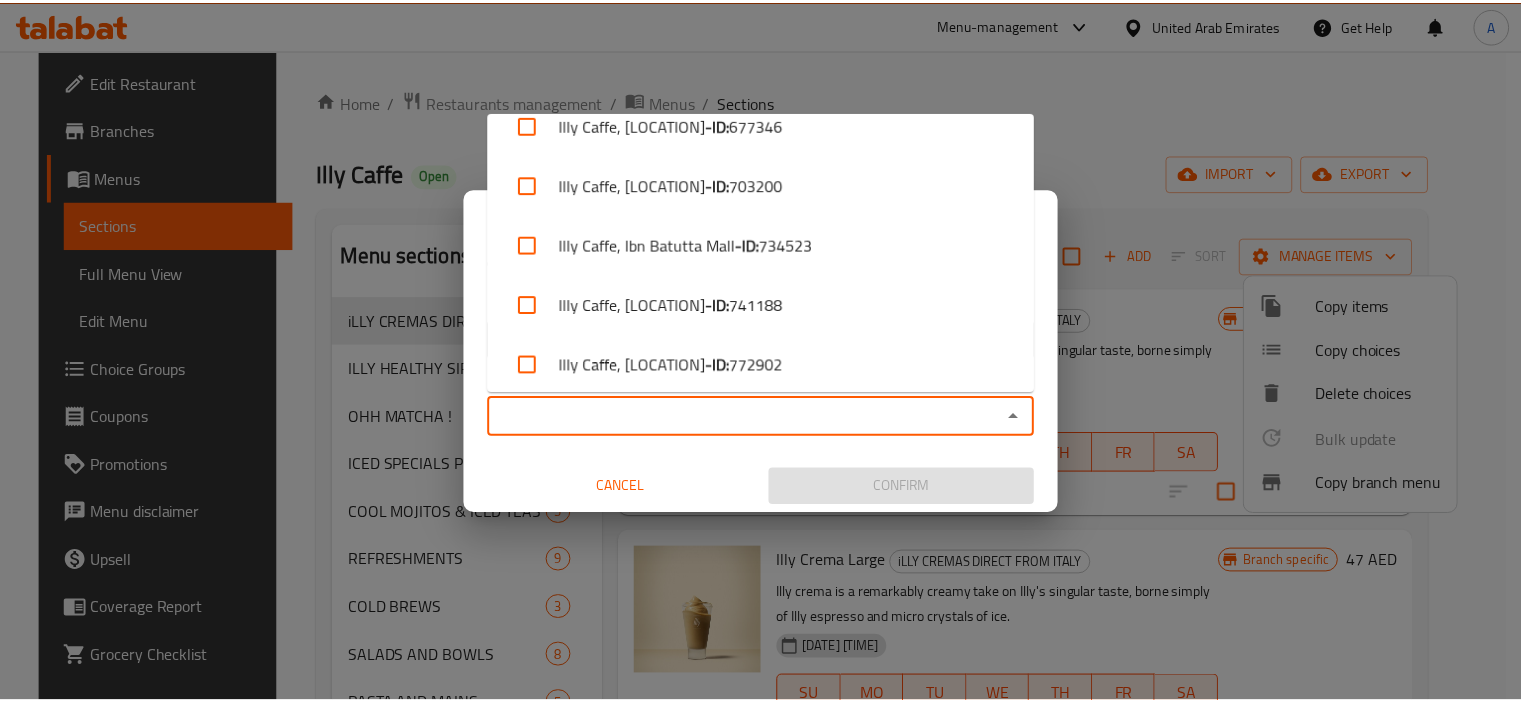scroll, scrollTop: 154, scrollLeft: 0, axis: vertical 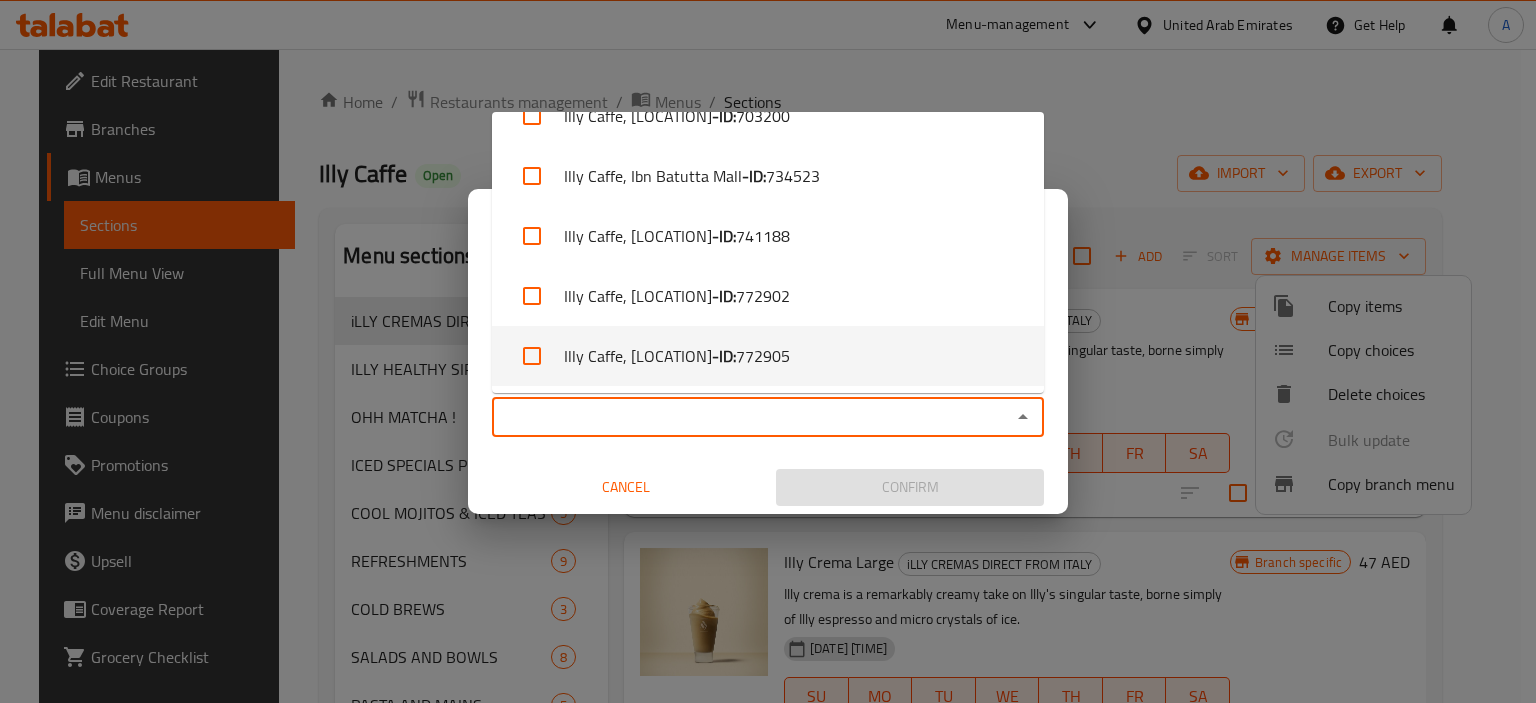 drag, startPoint x: 884, startPoint y: 343, endPoint x: 956, endPoint y: 399, distance: 91.214035 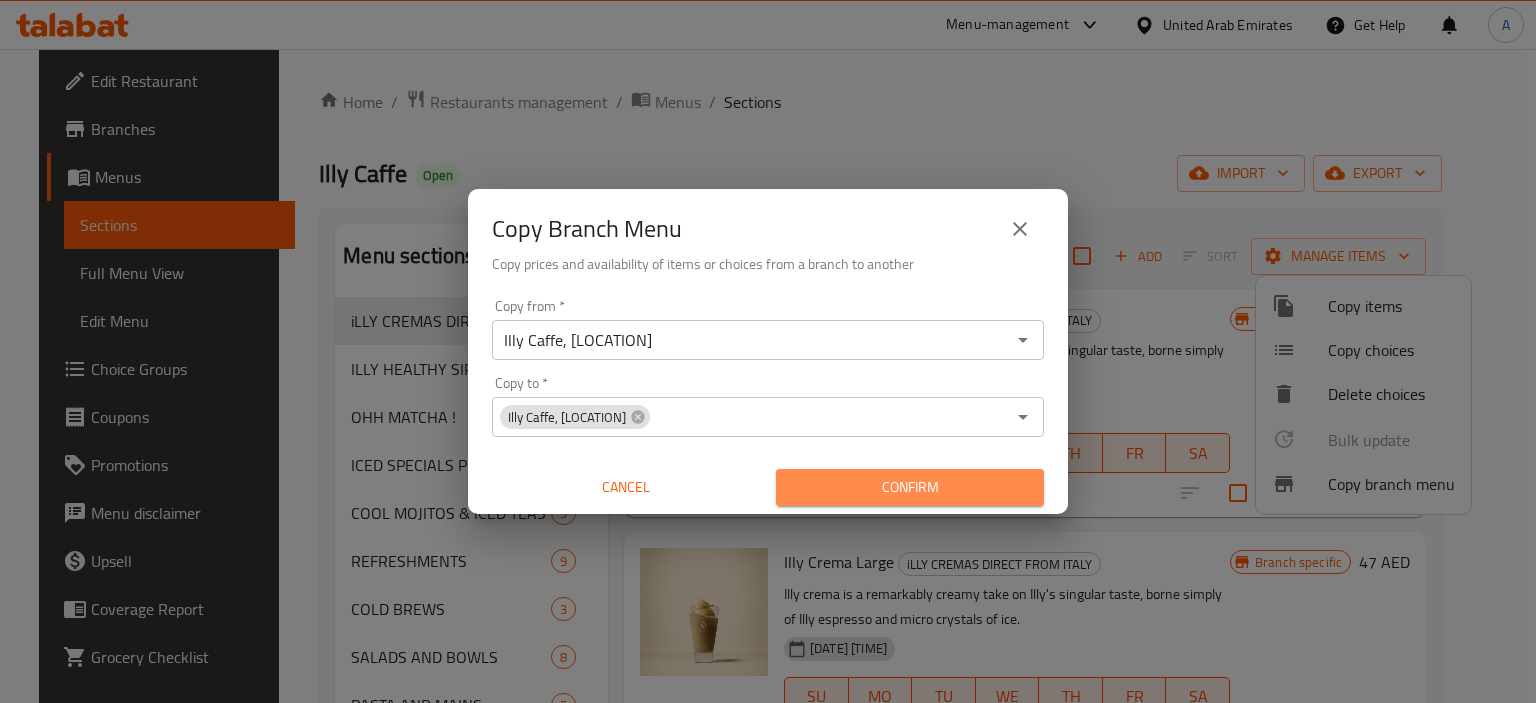 click on "Confirm" at bounding box center [910, 487] 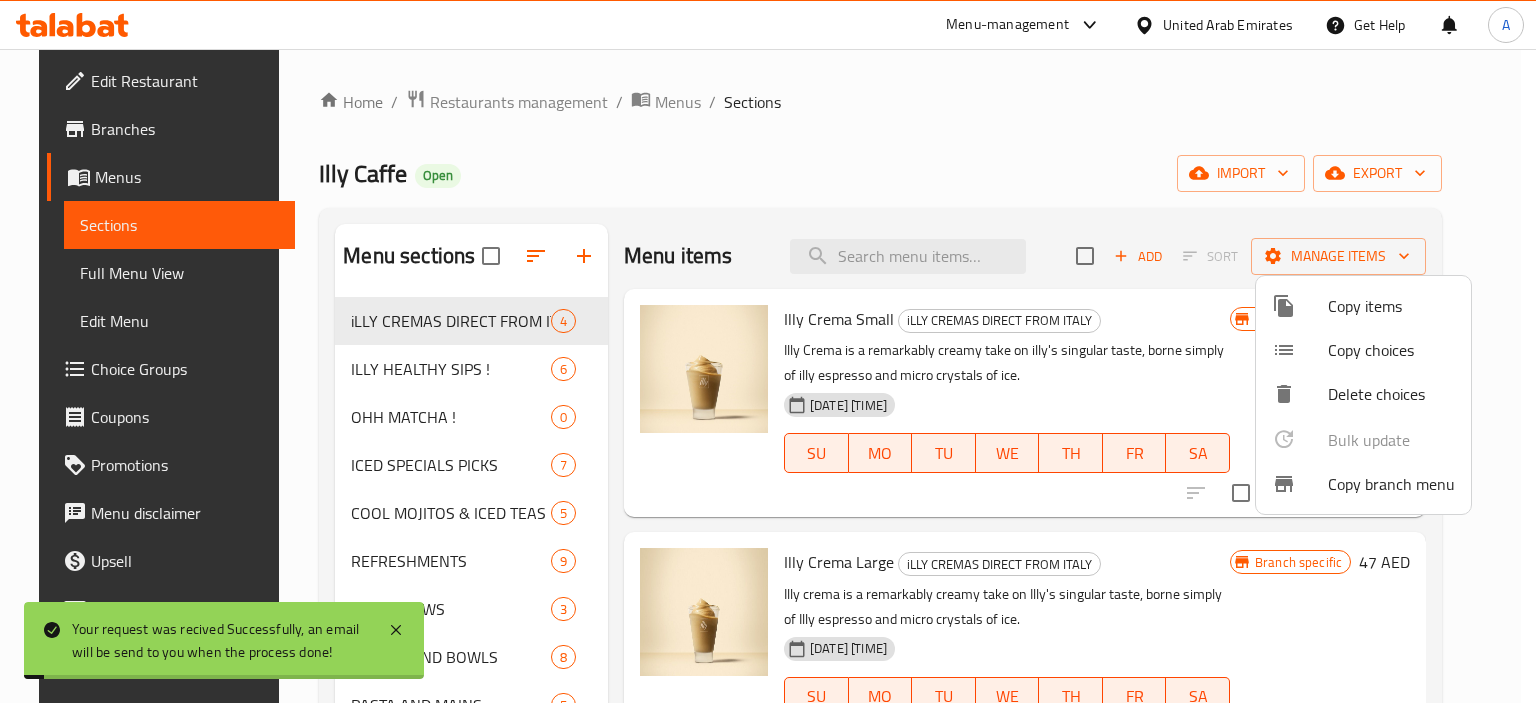 click at bounding box center (768, 351) 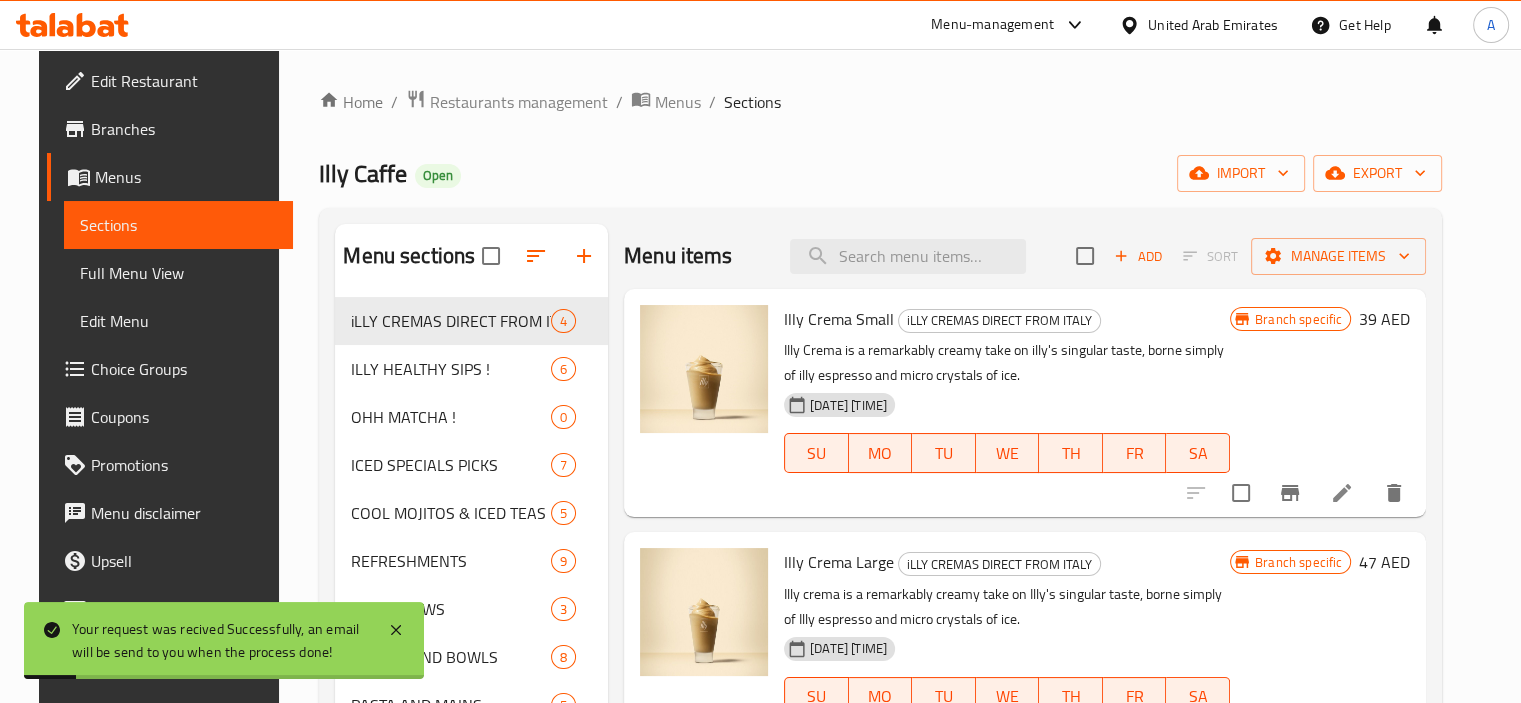 click on "Full Menu View" at bounding box center (178, 273) 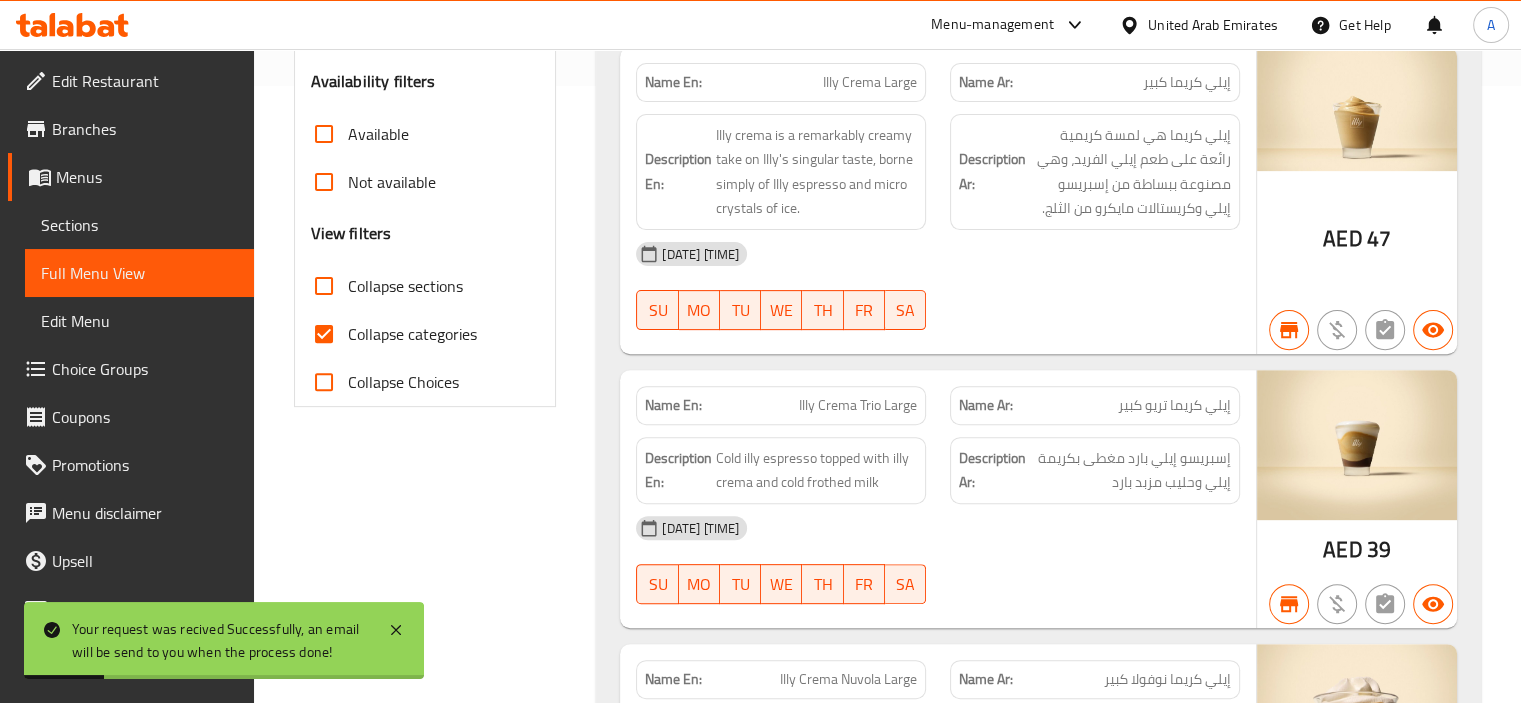 scroll, scrollTop: 700, scrollLeft: 0, axis: vertical 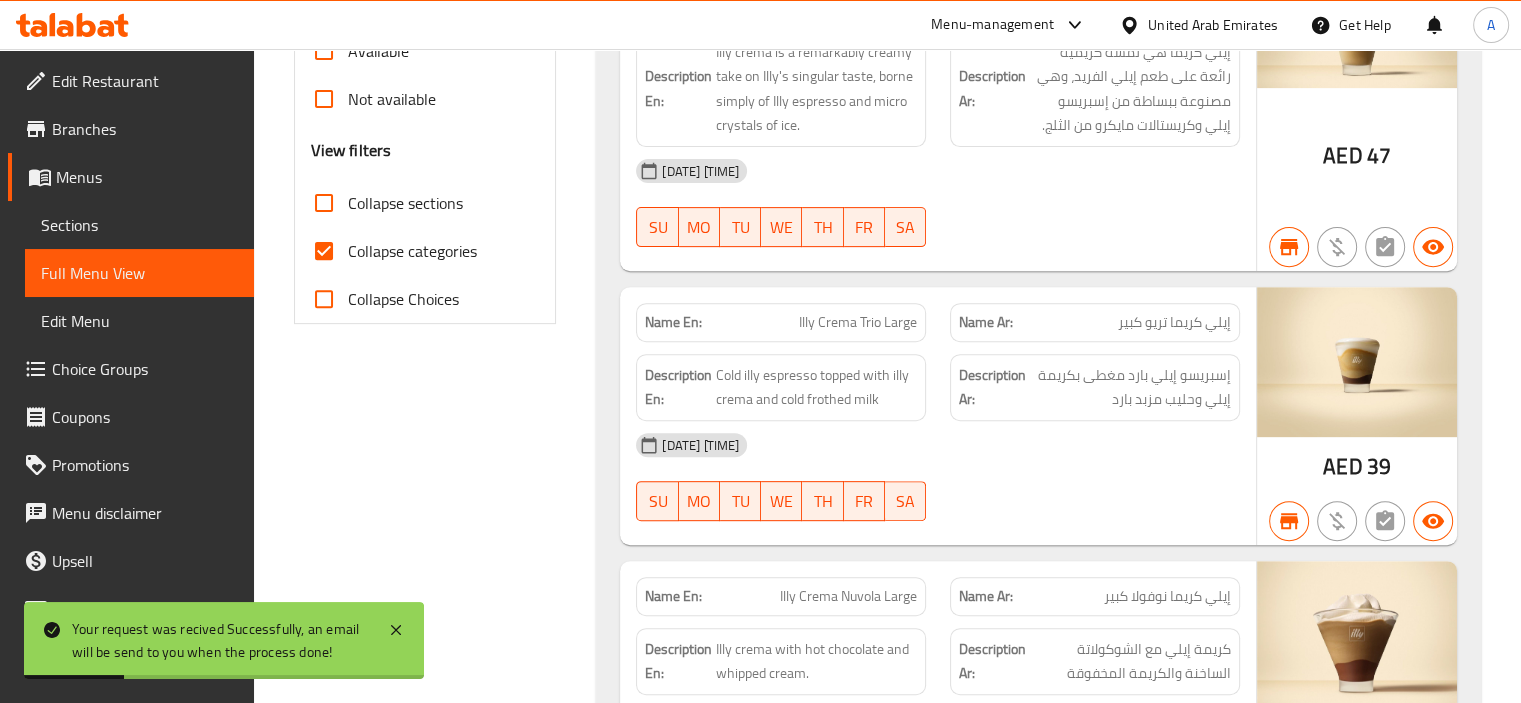 click on "Collapse categories" at bounding box center (412, 251) 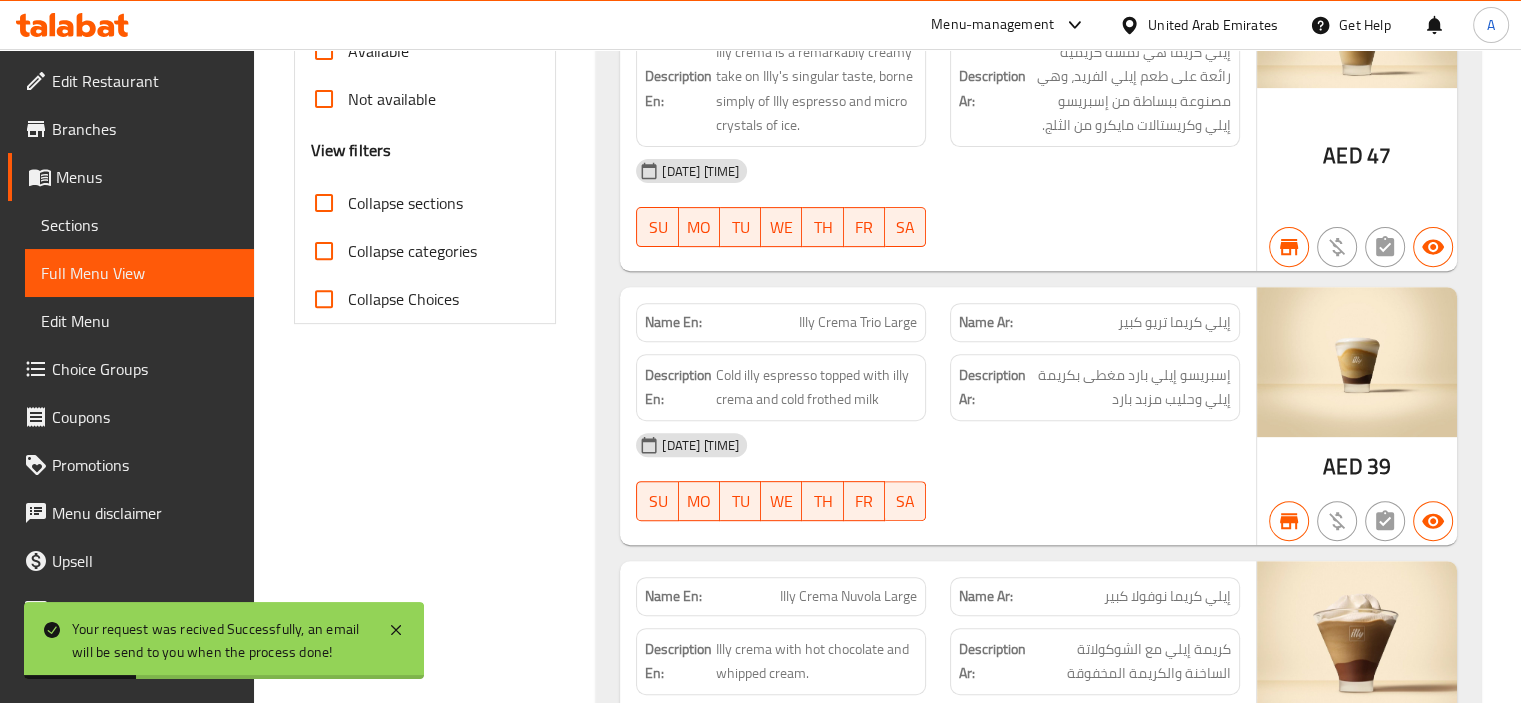scroll, scrollTop: 0, scrollLeft: 0, axis: both 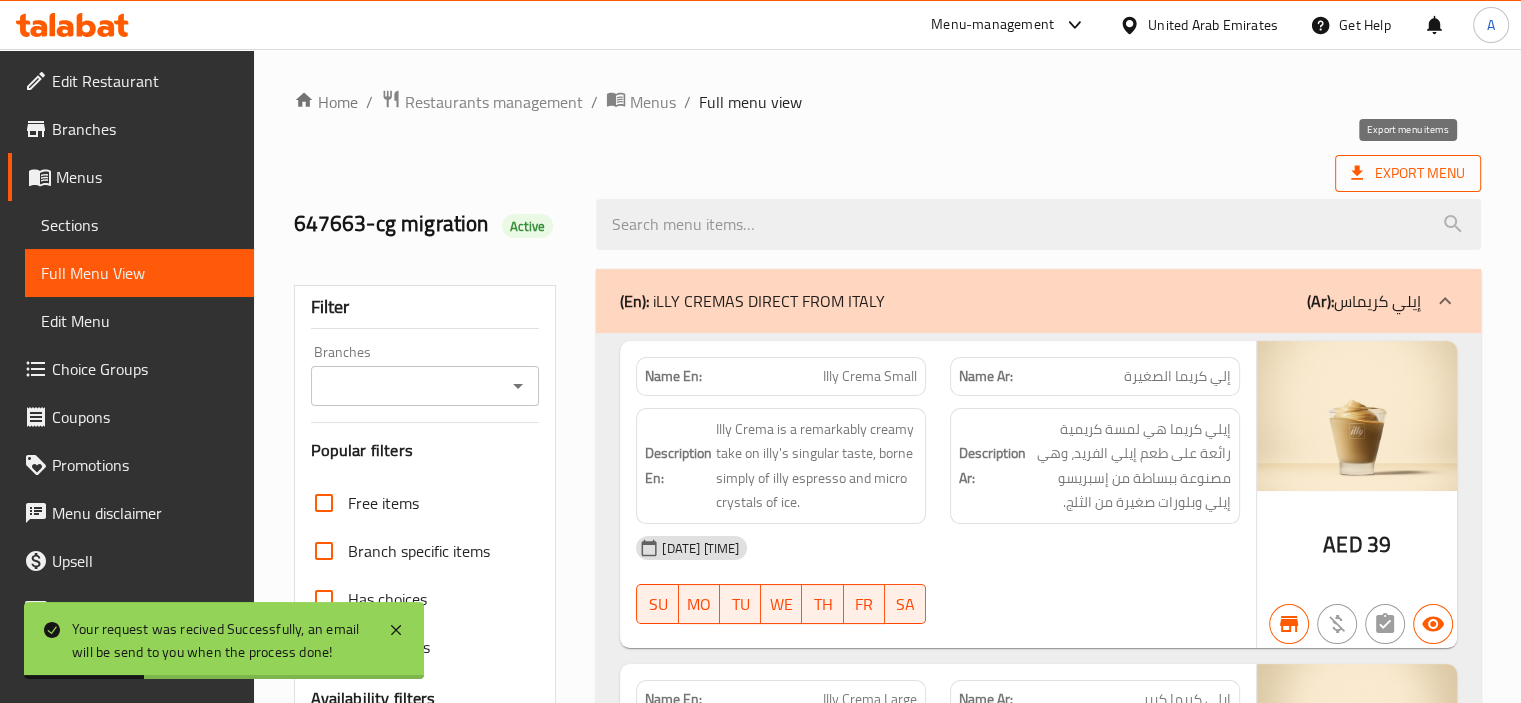 click on "Export Menu" at bounding box center [1408, 173] 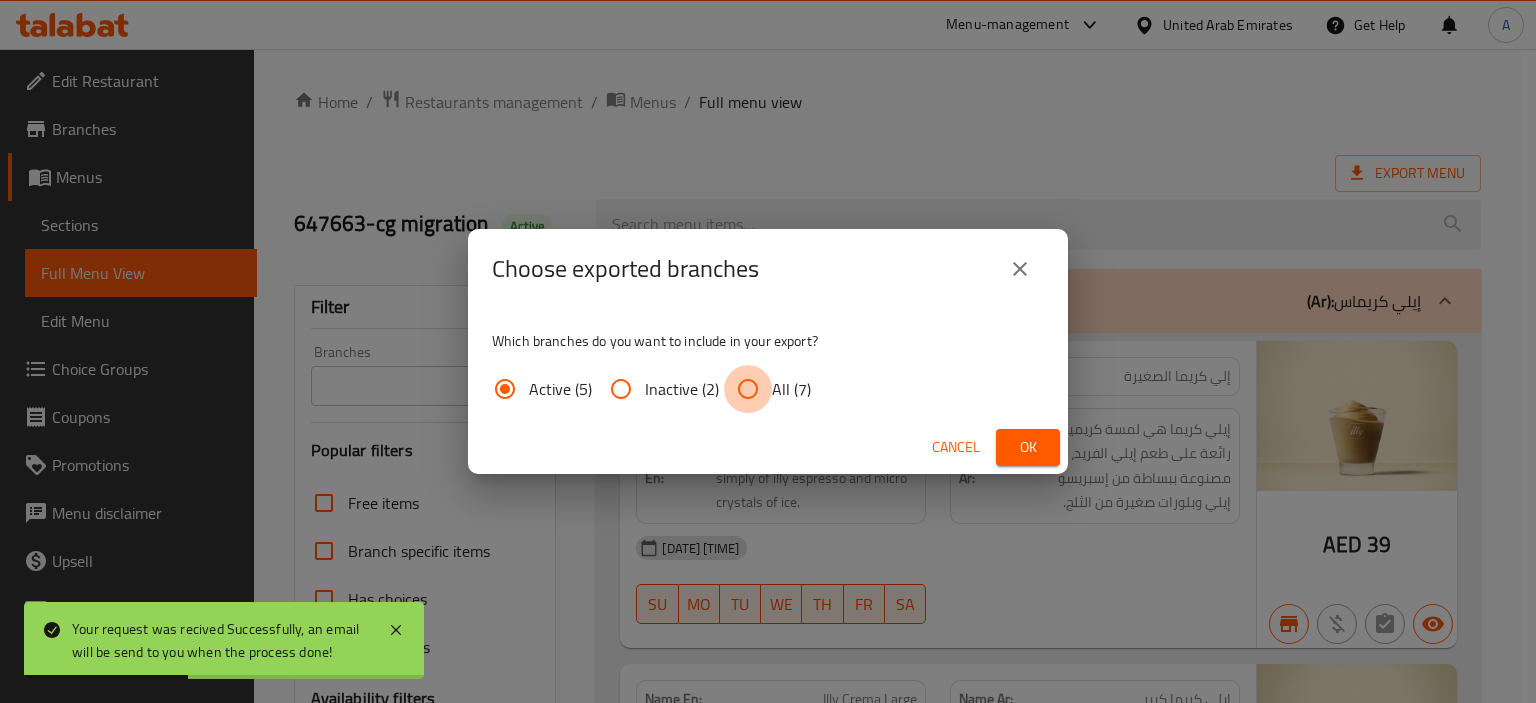 click on "All (7)" at bounding box center (748, 389) 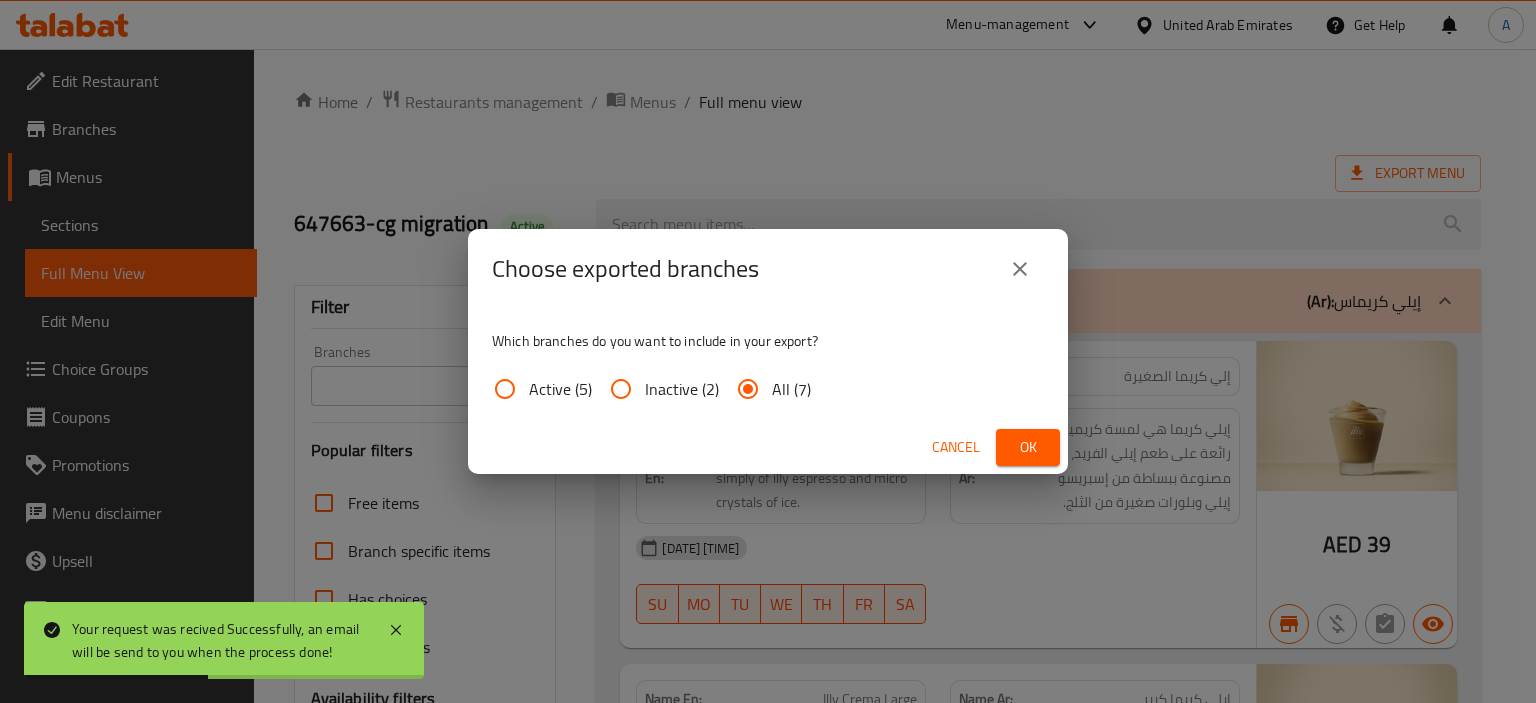 click on "Ok" at bounding box center (1028, 447) 